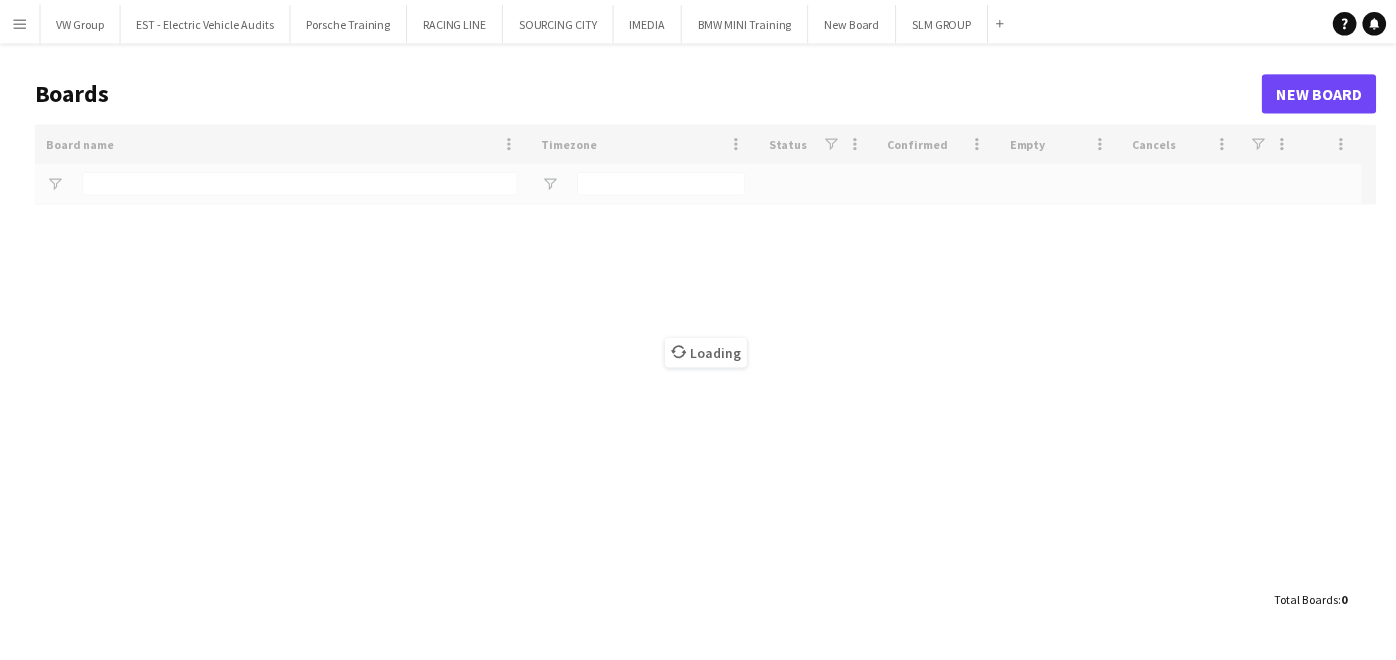 scroll, scrollTop: 0, scrollLeft: 0, axis: both 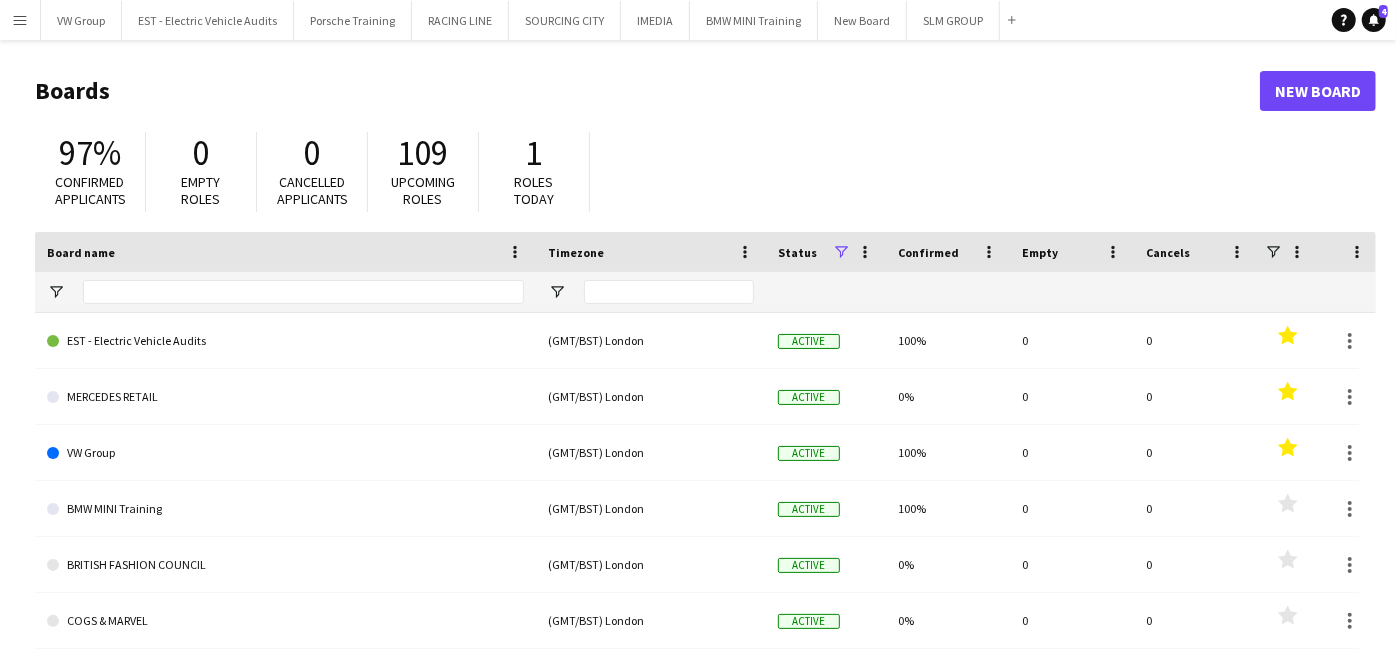 click on "Menu" at bounding box center (20, 20) 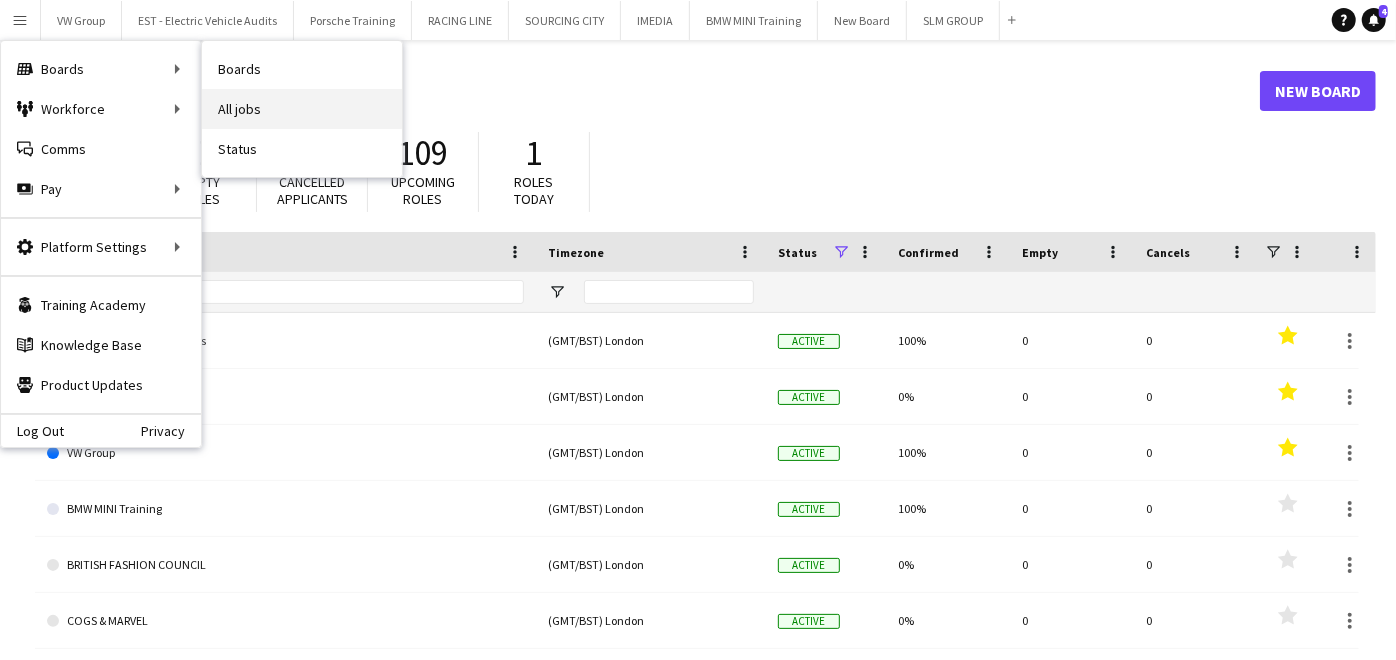 click on "All jobs" at bounding box center (302, 109) 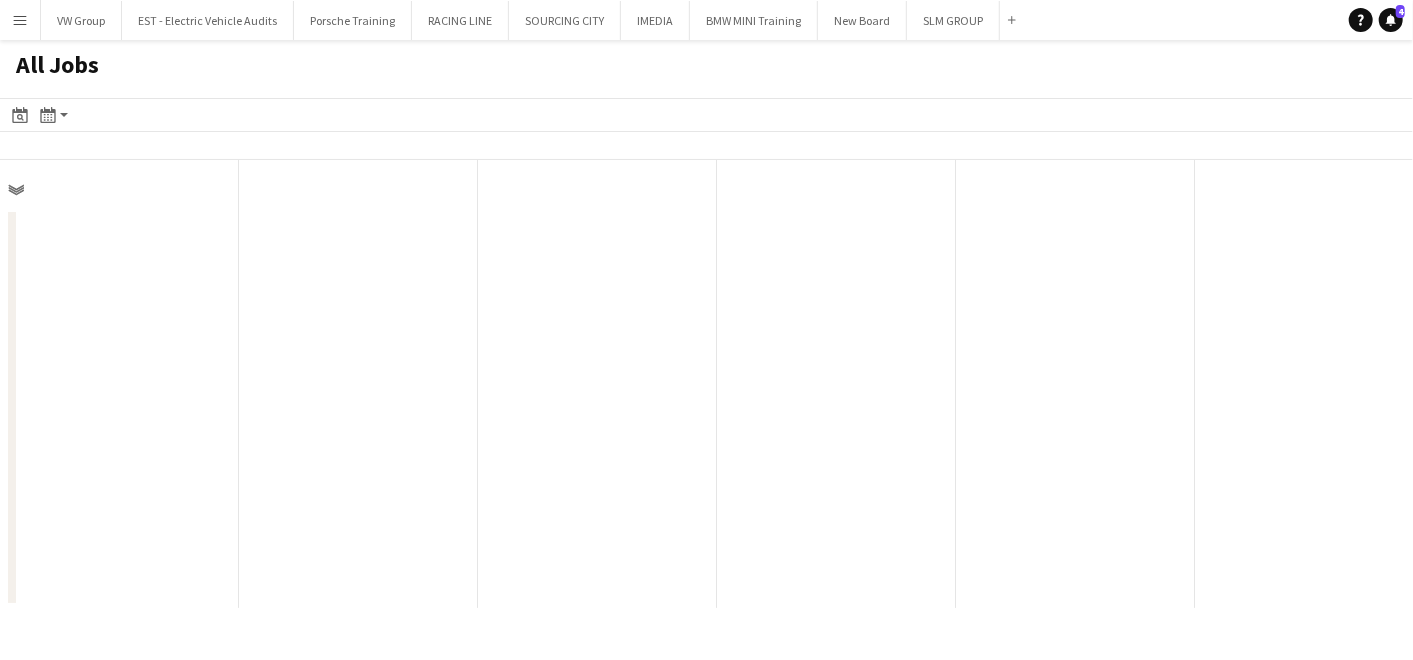 scroll, scrollTop: 0, scrollLeft: 477, axis: horizontal 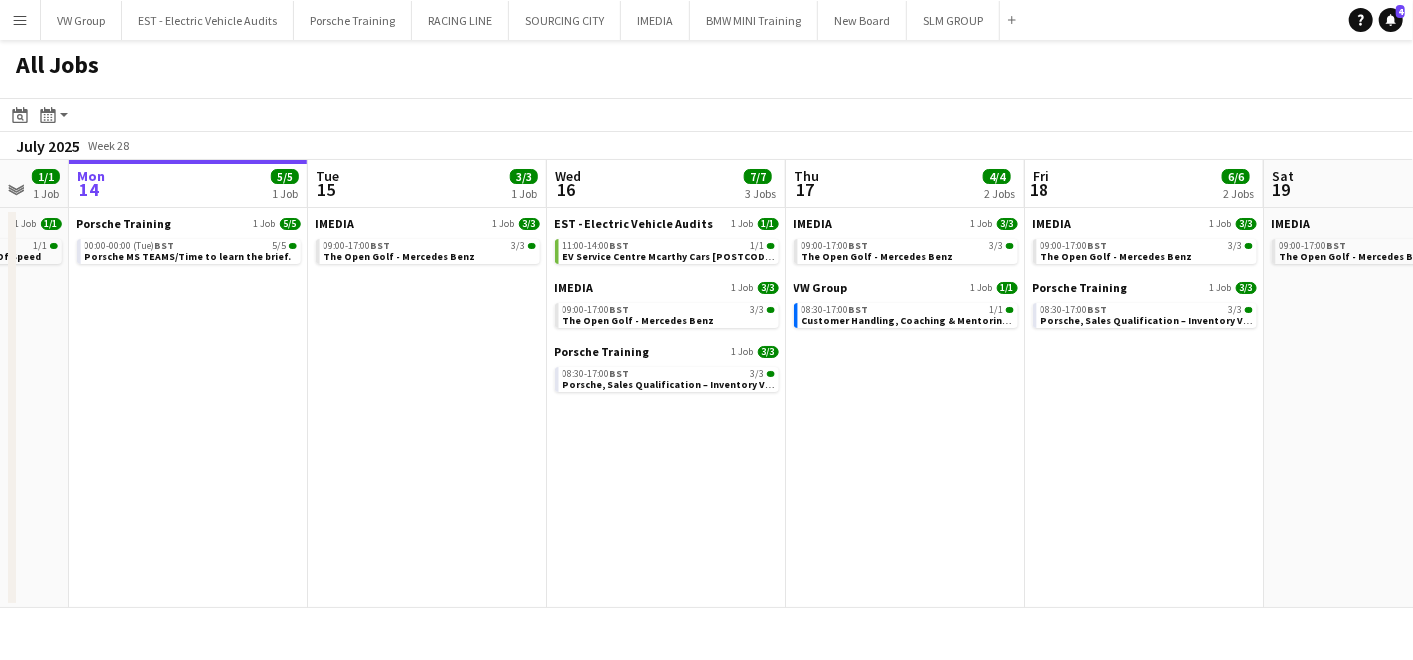 drag, startPoint x: 725, startPoint y: 436, endPoint x: 543, endPoint y: 447, distance: 182.3321 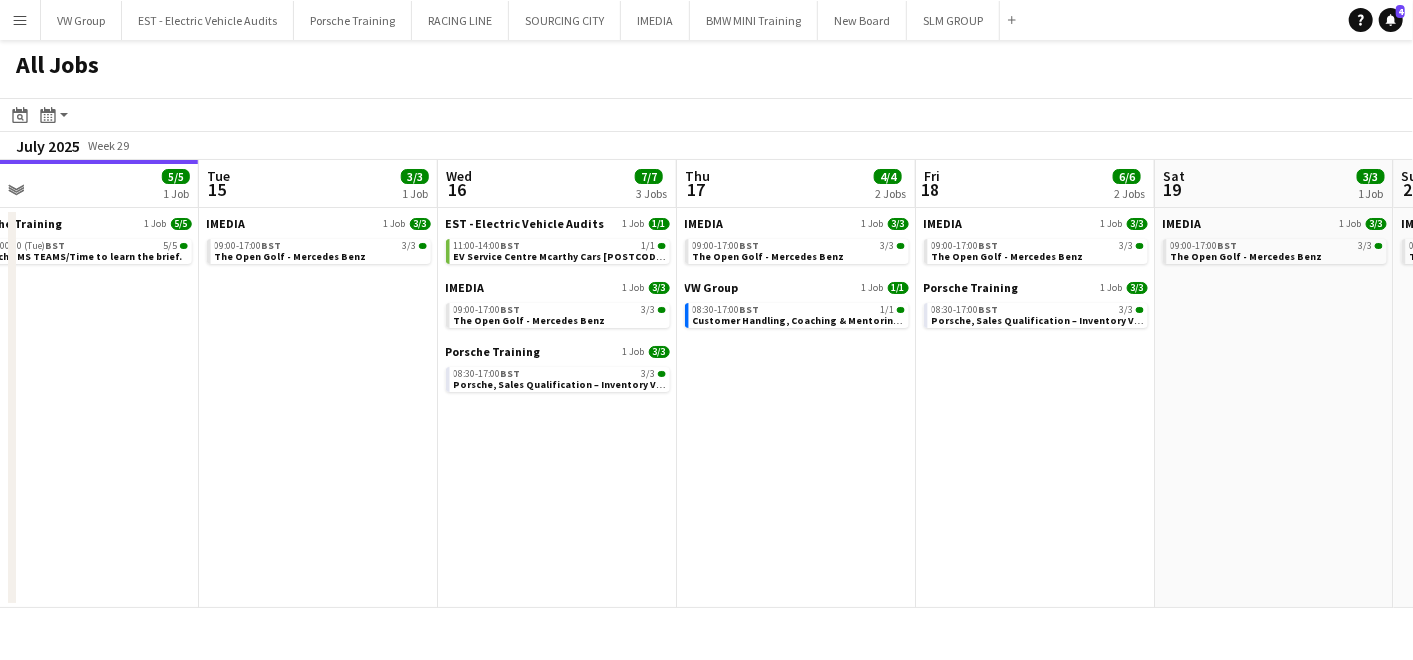 drag, startPoint x: 645, startPoint y: 464, endPoint x: 534, endPoint y: 468, distance: 111.07205 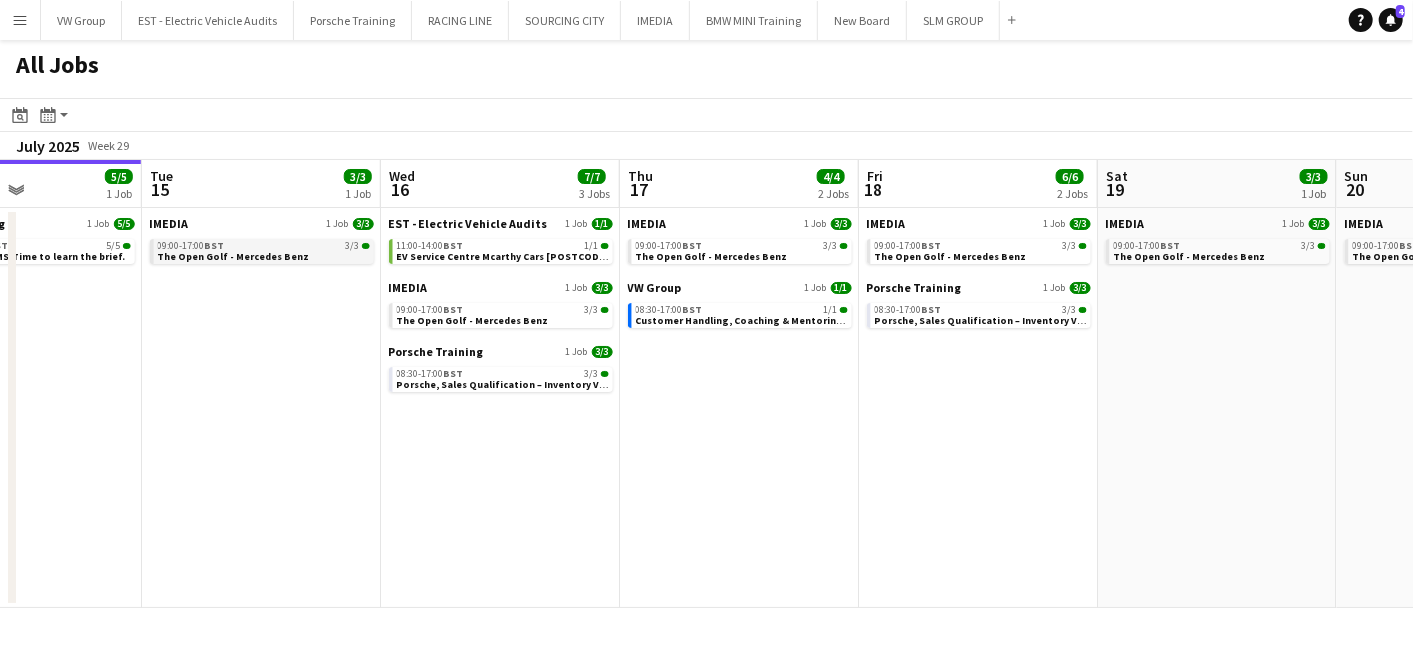 click on "The Open Golf - Mercedes Benz" at bounding box center (234, 256) 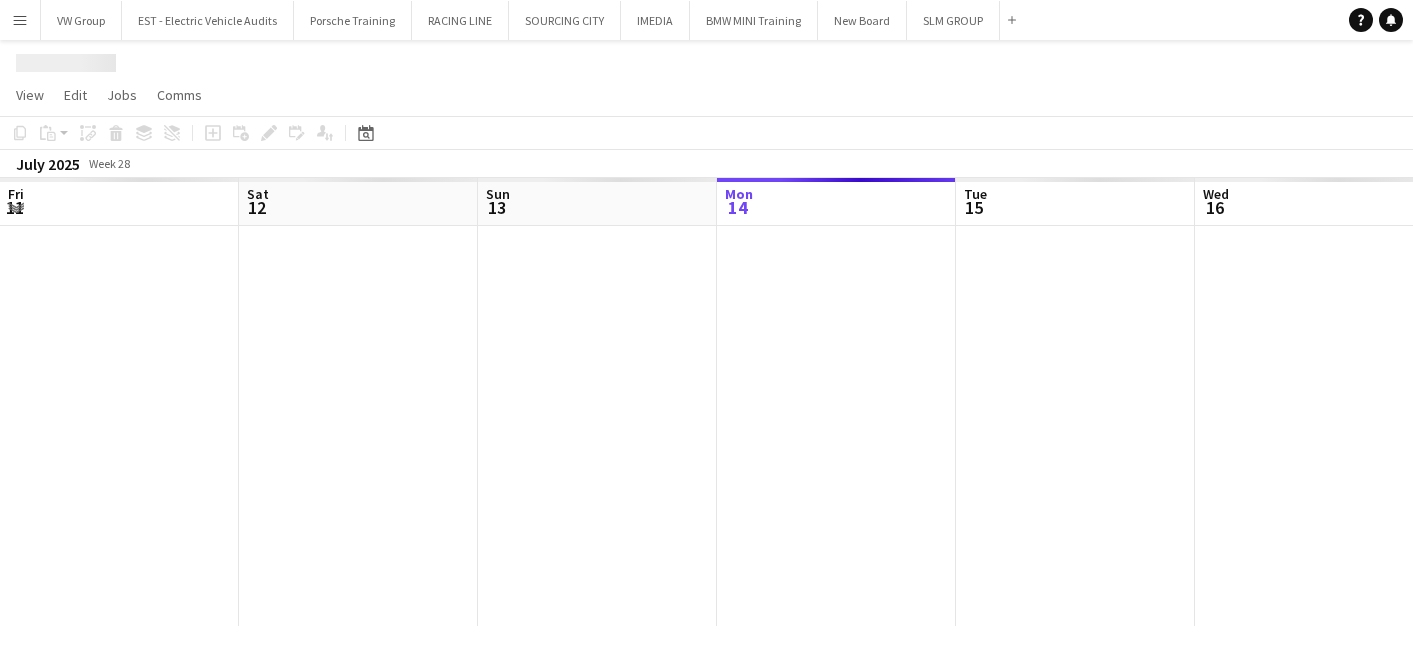 scroll, scrollTop: 0, scrollLeft: 0, axis: both 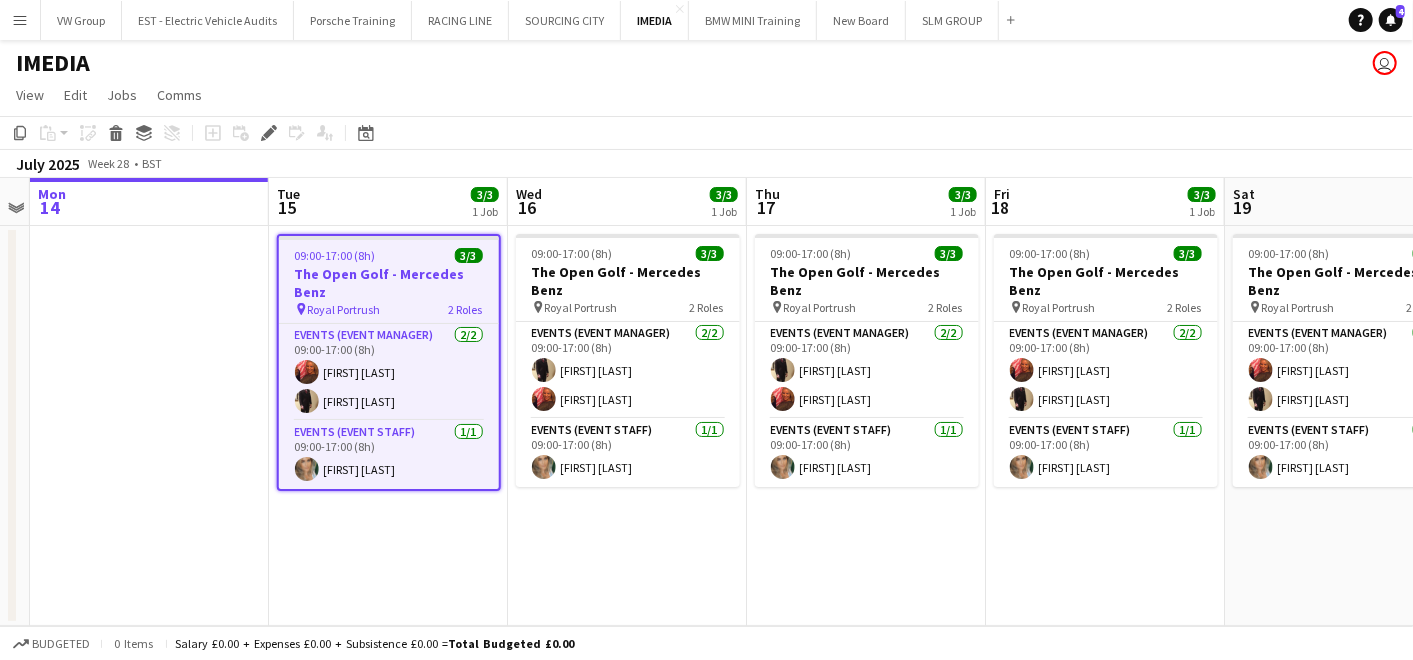 click on "09:00-17:00 (8h)    3/3   The Open Golf - Mercedes Benz
pin
Royal Portrush   2 Roles   Events (Event Manager)   2/2   09:00-17:00 (8h)
Nicola Gittins Michael Boardman  Events (Event Staff)   1/1   09:00-17:00 (8h)
Lucy Carver" at bounding box center [389, 362] 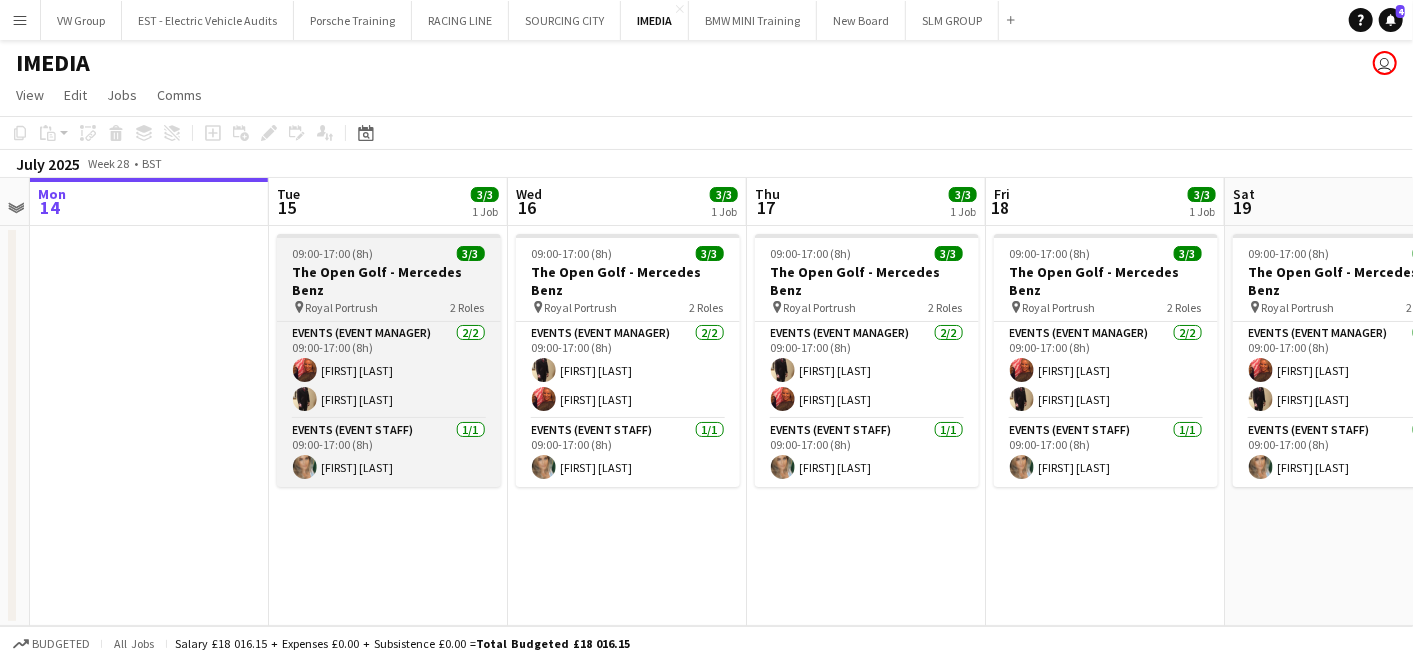 click on "09:00-17:00 (8h)    3/3   The Open Golf - Mercedes Benz
pin
Royal Portrush   2 Roles   Events (Event Manager)   2/2   09:00-17:00 (8h)
Nicola Gittins Michael Boardman  Events (Event Staff)   1/1   09:00-17:00 (8h)
Lucy Carver" at bounding box center (389, 360) 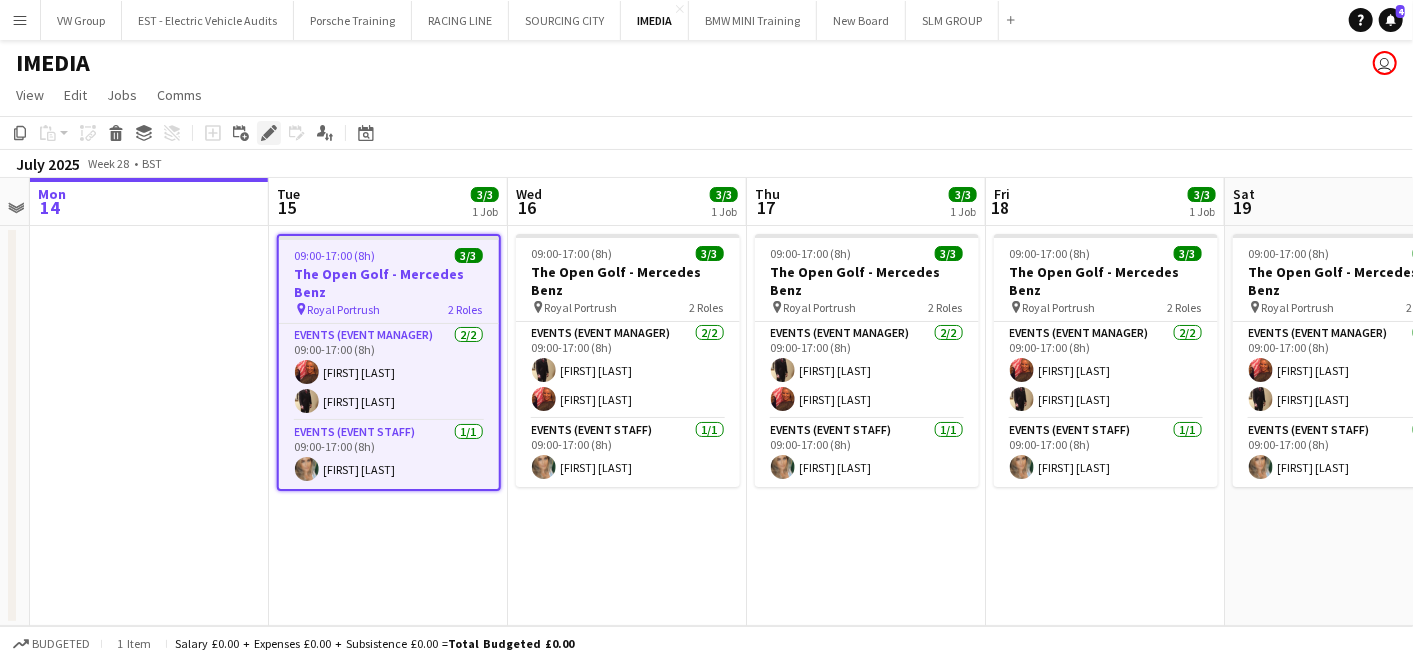 click on "Edit" 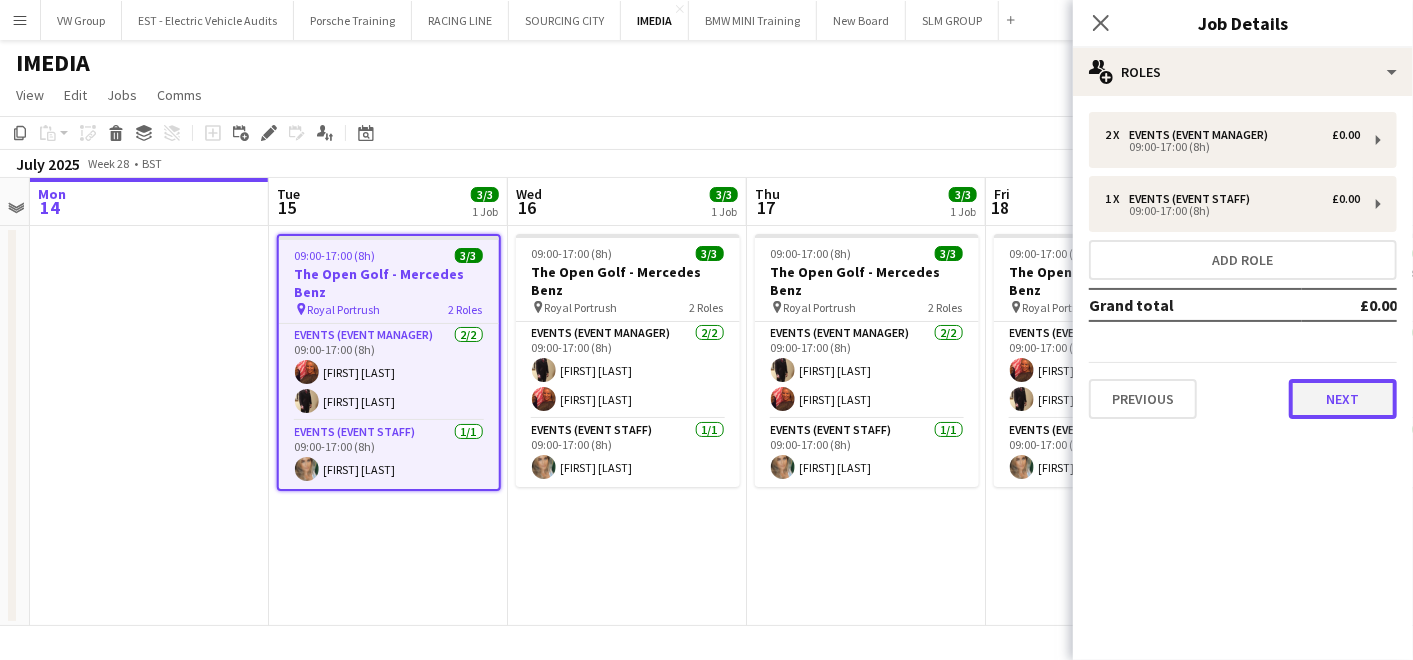 click on "Next" at bounding box center (1343, 399) 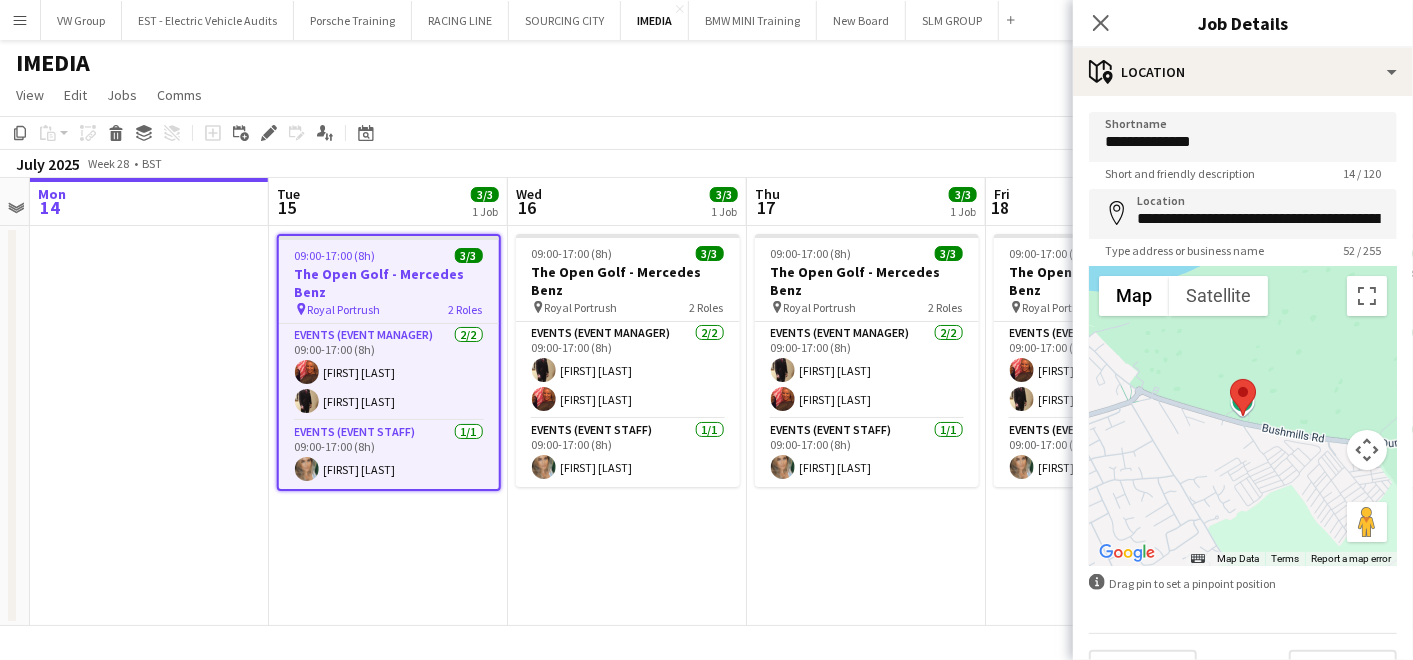 scroll, scrollTop: 43, scrollLeft: 0, axis: vertical 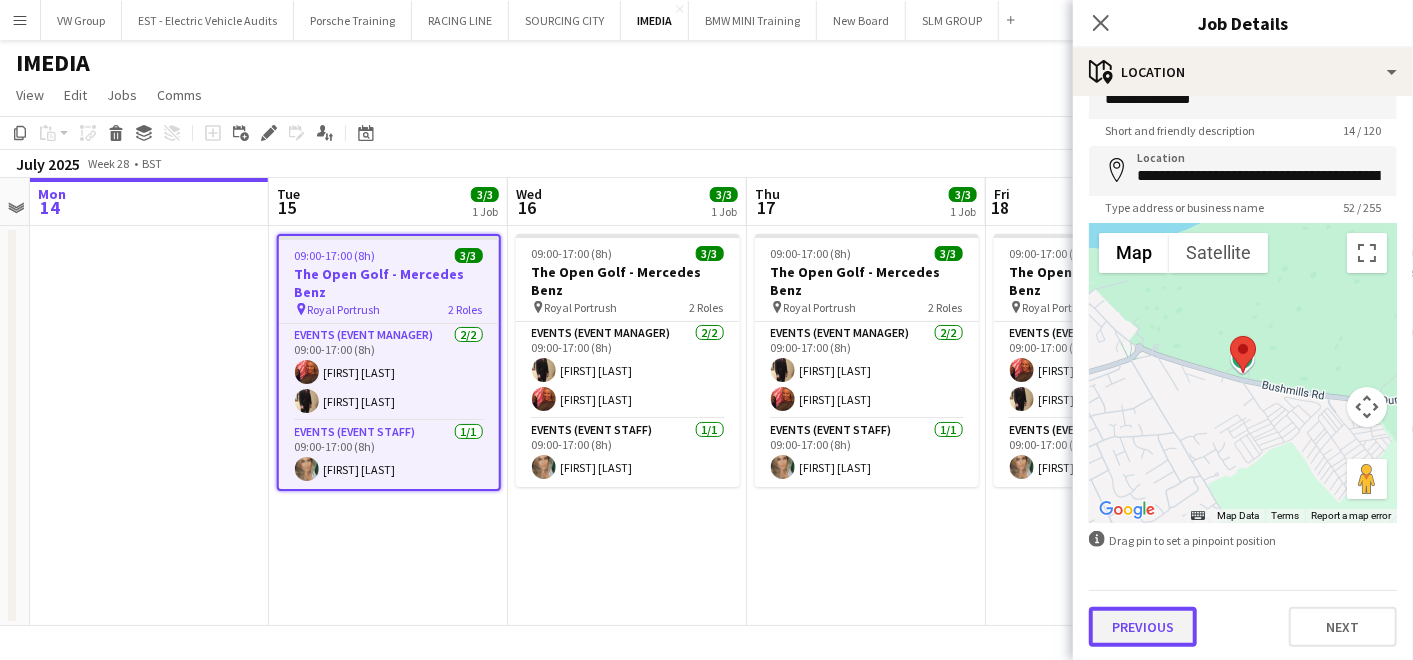 click on "Previous" at bounding box center (1143, 627) 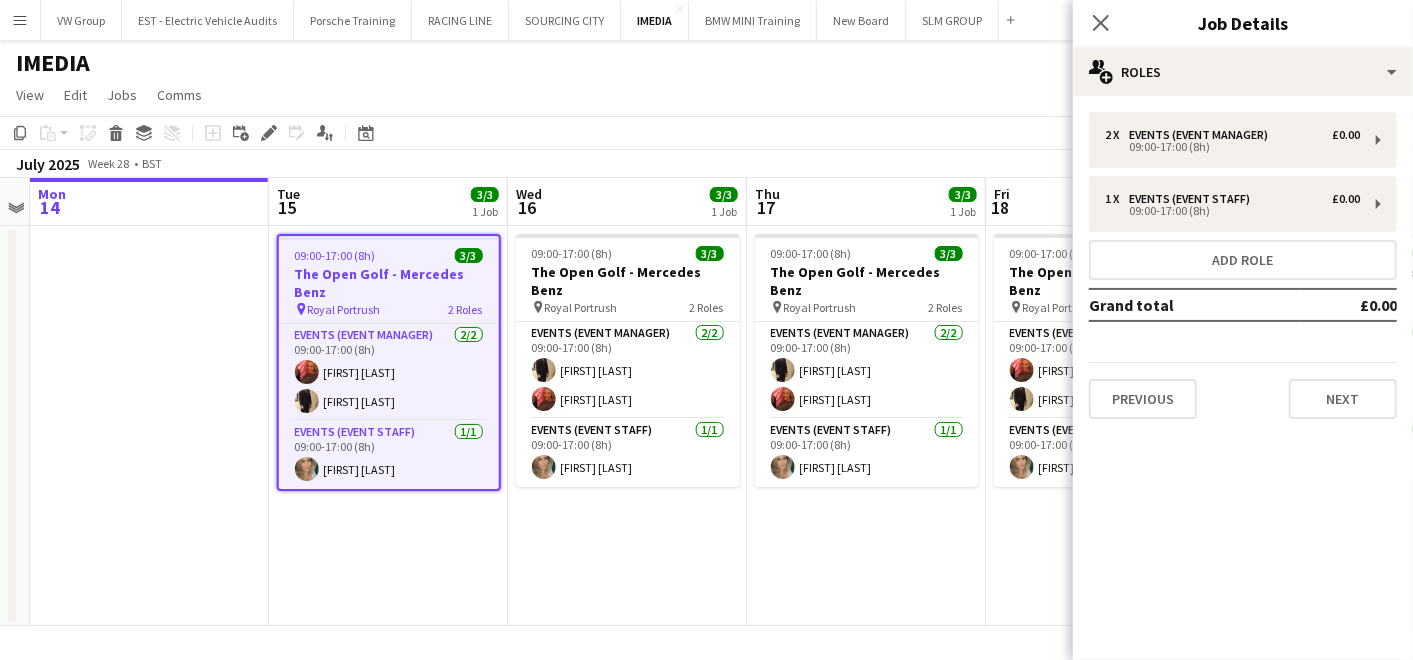 scroll, scrollTop: 0, scrollLeft: 0, axis: both 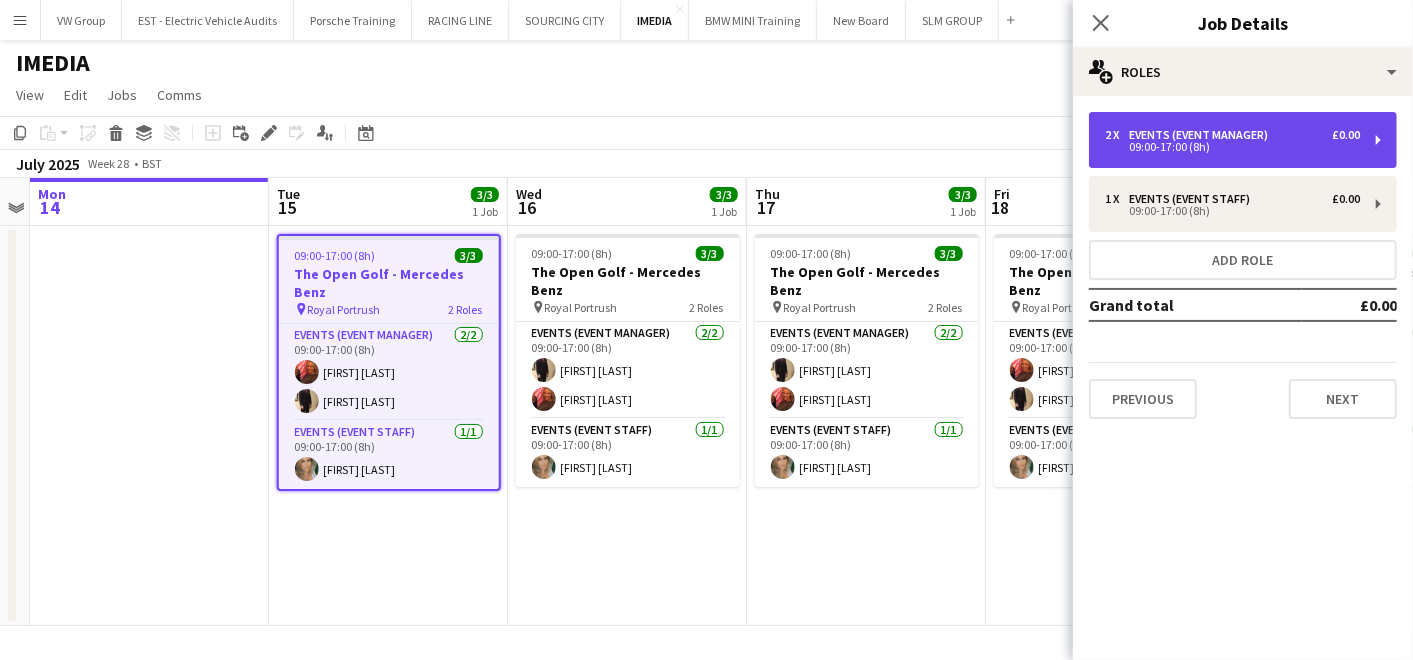 click on "2 x   Events (Event Manager)   £0.00   09:00-17:00 (8h)" at bounding box center (1243, 140) 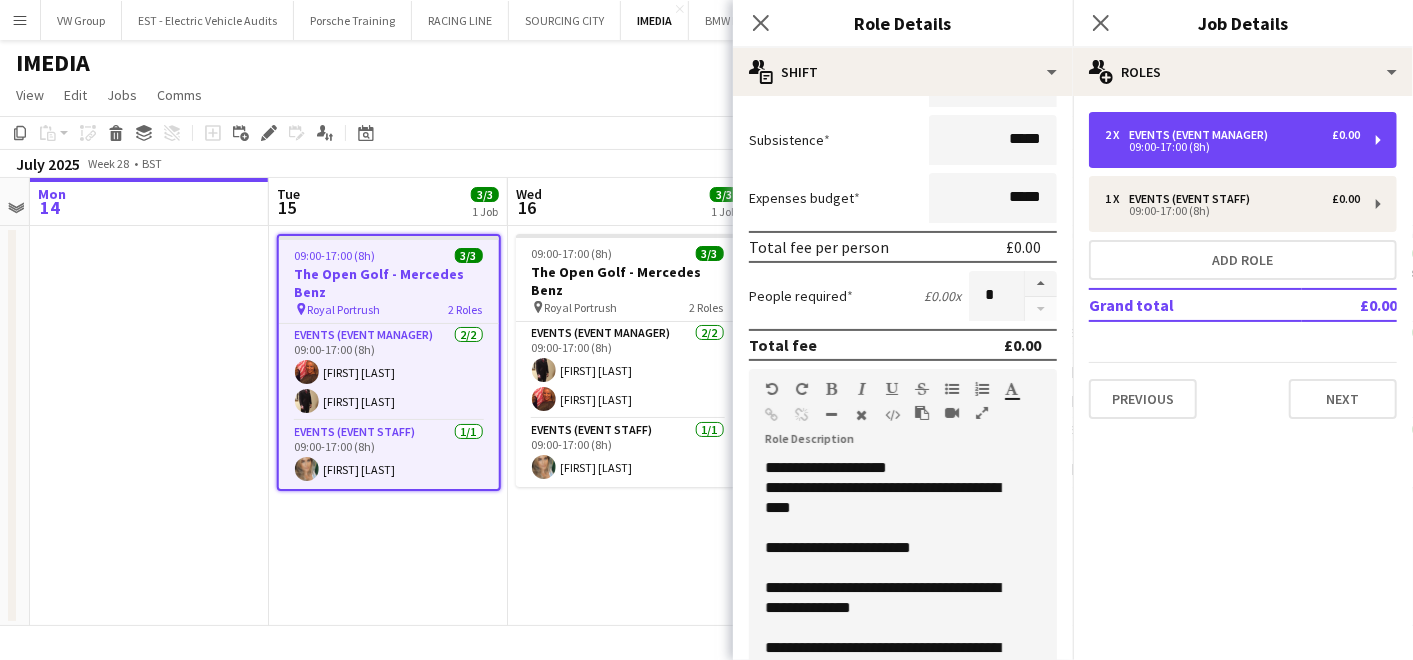 scroll, scrollTop: 319, scrollLeft: 0, axis: vertical 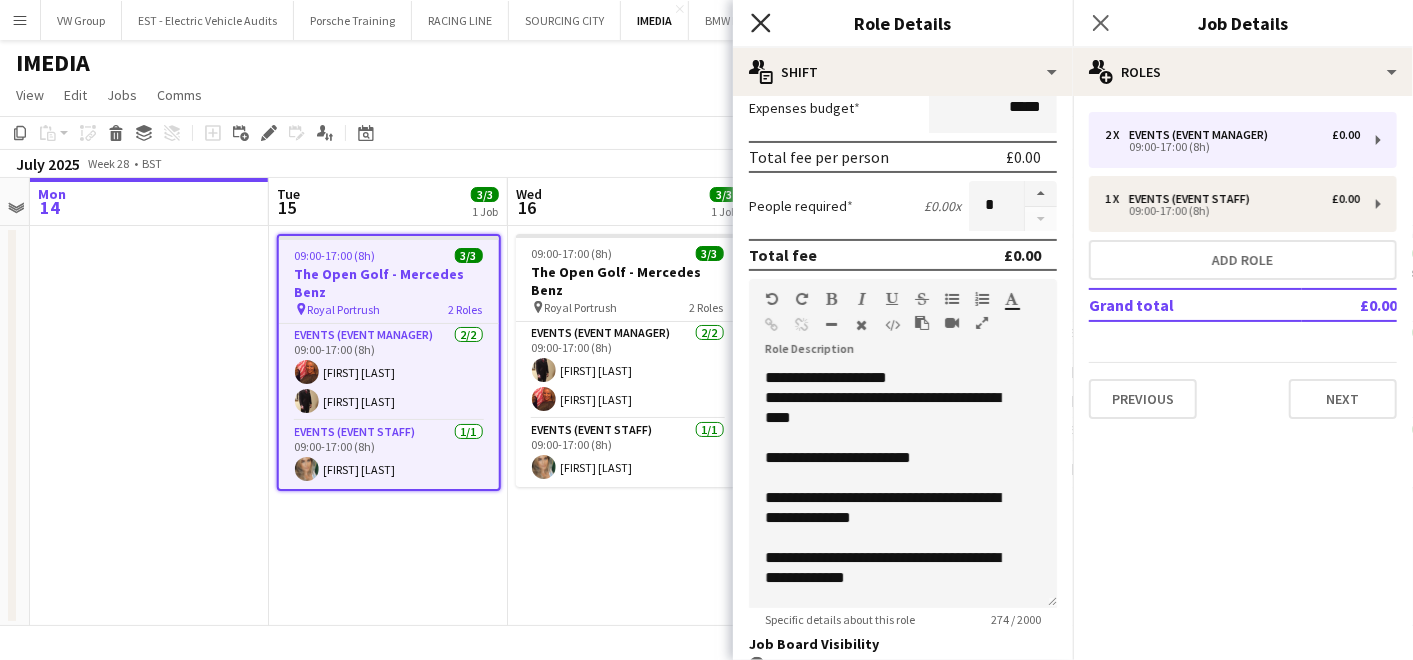 click on "Close pop-in" 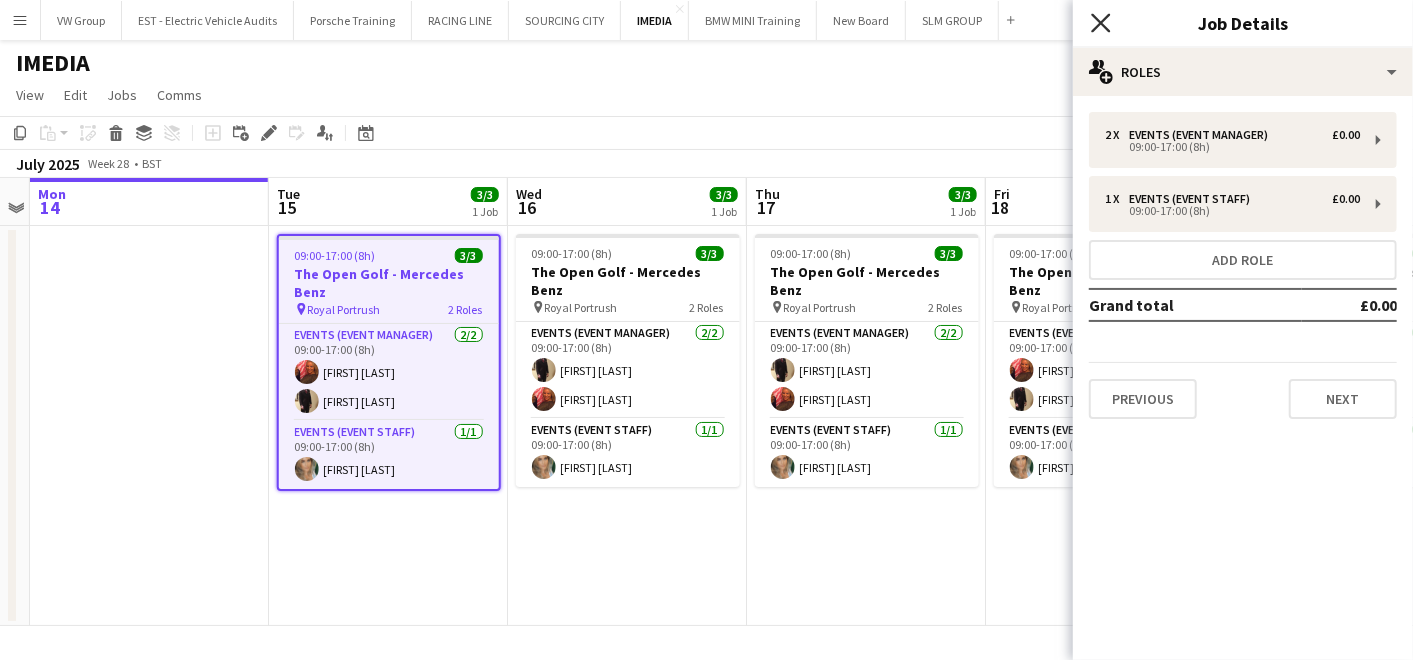 click 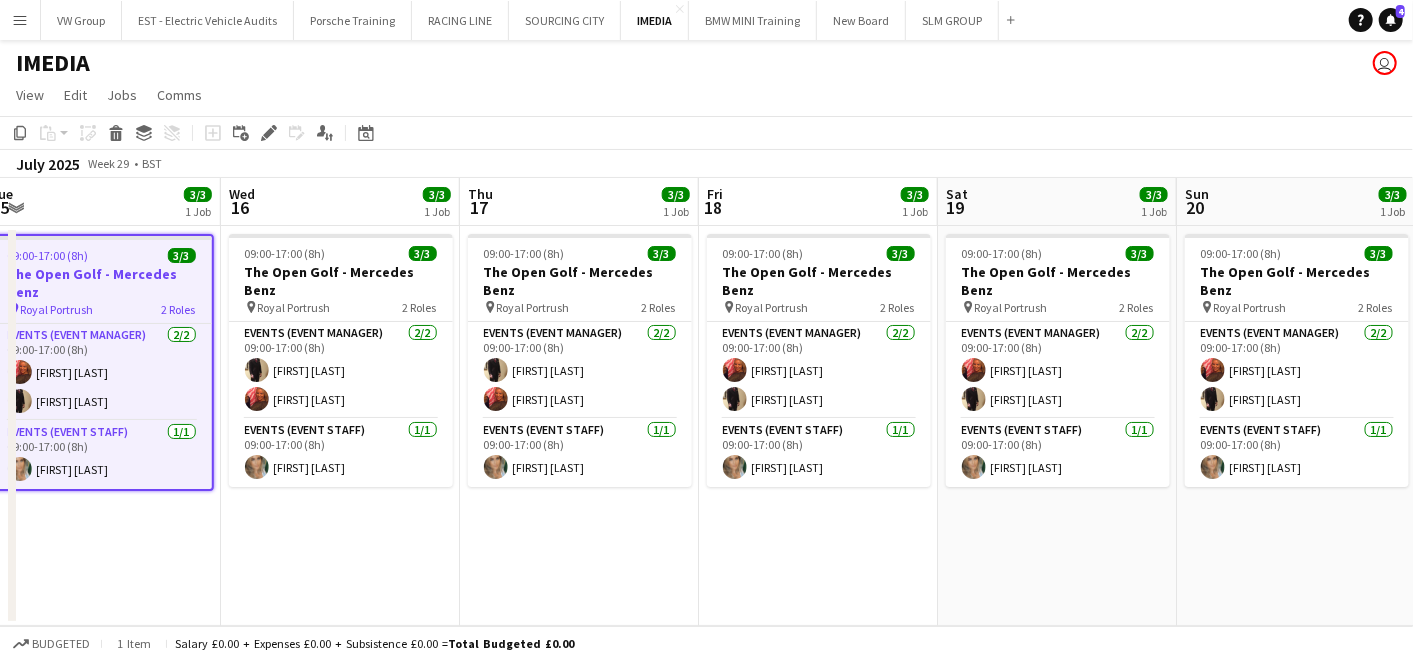 drag, startPoint x: 1187, startPoint y: 532, endPoint x: 913, endPoint y: 554, distance: 274.8818 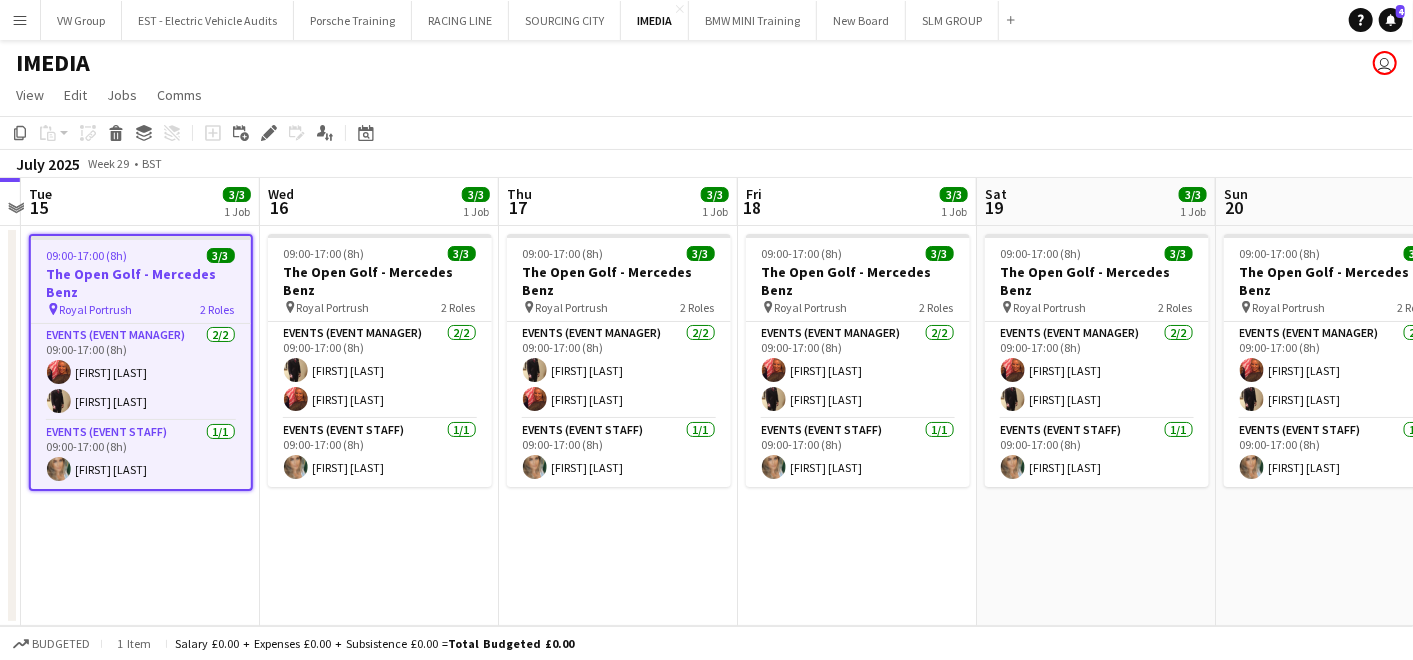 drag, startPoint x: 1122, startPoint y: 533, endPoint x: 864, endPoint y: 553, distance: 258.77405 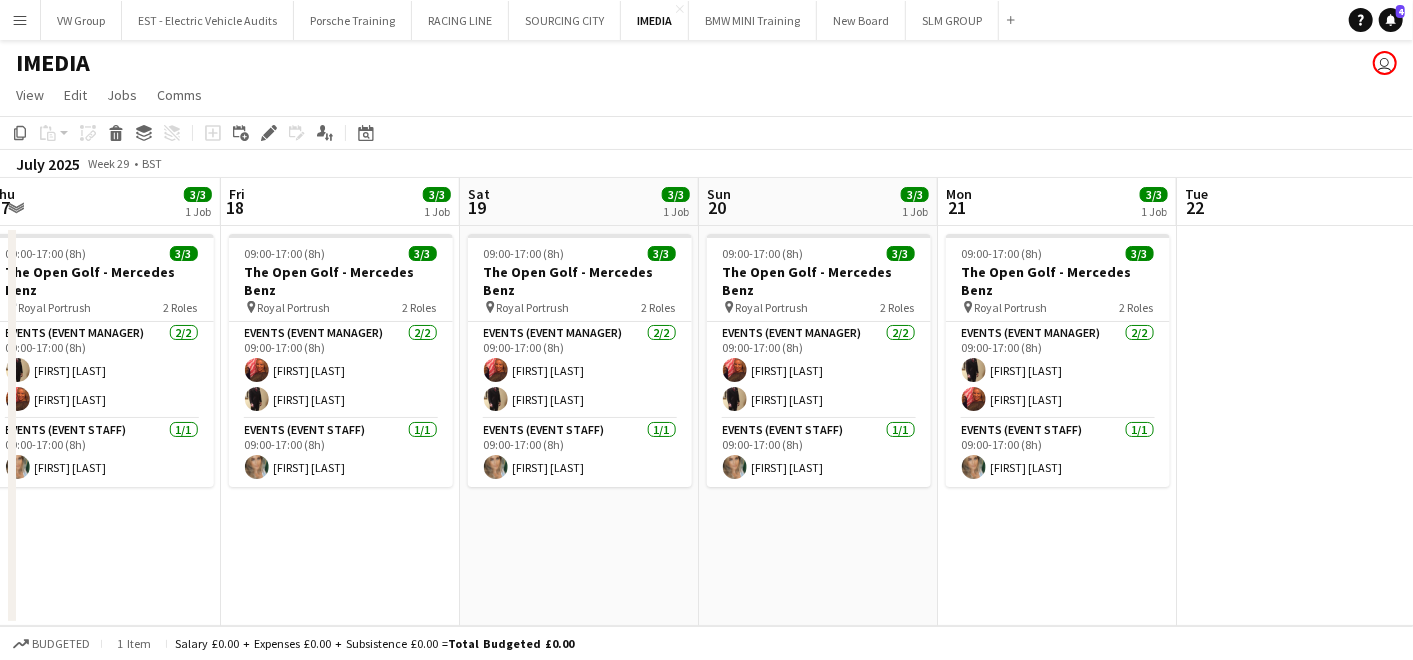 drag, startPoint x: 985, startPoint y: 543, endPoint x: 834, endPoint y: 570, distance: 153.39491 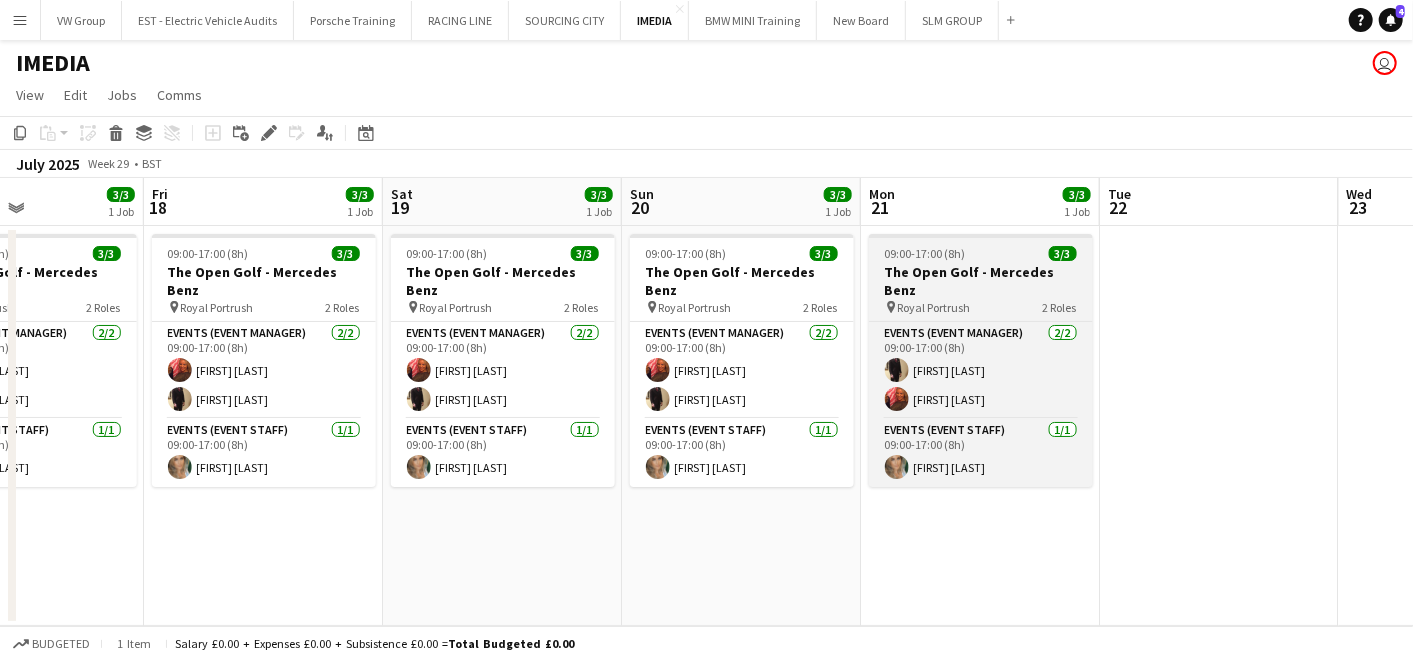 click on "09:00-17:00 (8h)    3/3" at bounding box center [981, 253] 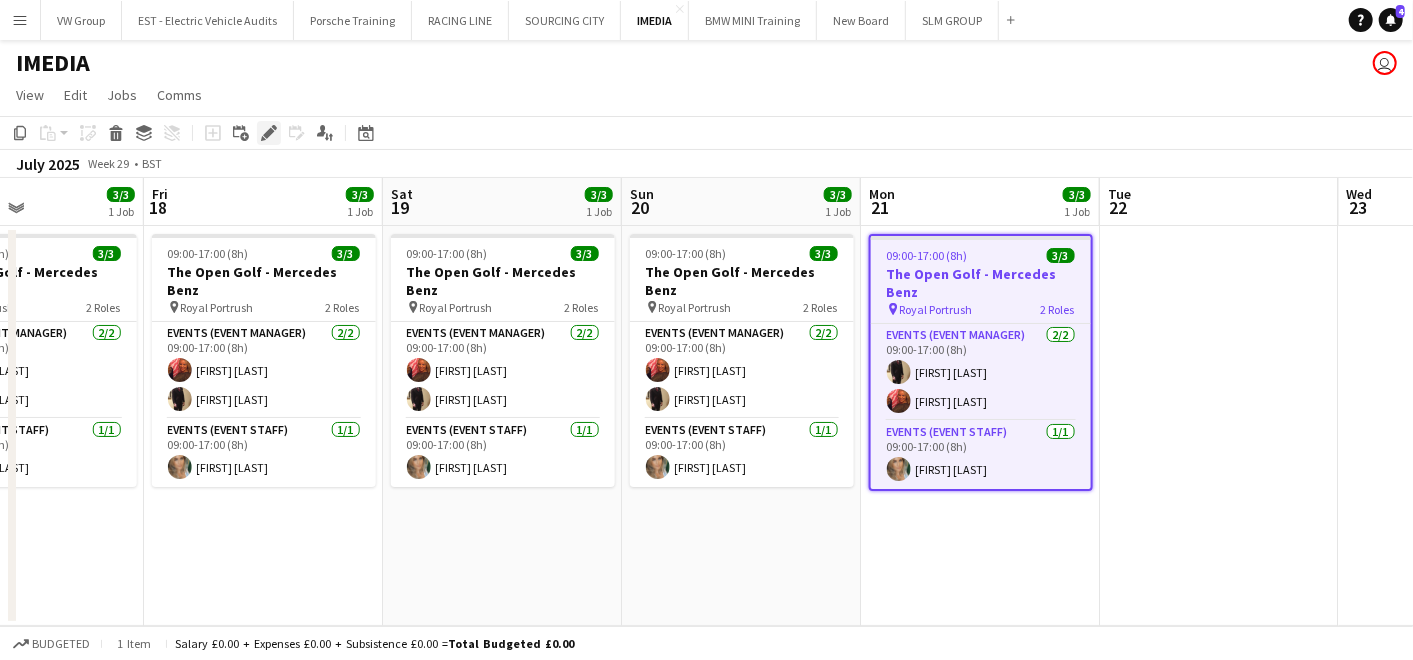 click on "Edit" 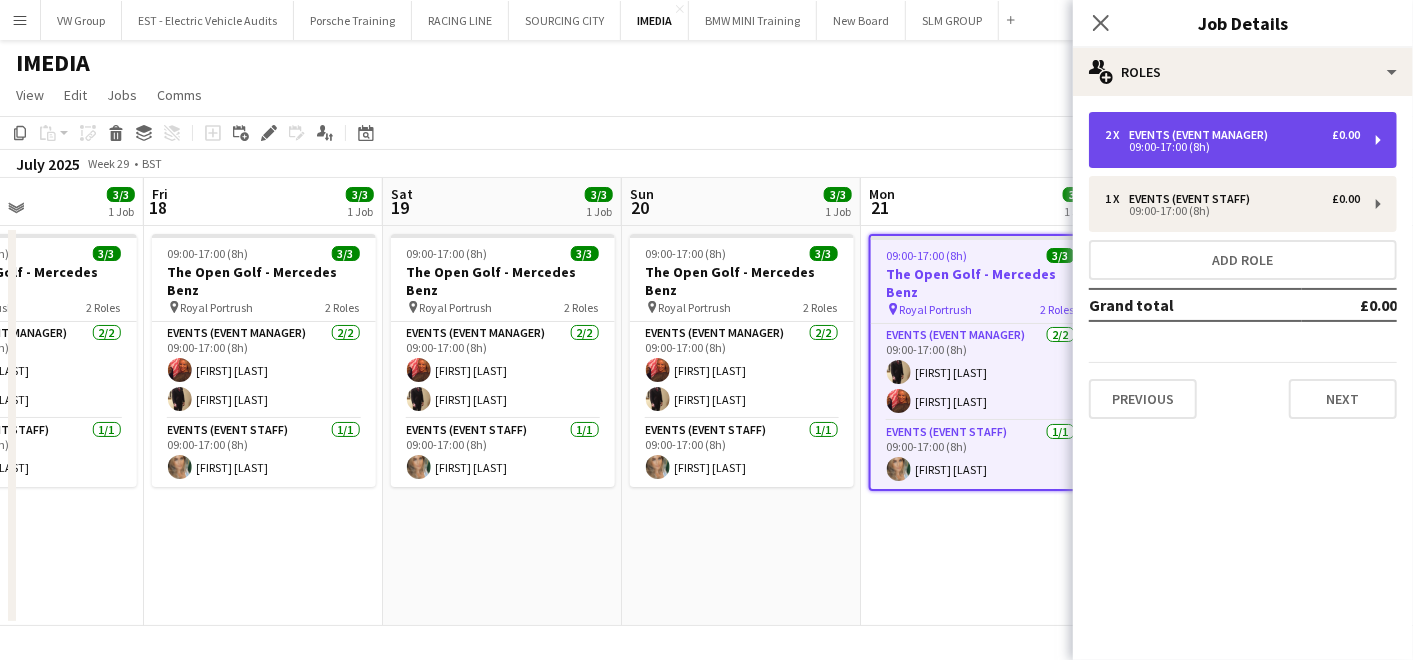 click on "2 x   Events (Event Manager)   £0.00   09:00-17:00 (8h)" at bounding box center [1243, 140] 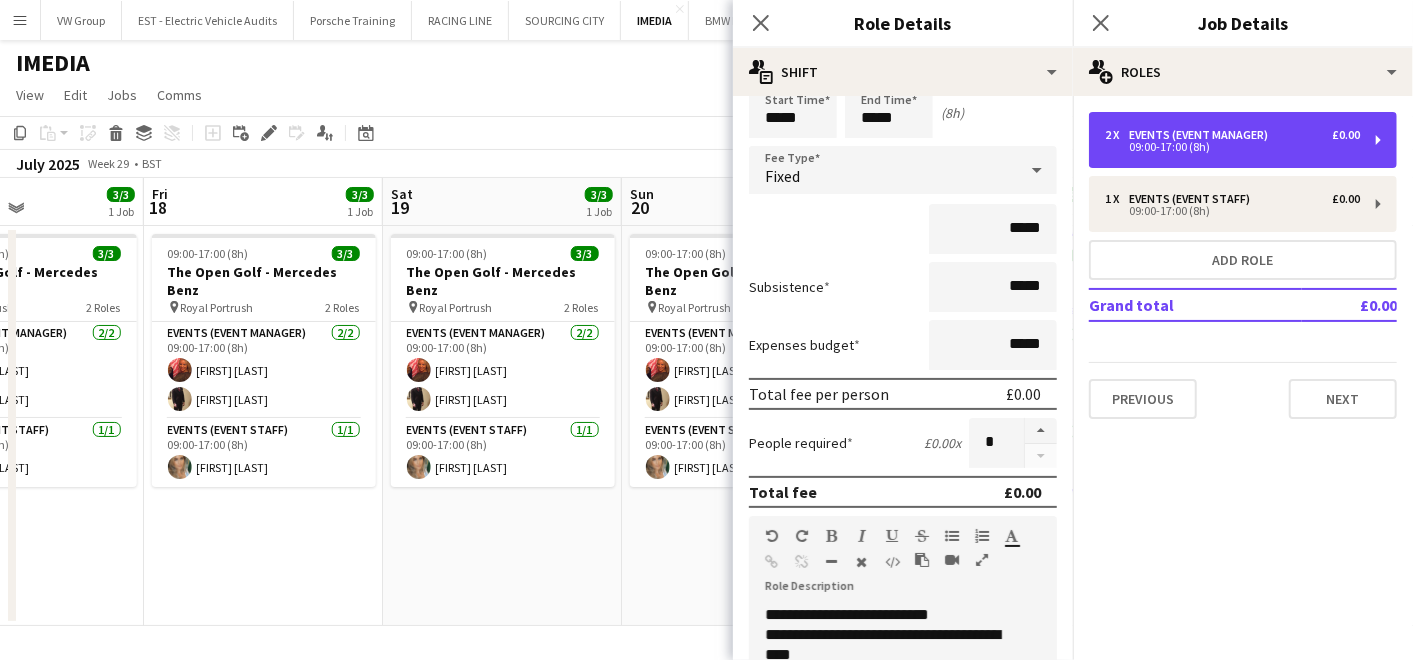 scroll, scrollTop: 0, scrollLeft: 0, axis: both 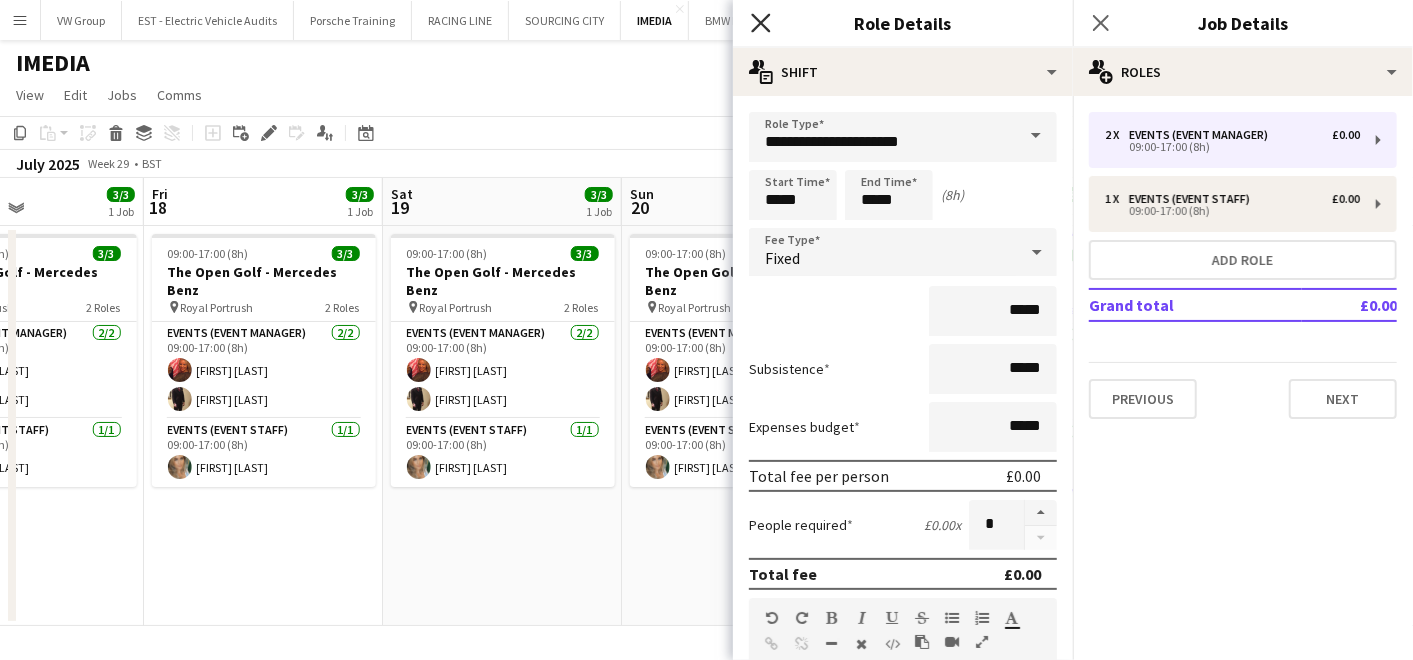 click on "Close pop-in" 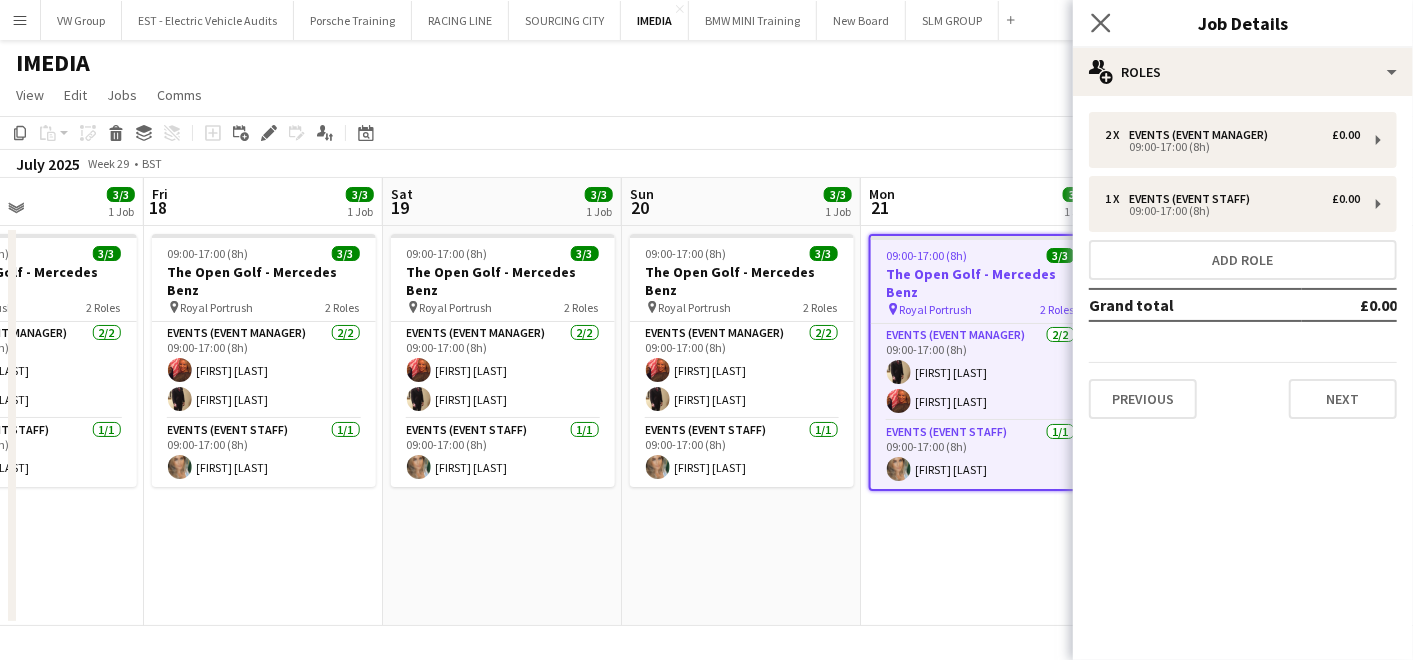 click on "Close pop-in" 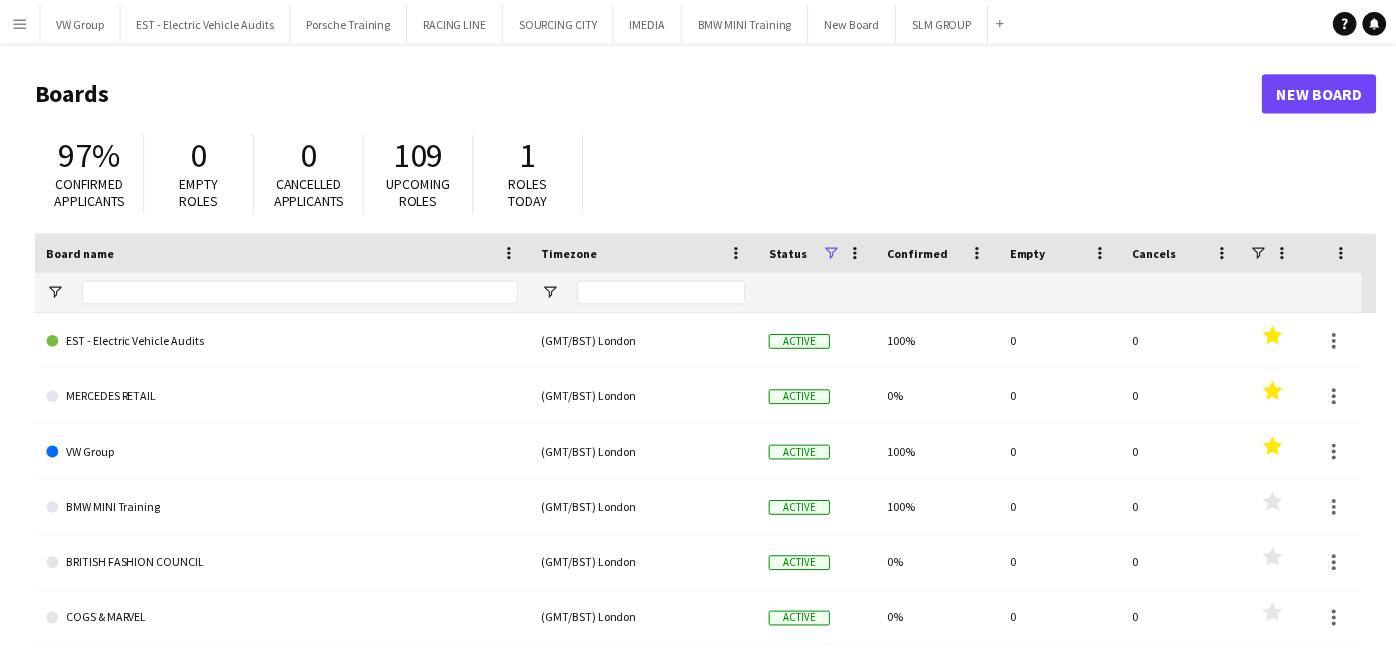 scroll, scrollTop: 0, scrollLeft: 0, axis: both 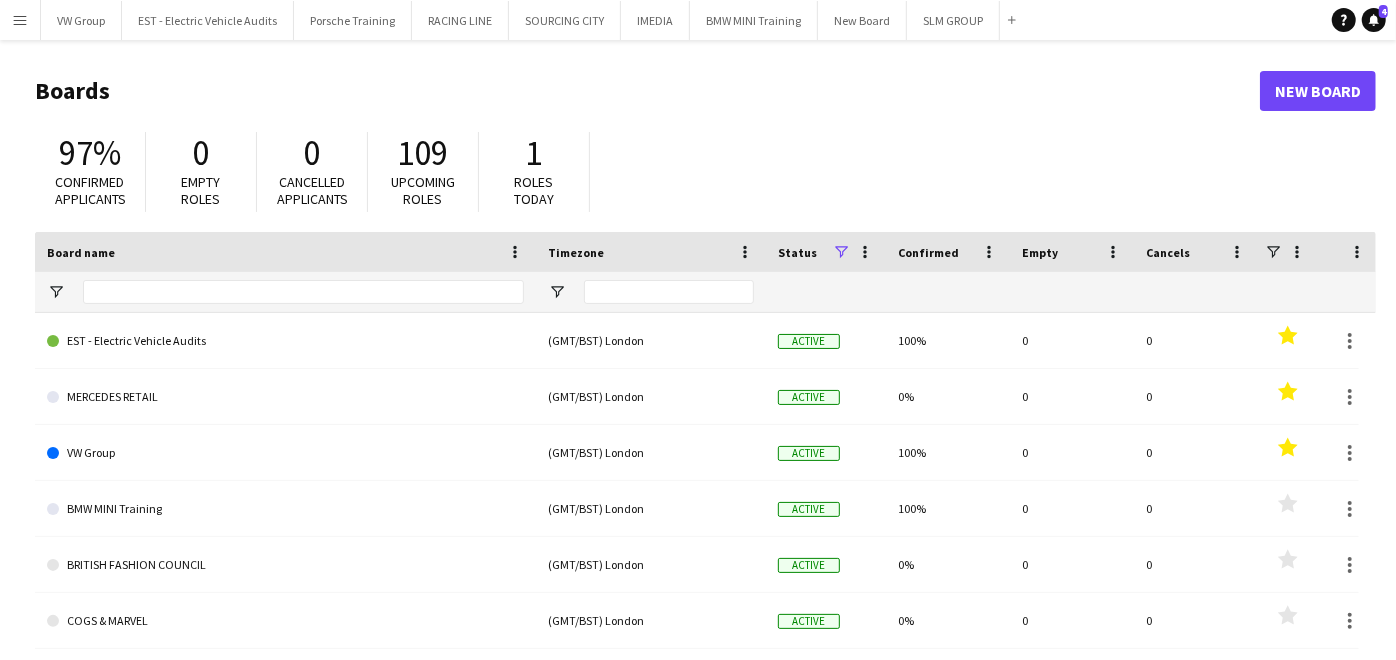 click on "Menu" at bounding box center (20, 20) 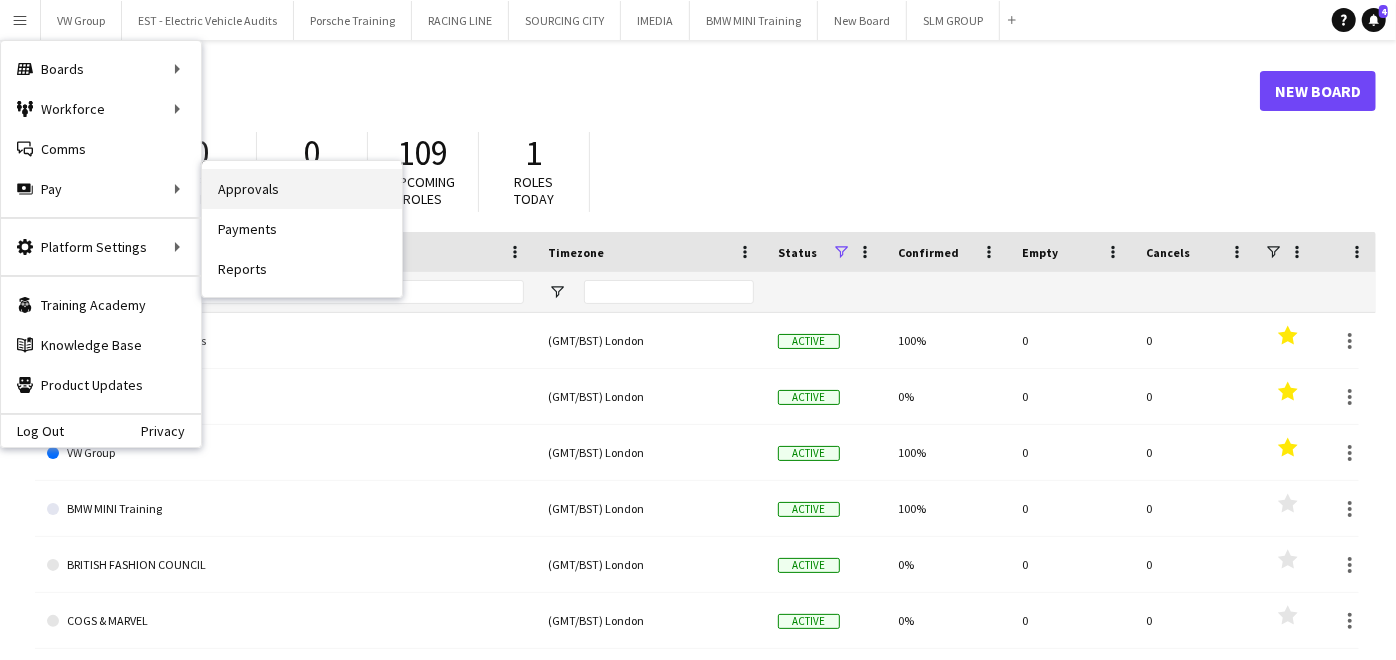 click on "Approvals" at bounding box center (302, 189) 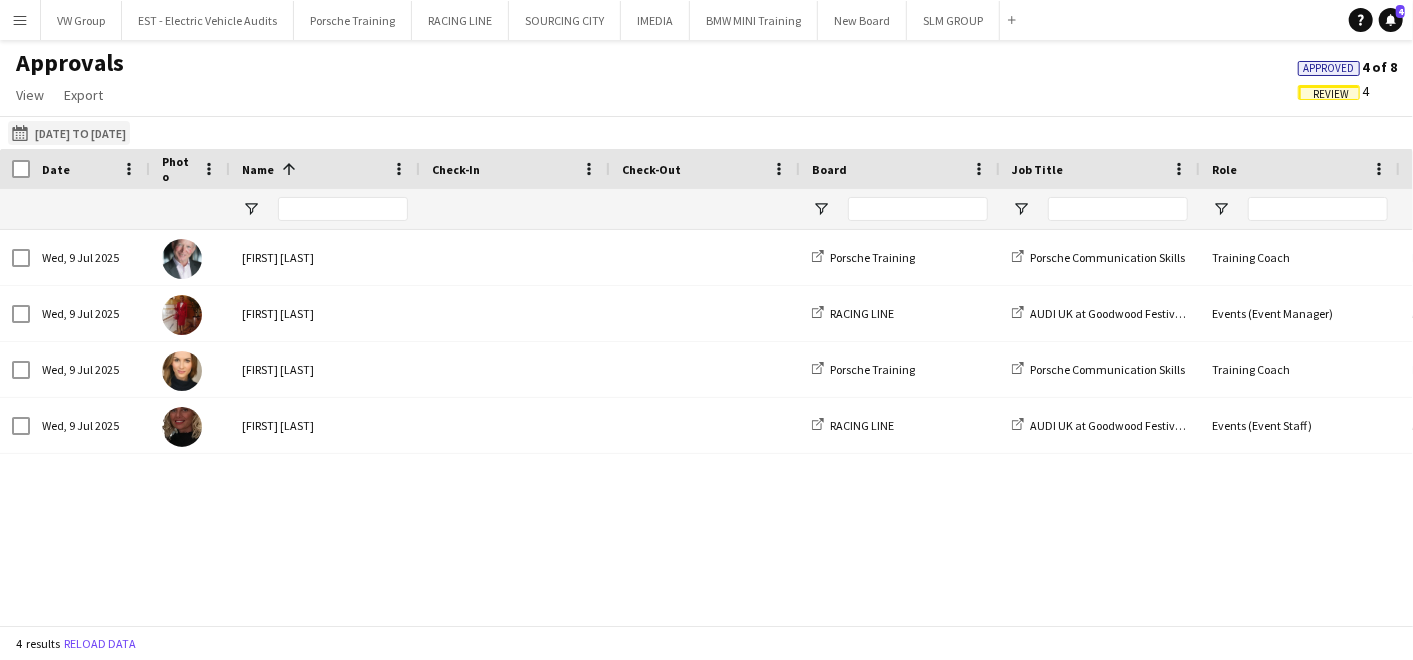 click on "[DATE] to [DATE]
[DATE] to [DATE]" 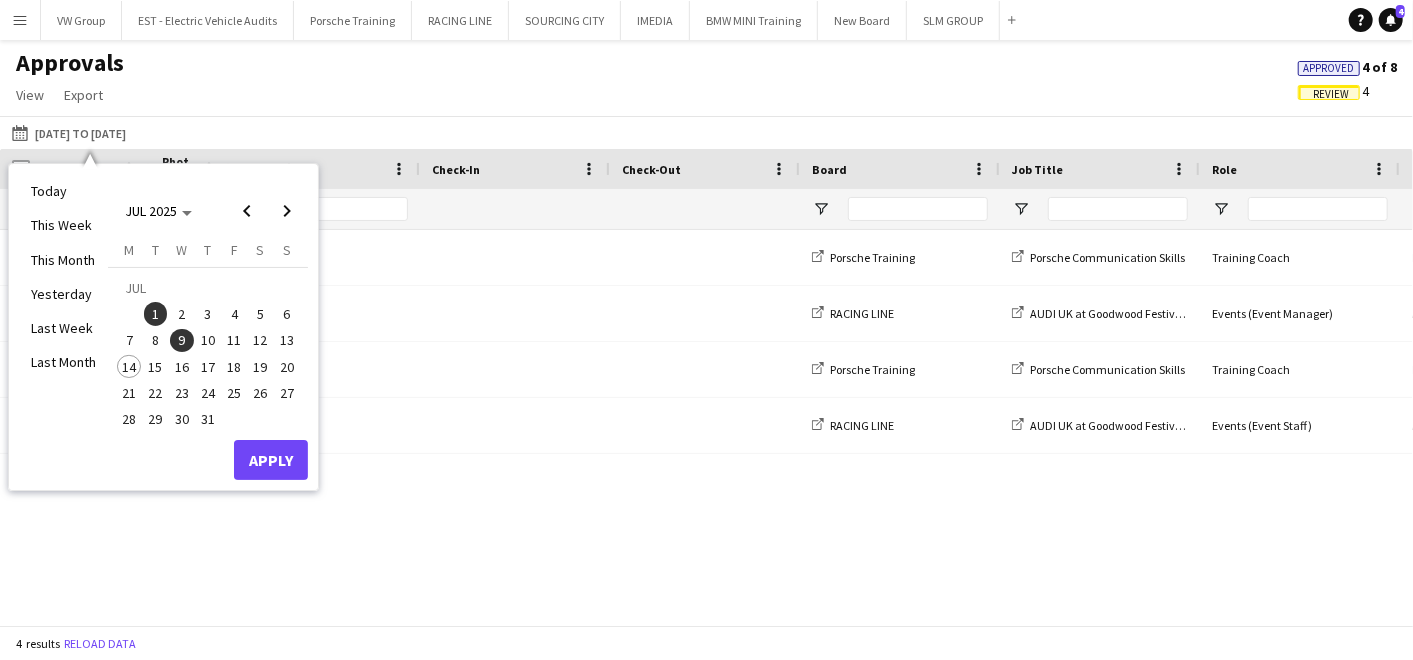 click on "1" at bounding box center [156, 314] 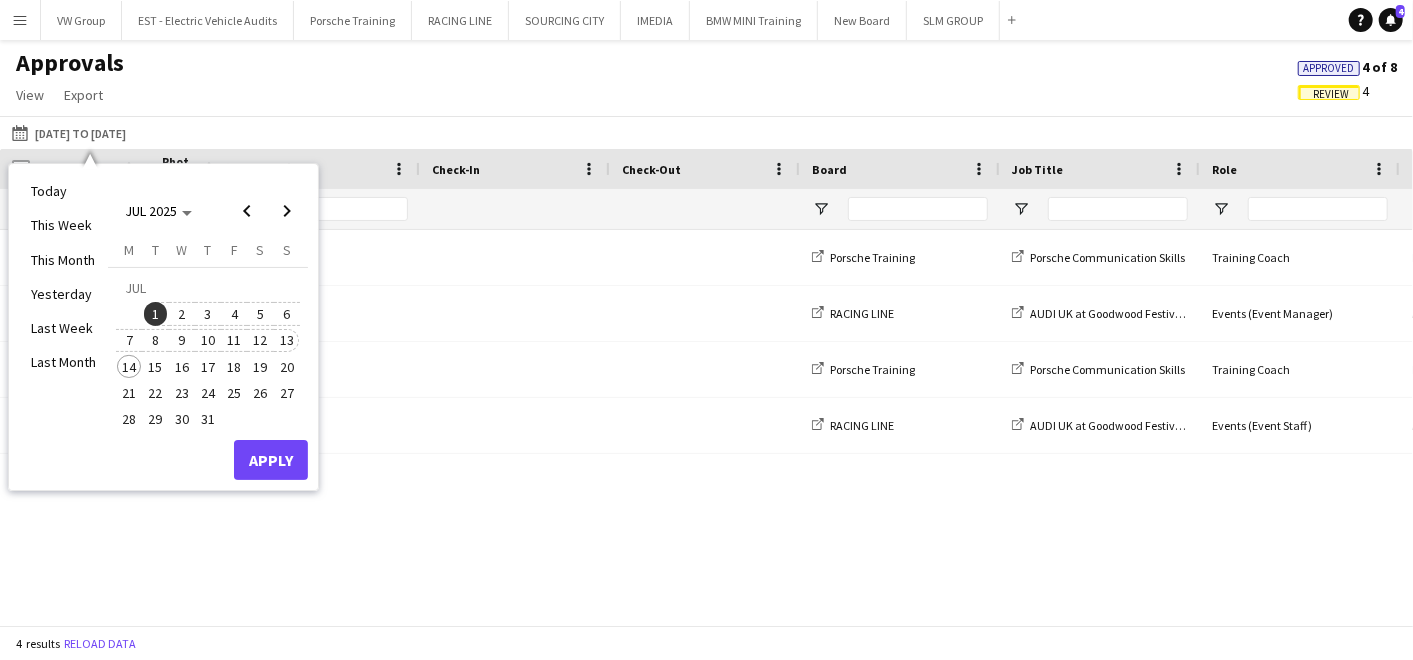 click on "13" at bounding box center (287, 341) 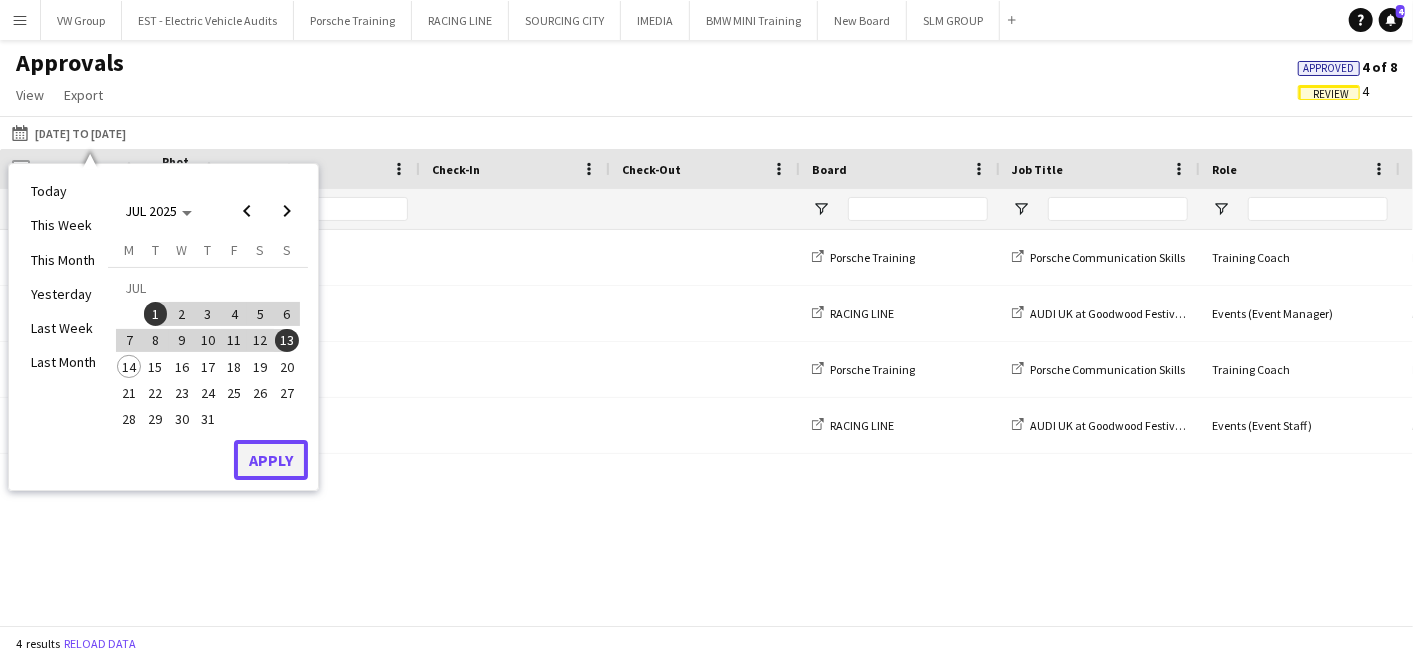 click on "Apply" at bounding box center [271, 460] 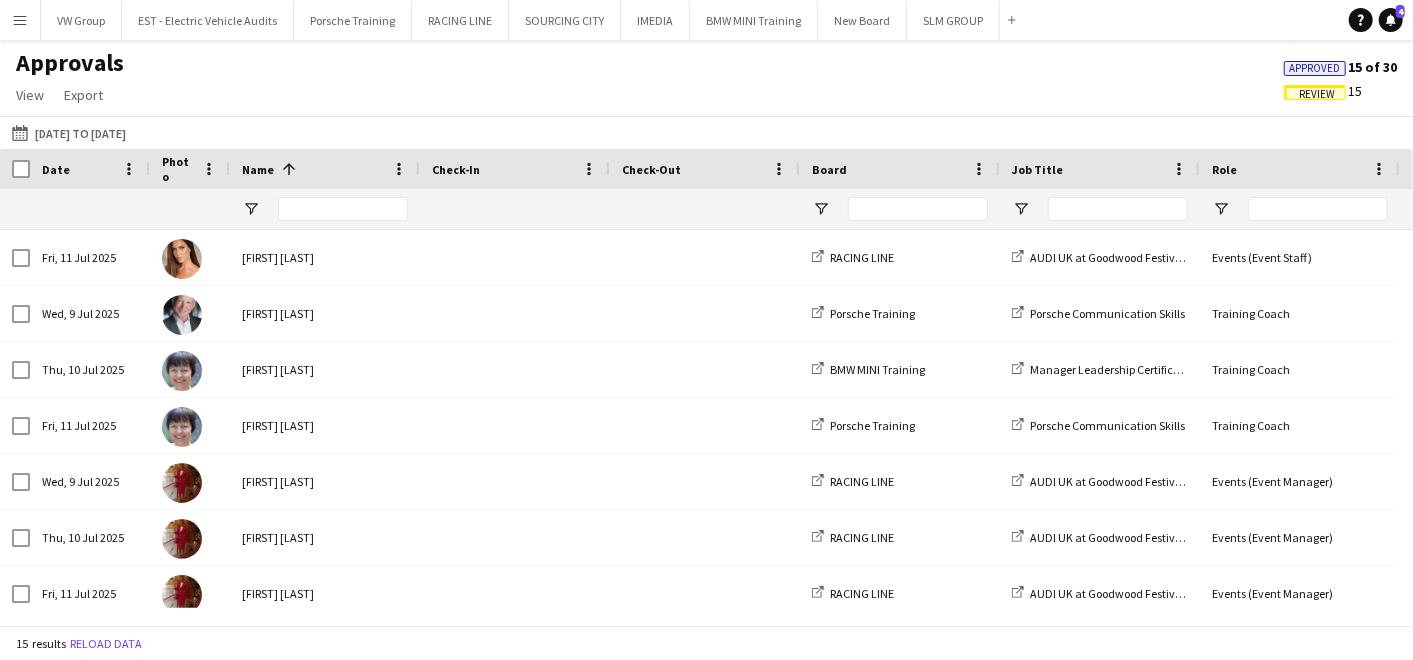 click on "Review" 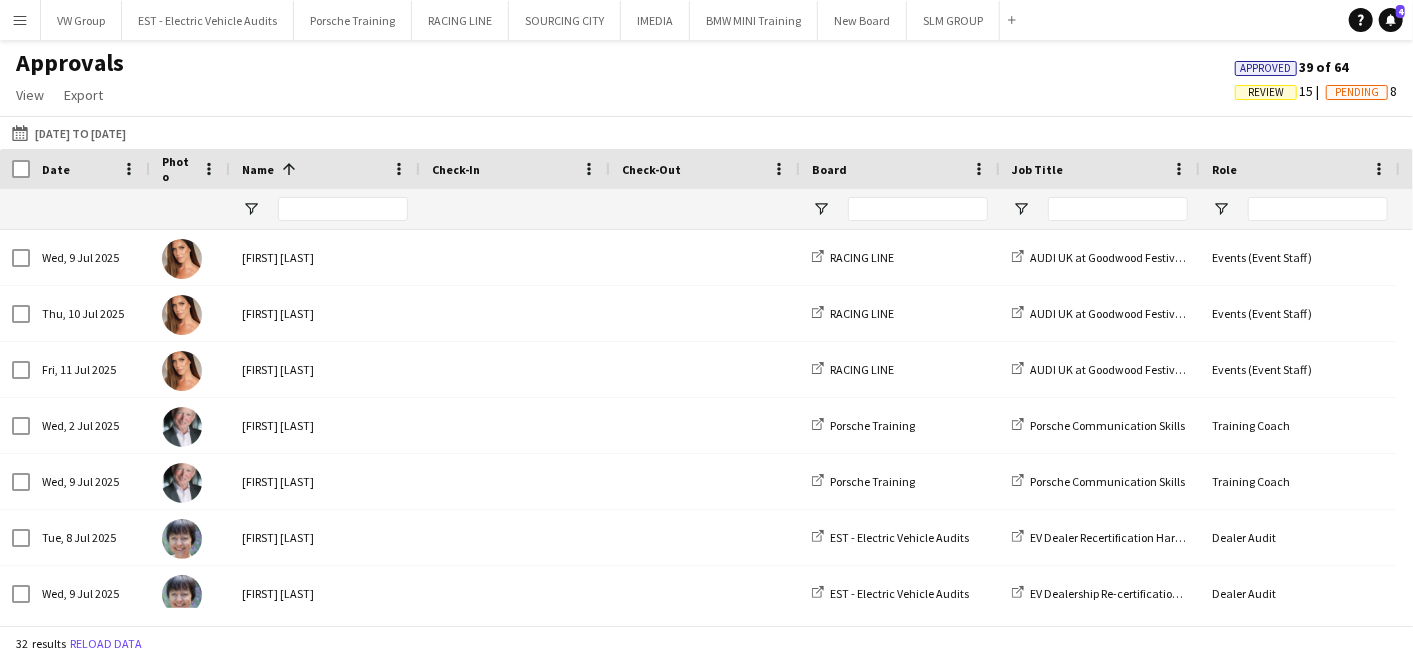 scroll, scrollTop: 0, scrollLeft: 651, axis: horizontal 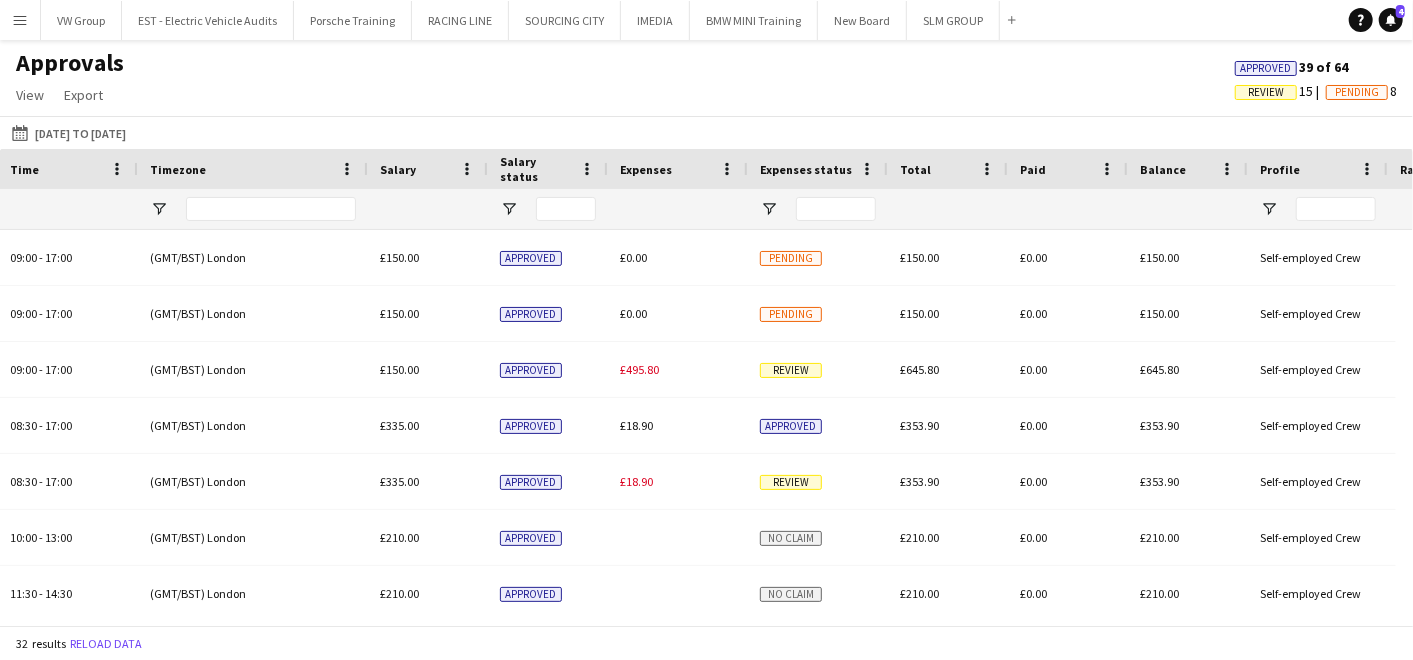 click on "Review" 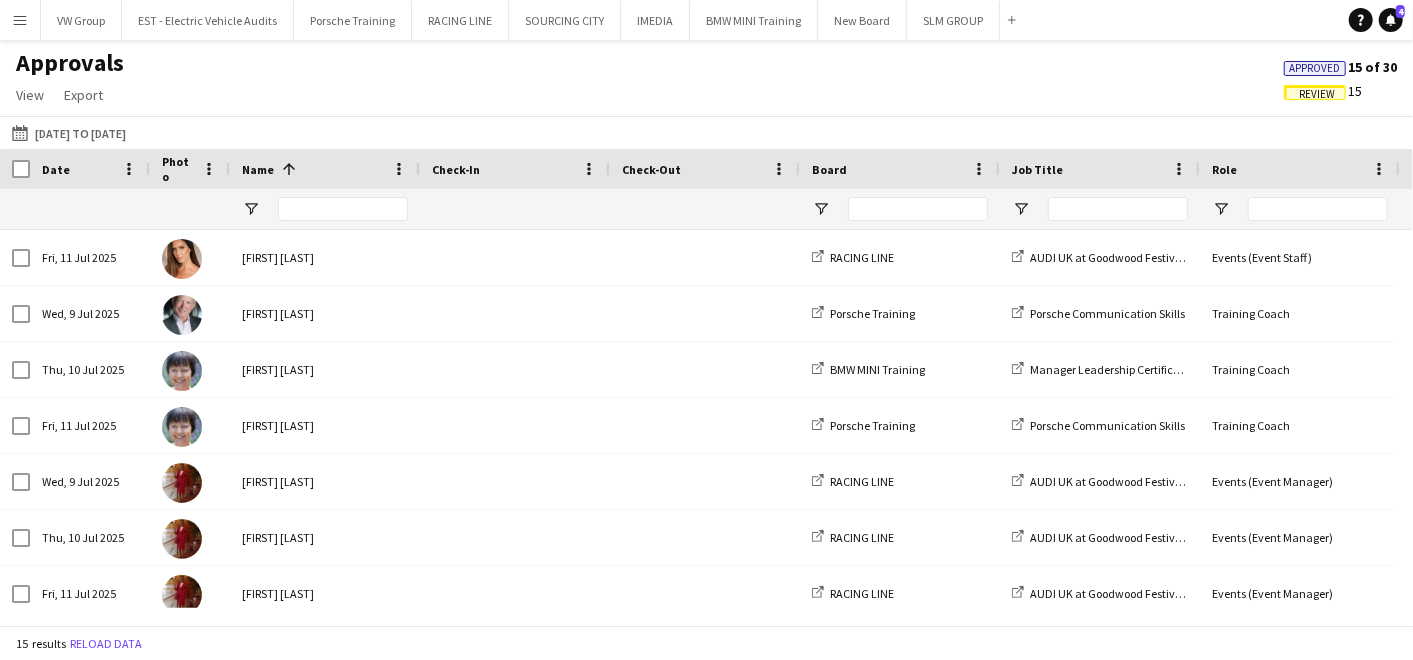 scroll, scrollTop: 316, scrollLeft: 0, axis: vertical 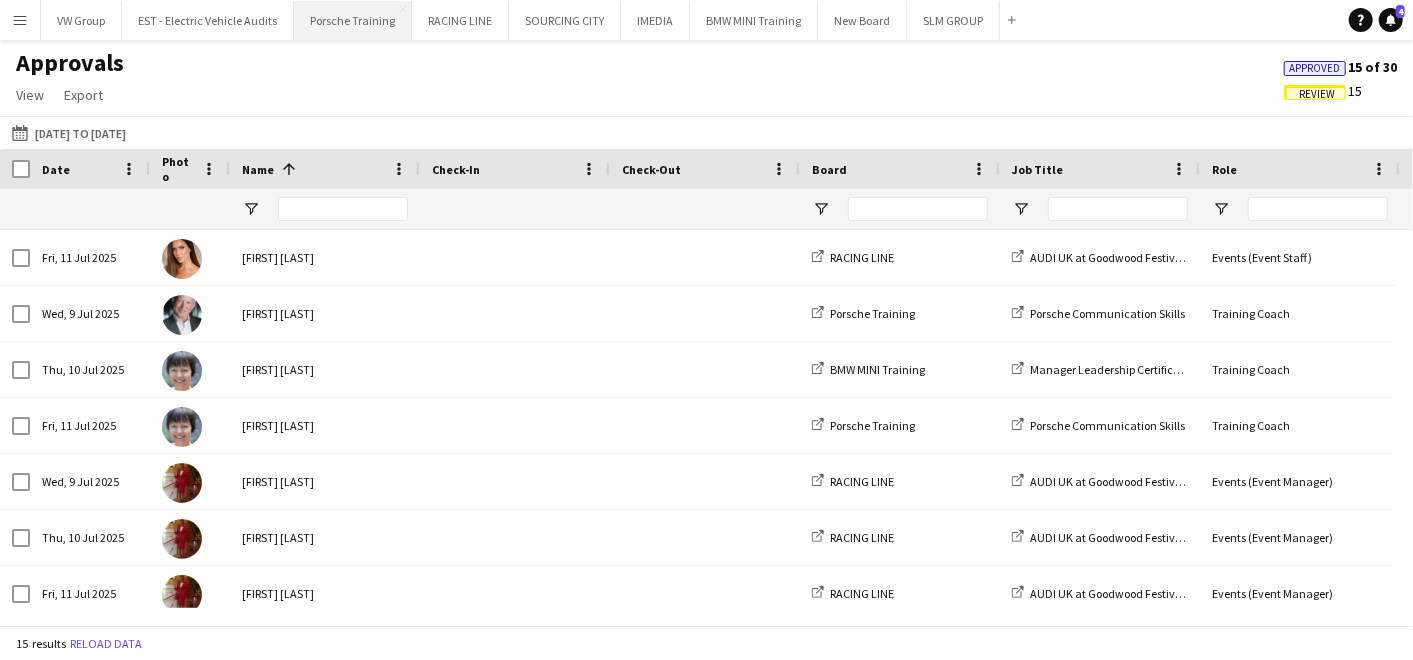 click on "Porsche Training
Close" at bounding box center (353, 20) 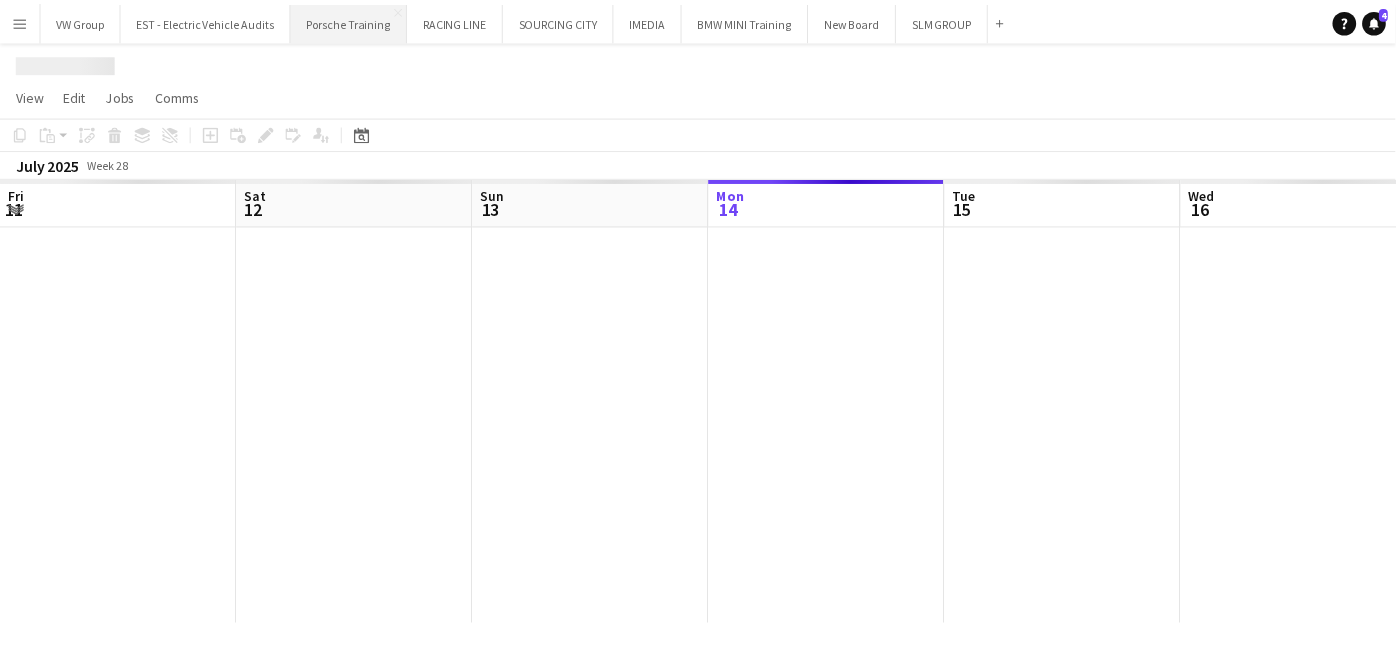 scroll, scrollTop: 0, scrollLeft: 477, axis: horizontal 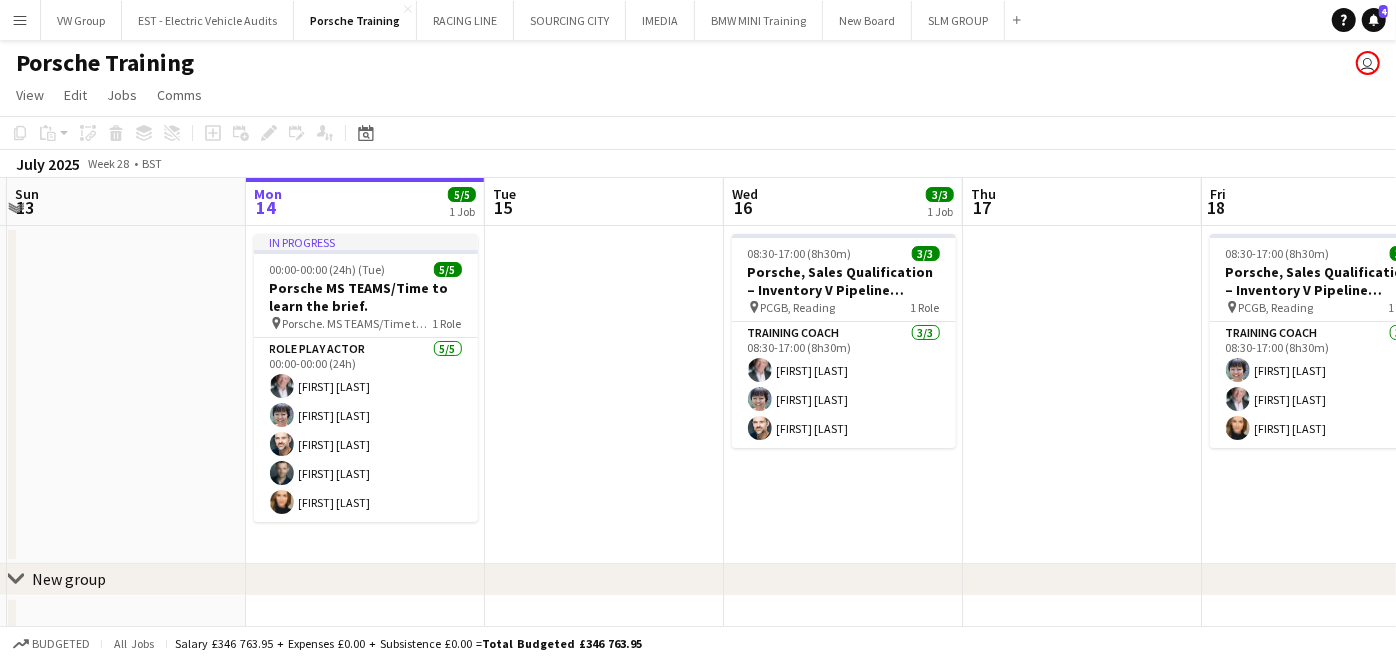 drag, startPoint x: 860, startPoint y: 537, endPoint x: 963, endPoint y: 492, distance: 112.40107 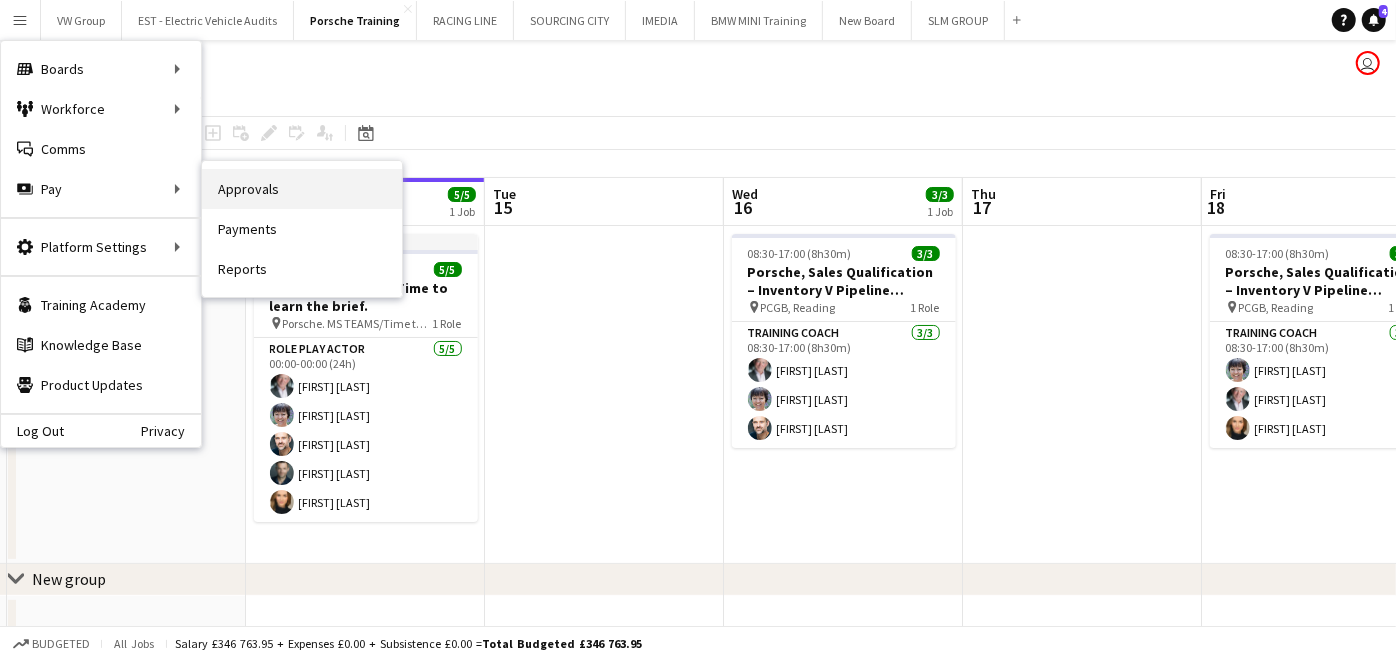 click on "Approvals" at bounding box center (302, 189) 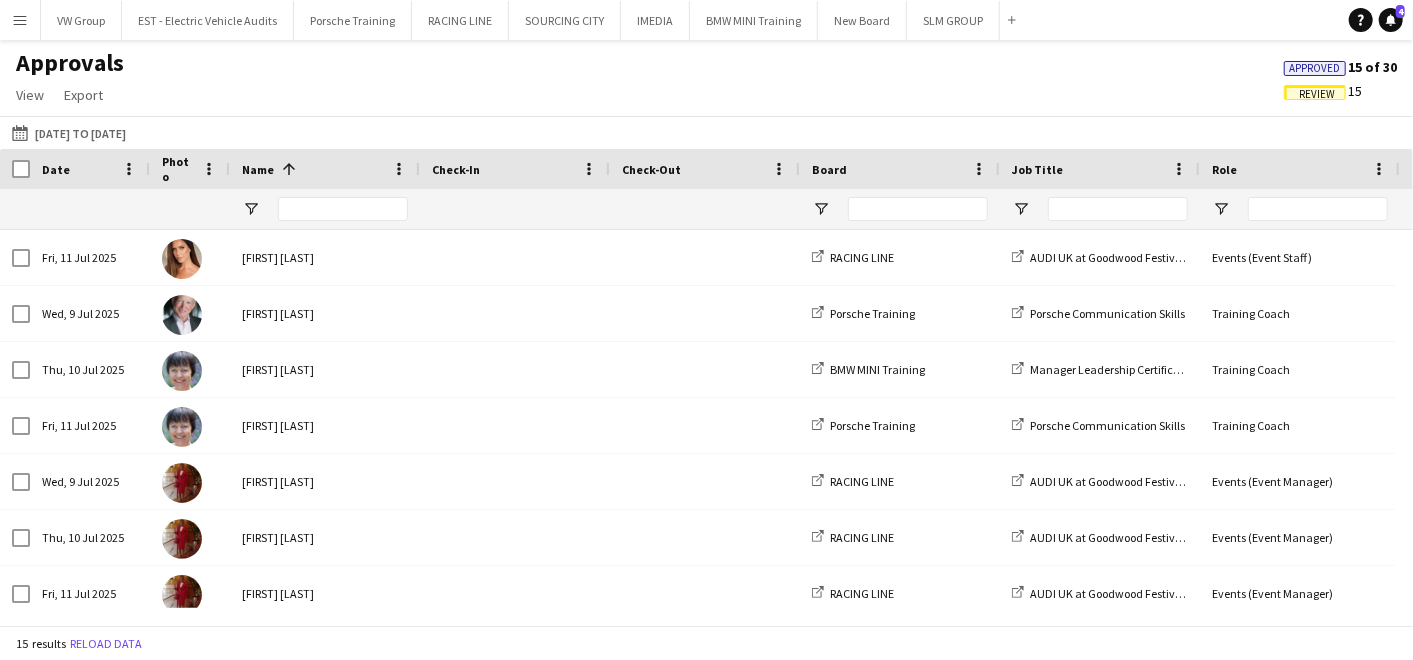 scroll, scrollTop: 84, scrollLeft: 0, axis: vertical 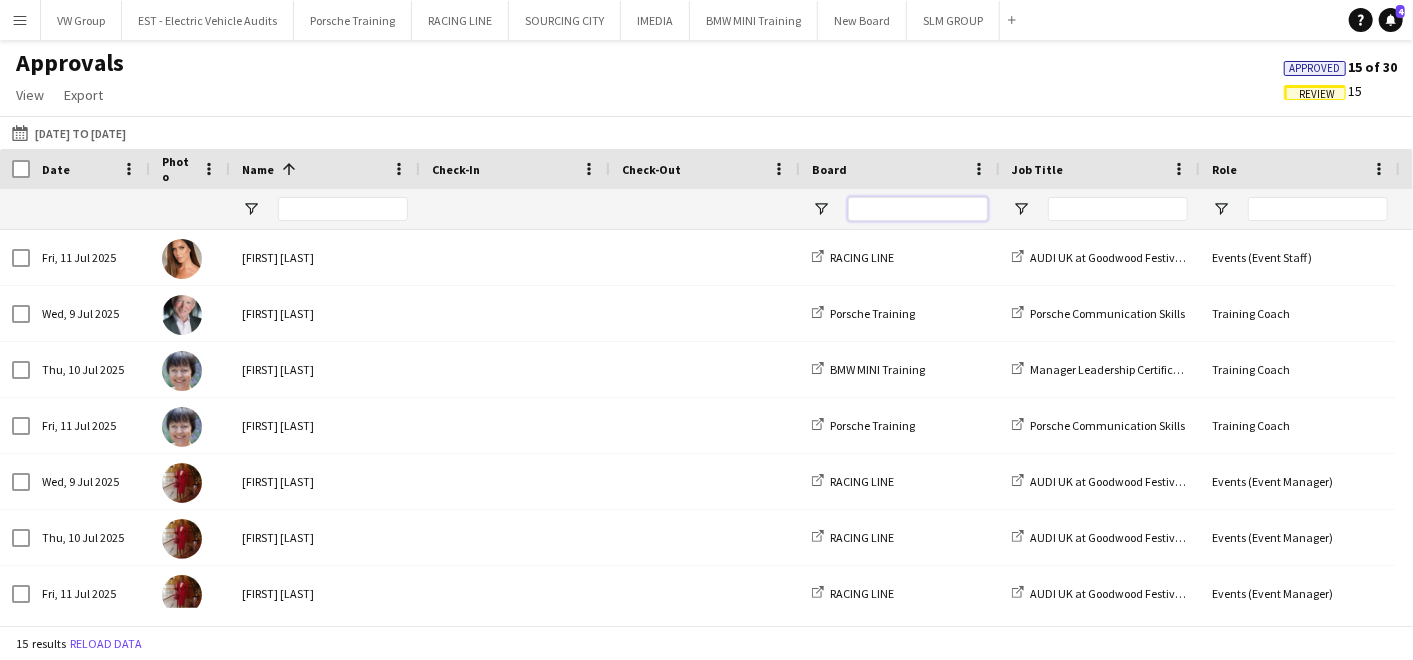 click at bounding box center (918, 209) 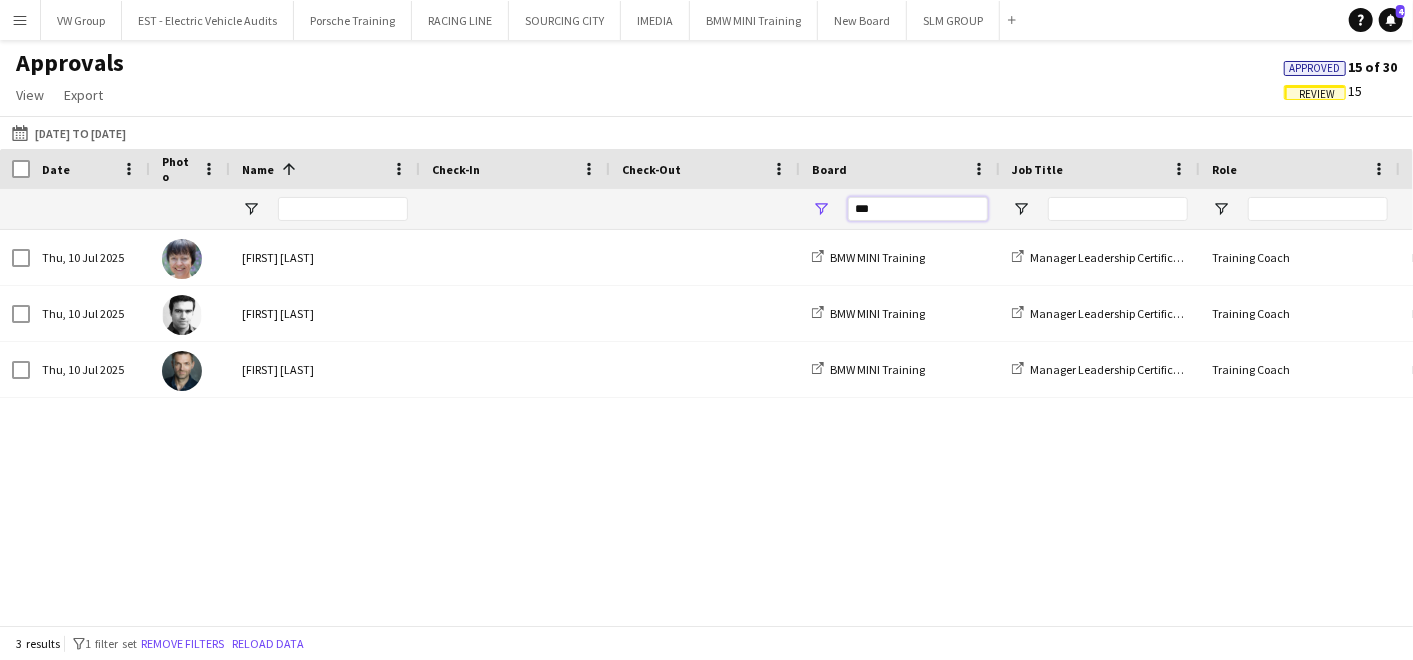 type on "***" 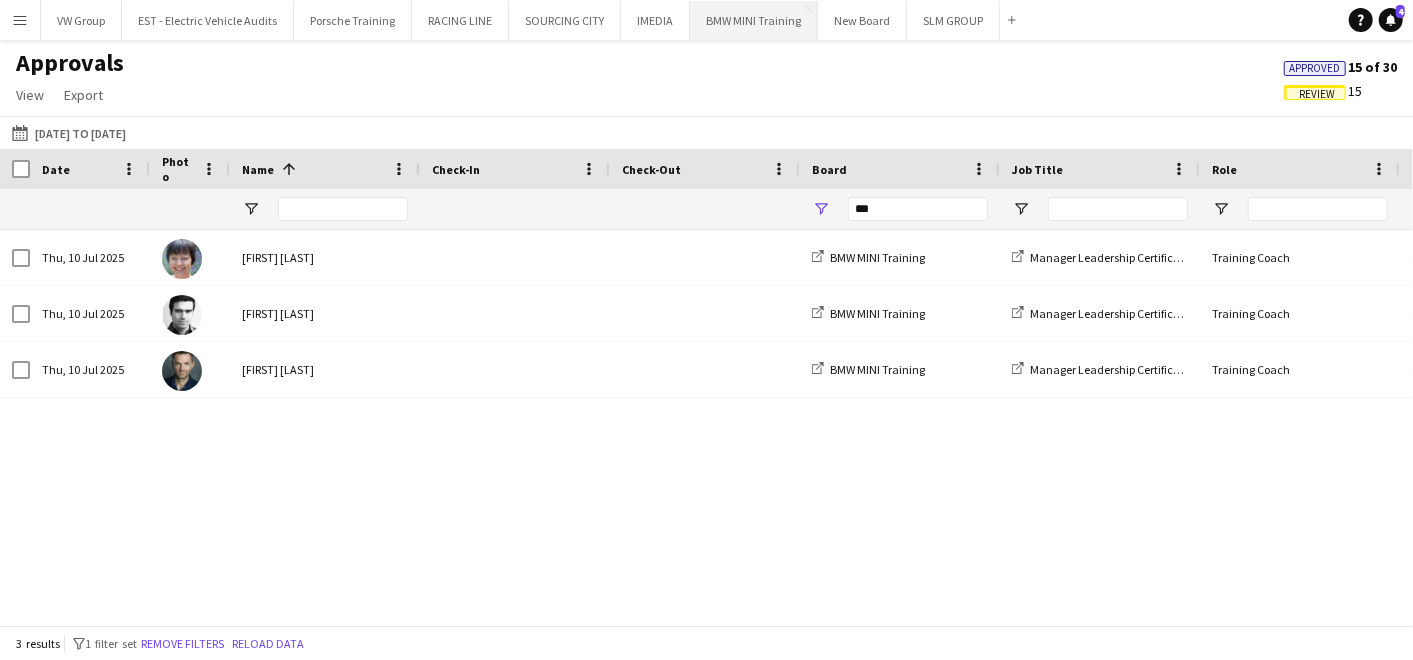 click on "BMW MINI Training
Close" at bounding box center (754, 20) 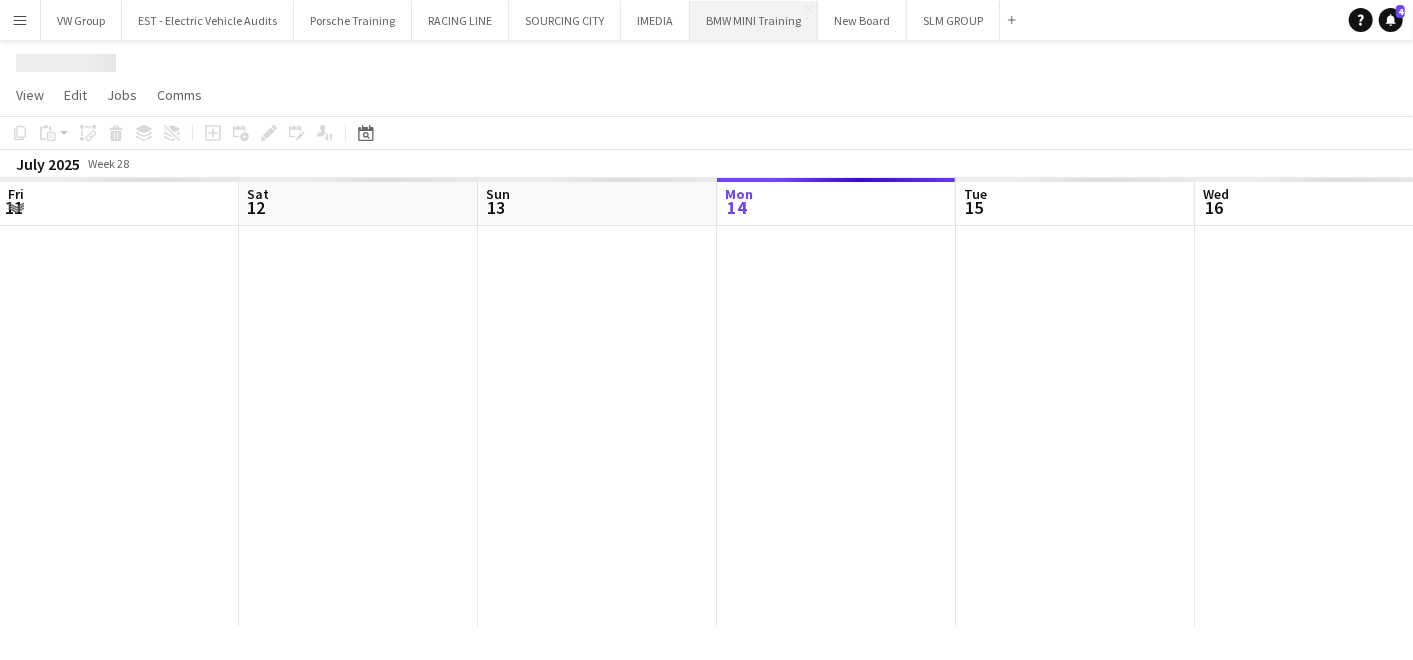 scroll, scrollTop: 0, scrollLeft: 477, axis: horizontal 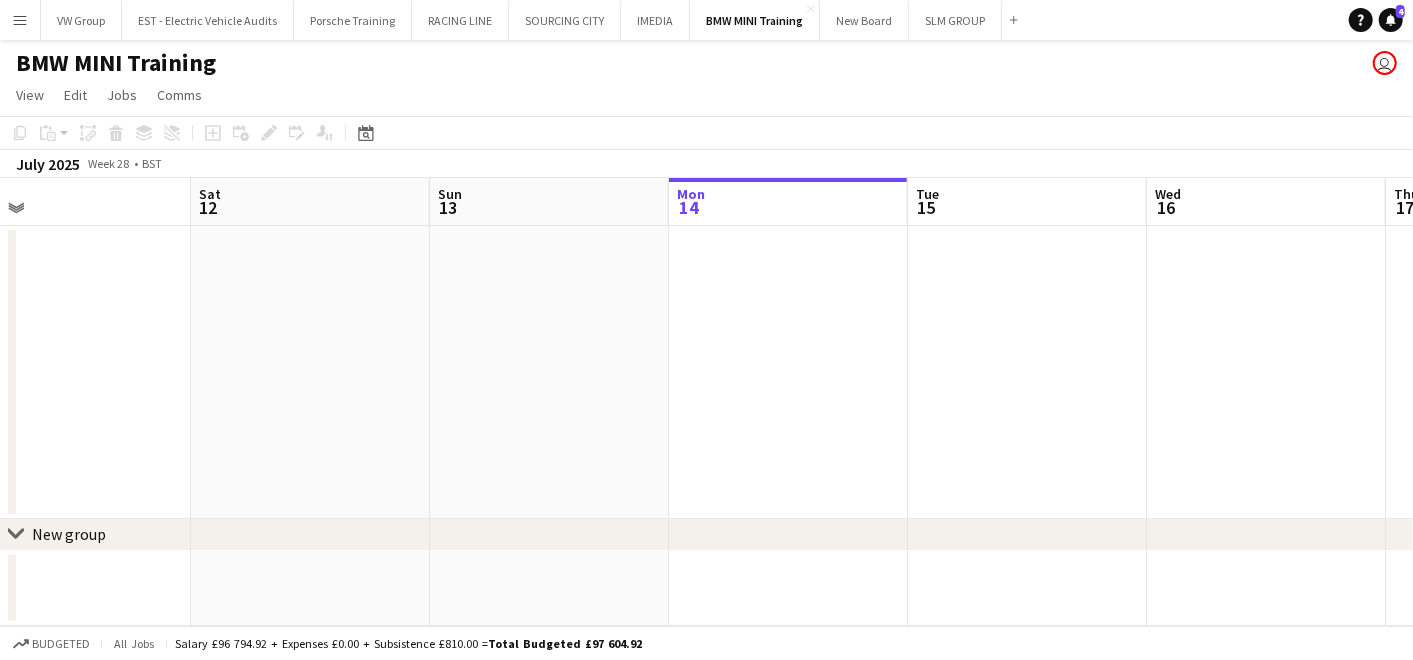 drag, startPoint x: 1008, startPoint y: 410, endPoint x: 927, endPoint y: 421, distance: 81.7435 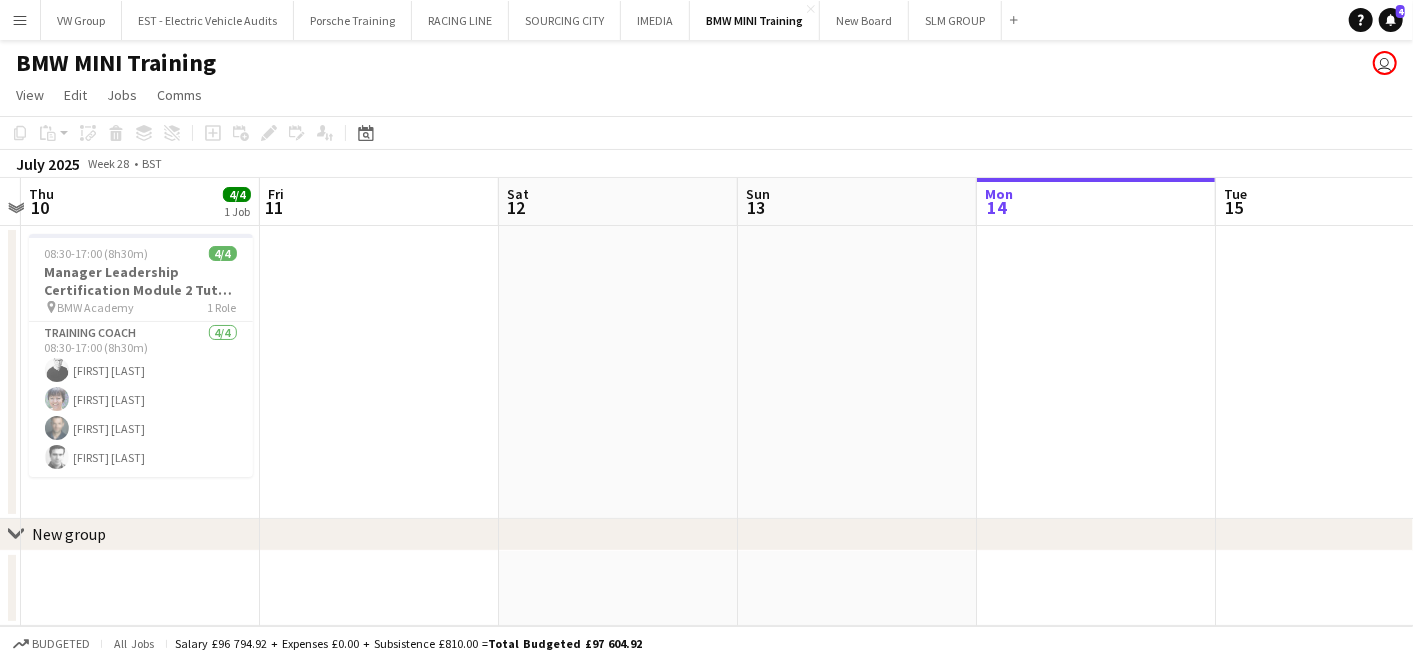 drag, startPoint x: 796, startPoint y: 430, endPoint x: 940, endPoint y: 424, distance: 144.12494 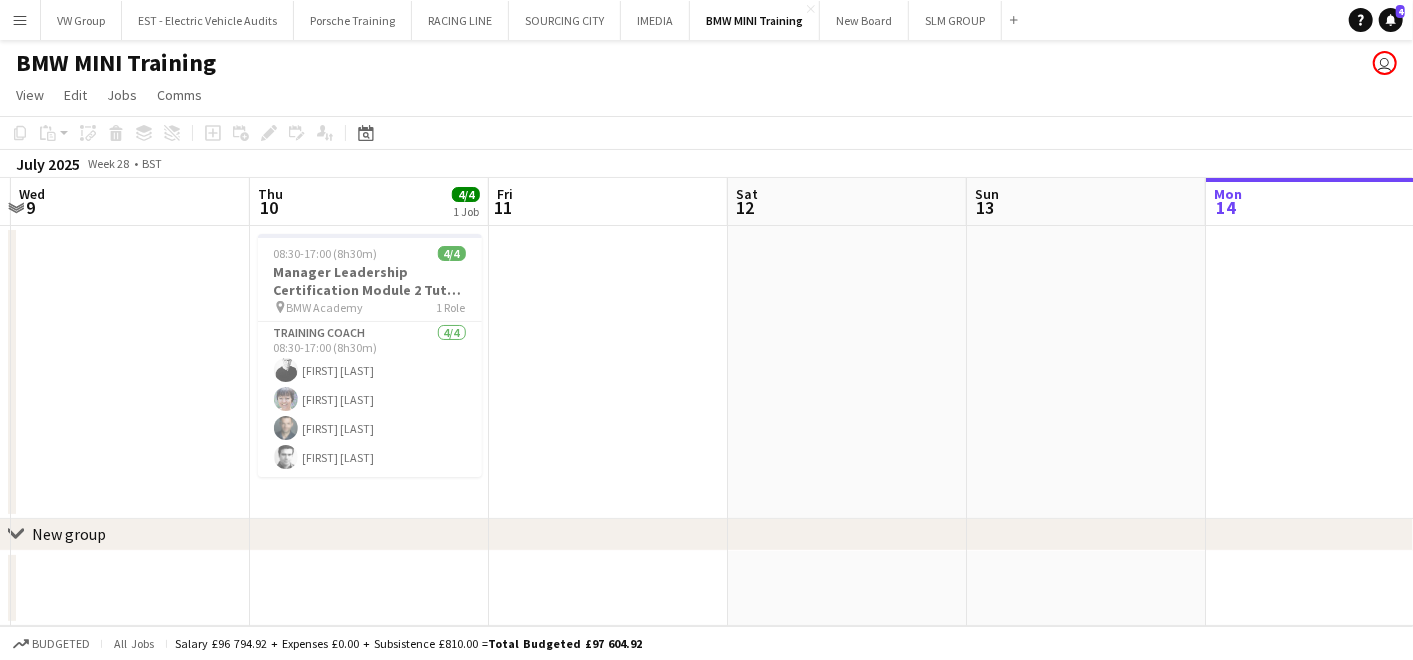 drag, startPoint x: 814, startPoint y: 411, endPoint x: 831, endPoint y: 409, distance: 17.117243 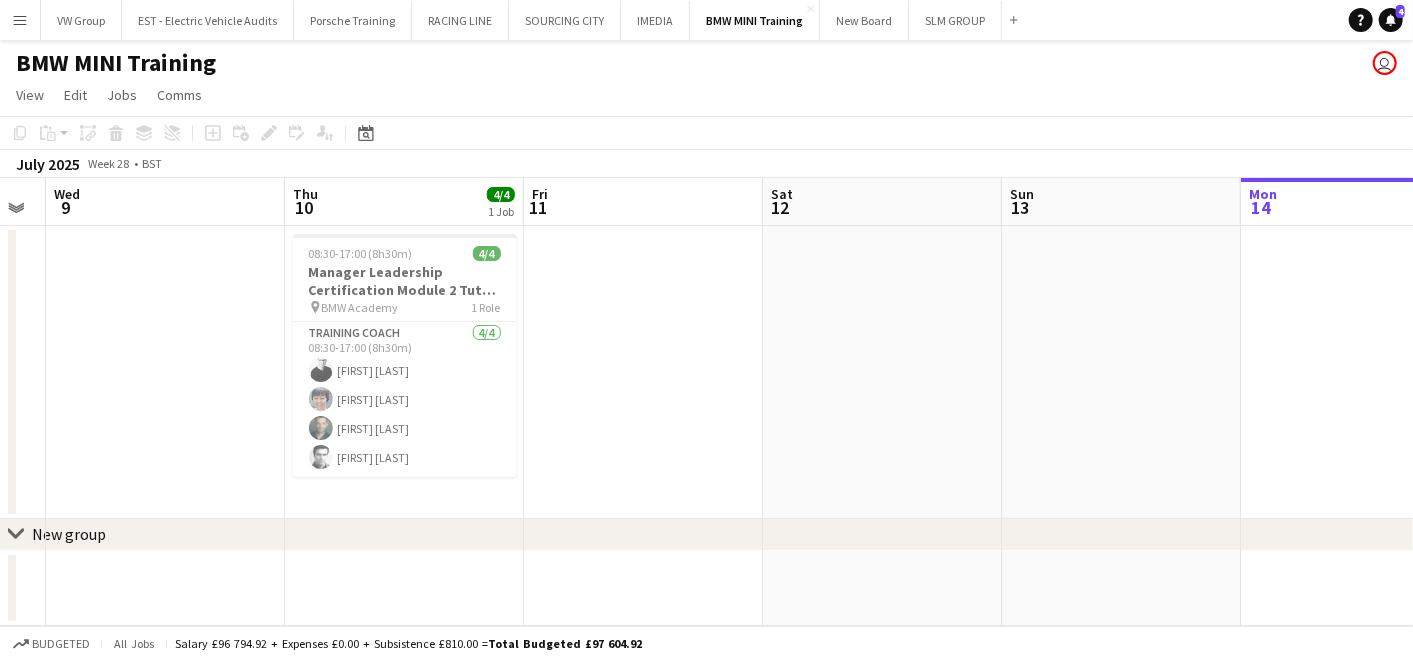click on "Menu" at bounding box center (20, 20) 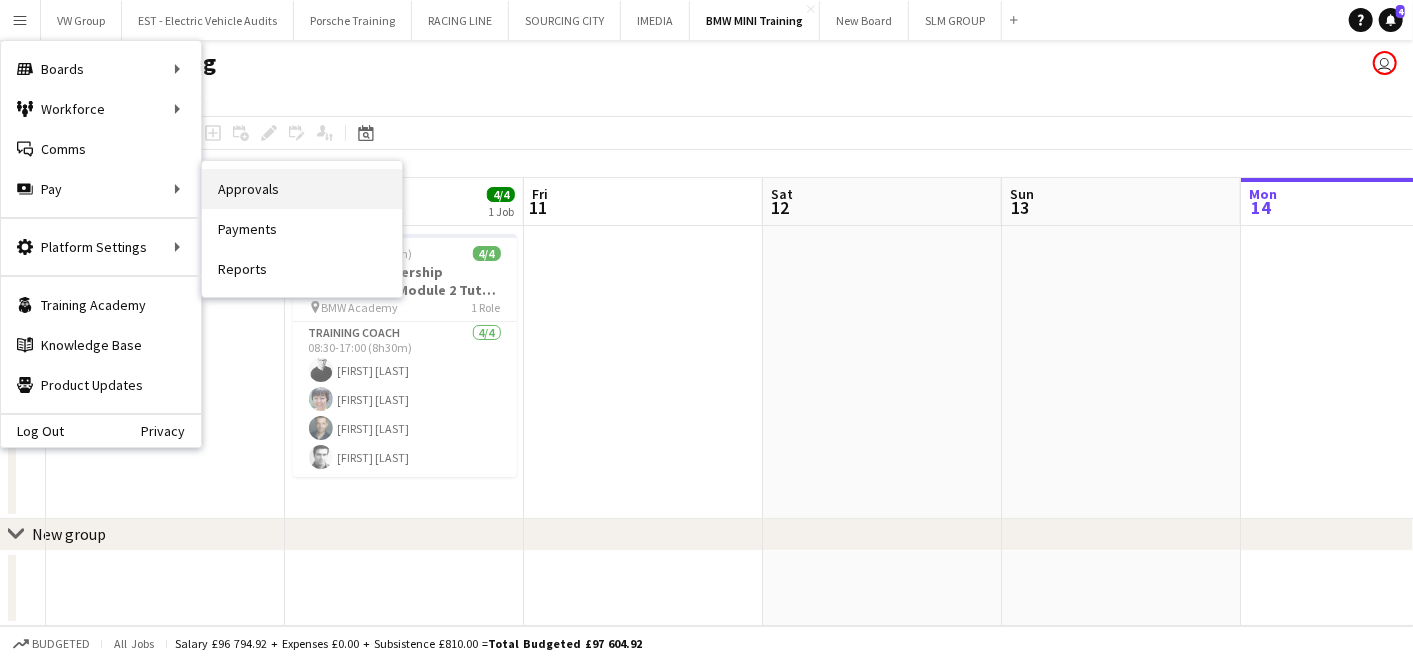 click on "Approvals" at bounding box center (302, 189) 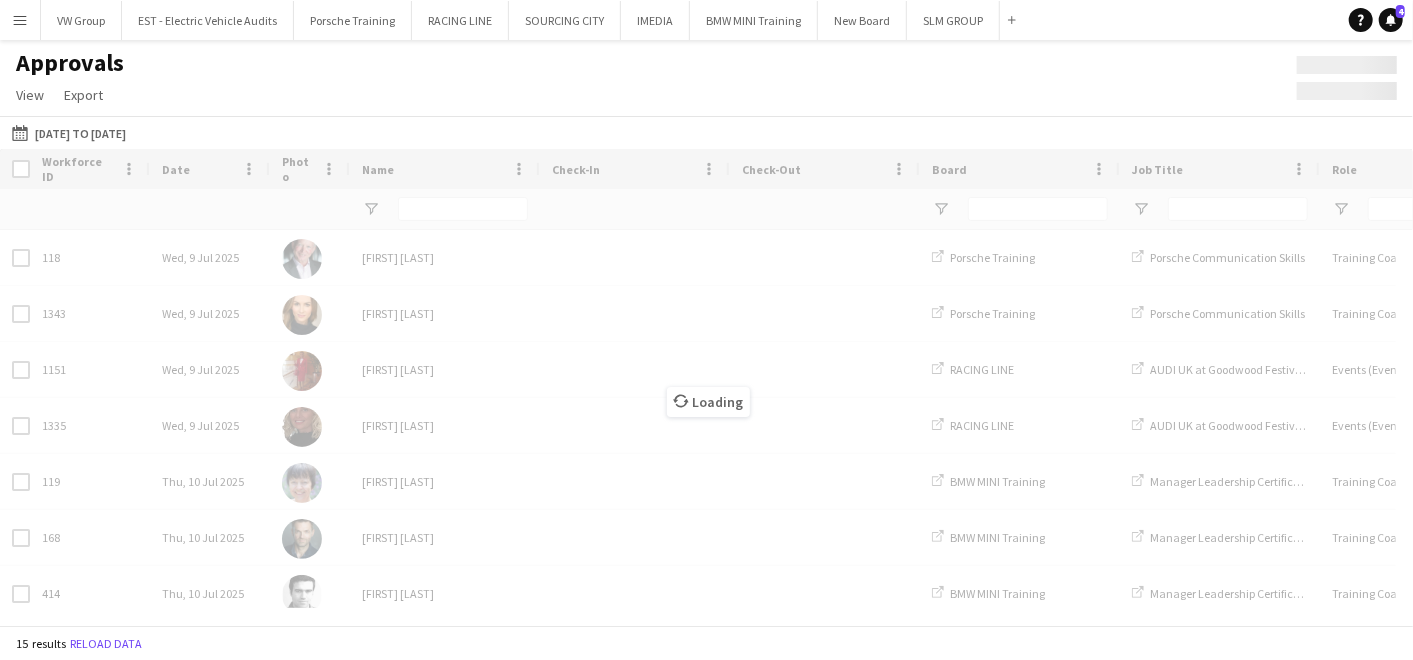 type on "***" 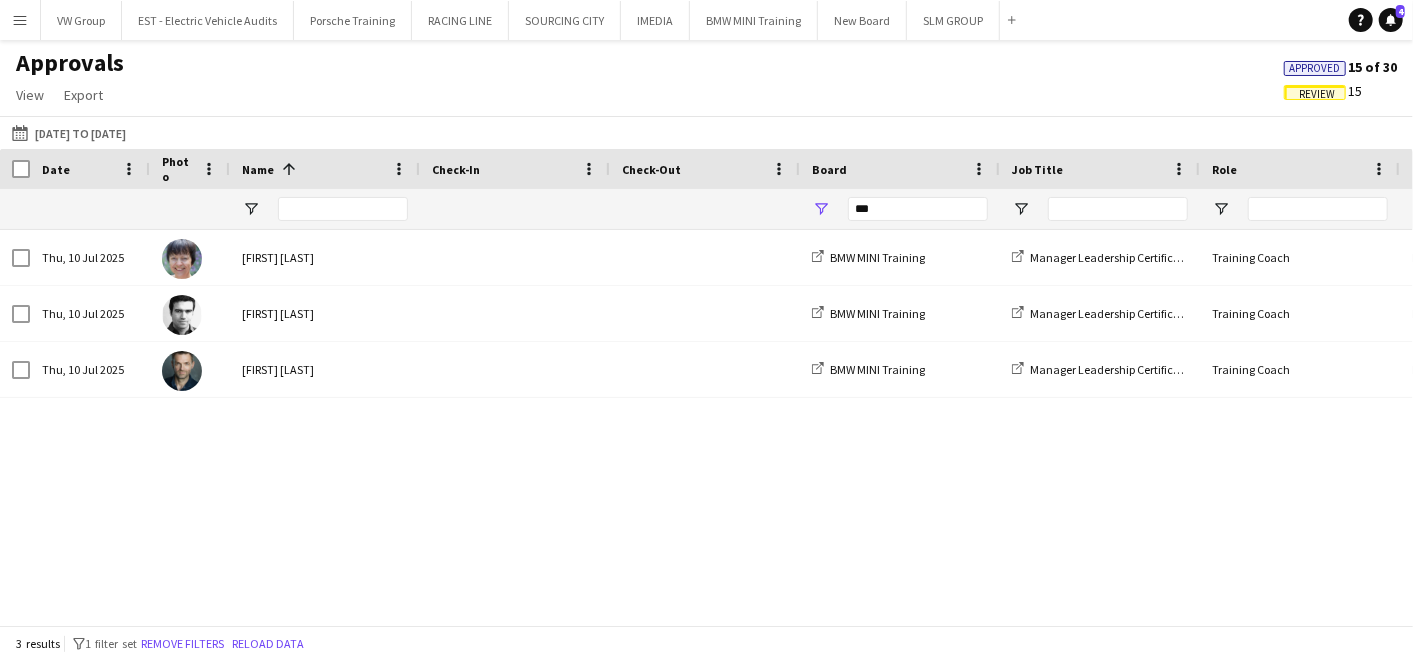 drag, startPoint x: 280, startPoint y: 191, endPoint x: 25, endPoint y: -23, distance: 332.8979 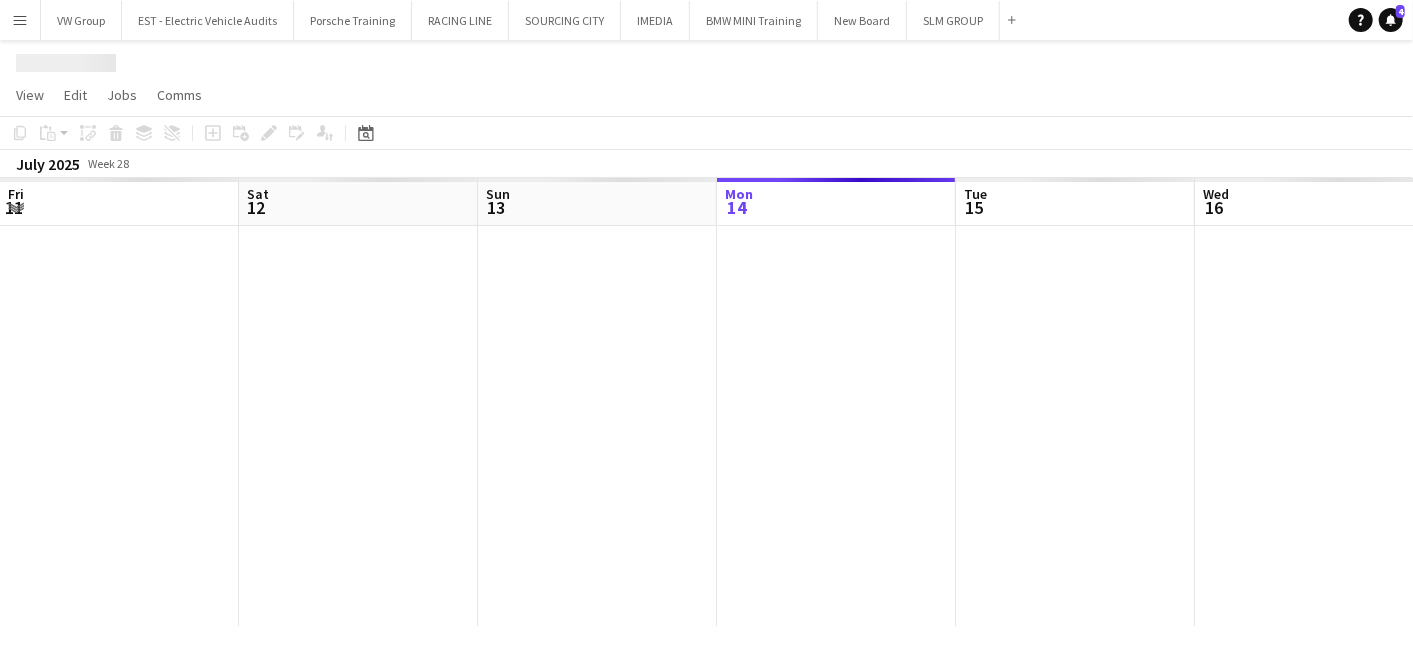 scroll, scrollTop: 0, scrollLeft: 477, axis: horizontal 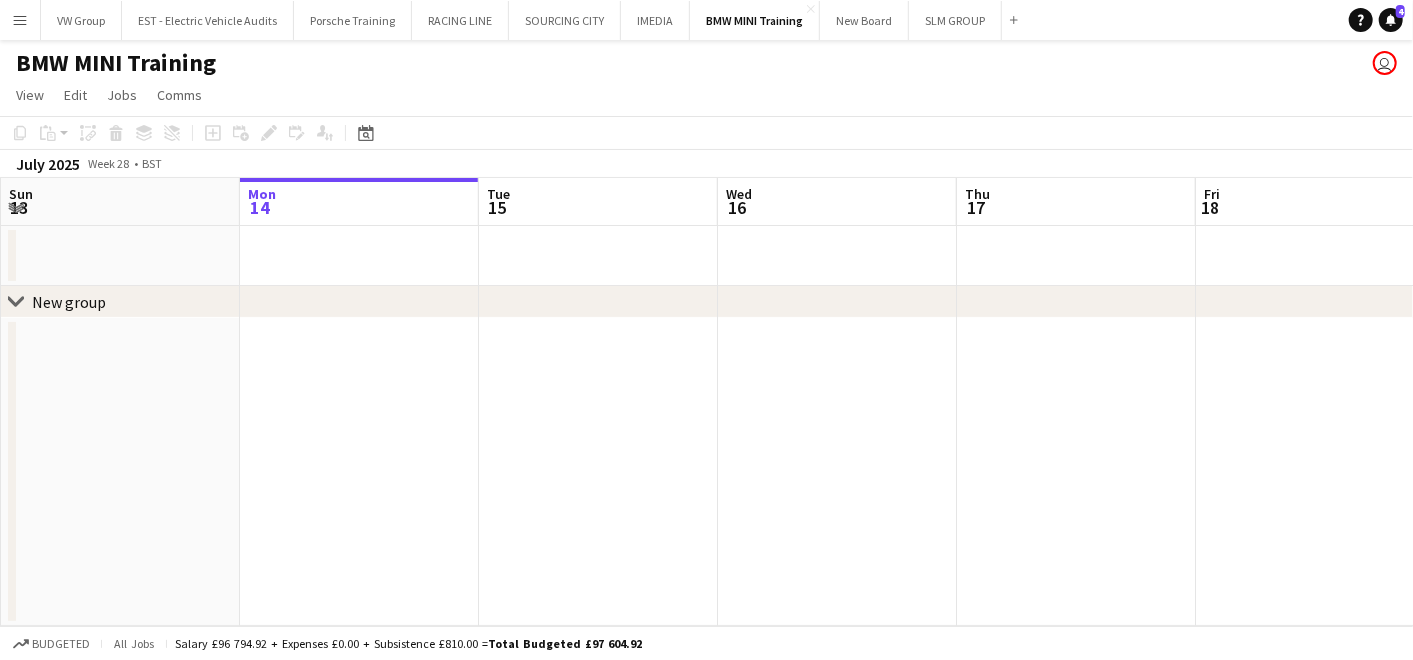 click on "Menu" at bounding box center [20, 20] 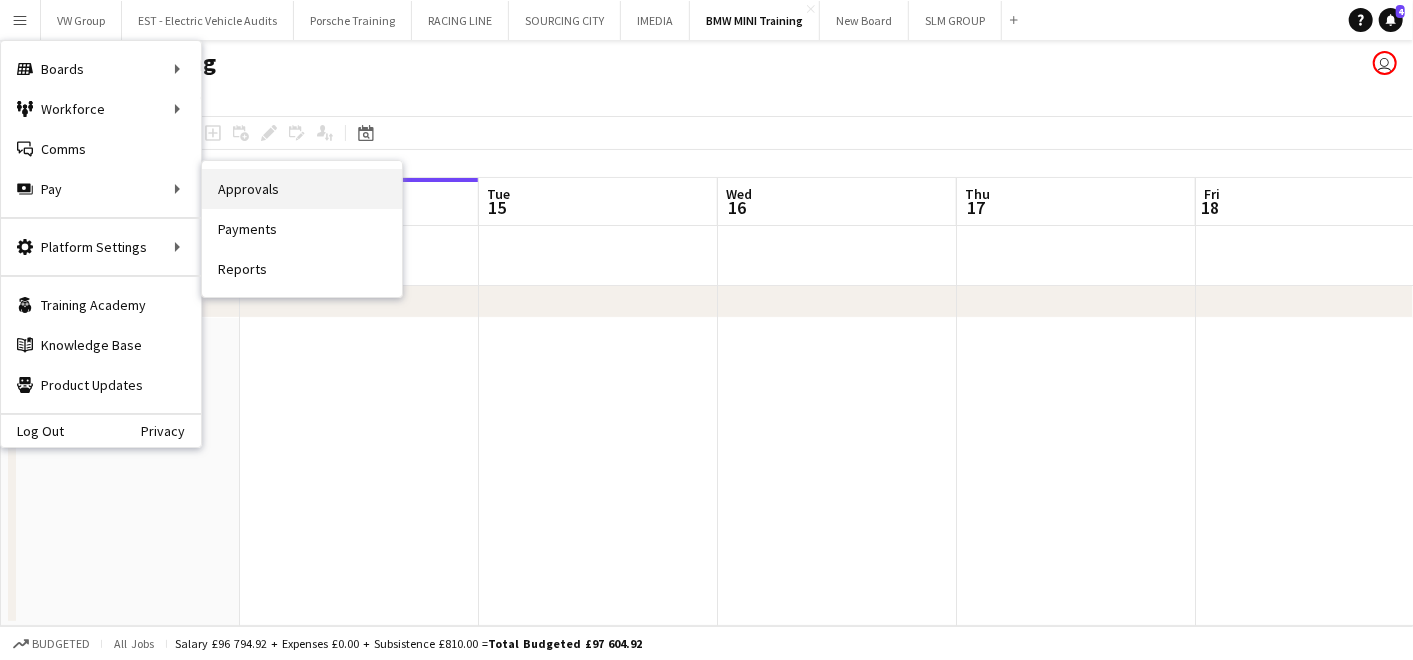 click on "Approvals" at bounding box center (302, 189) 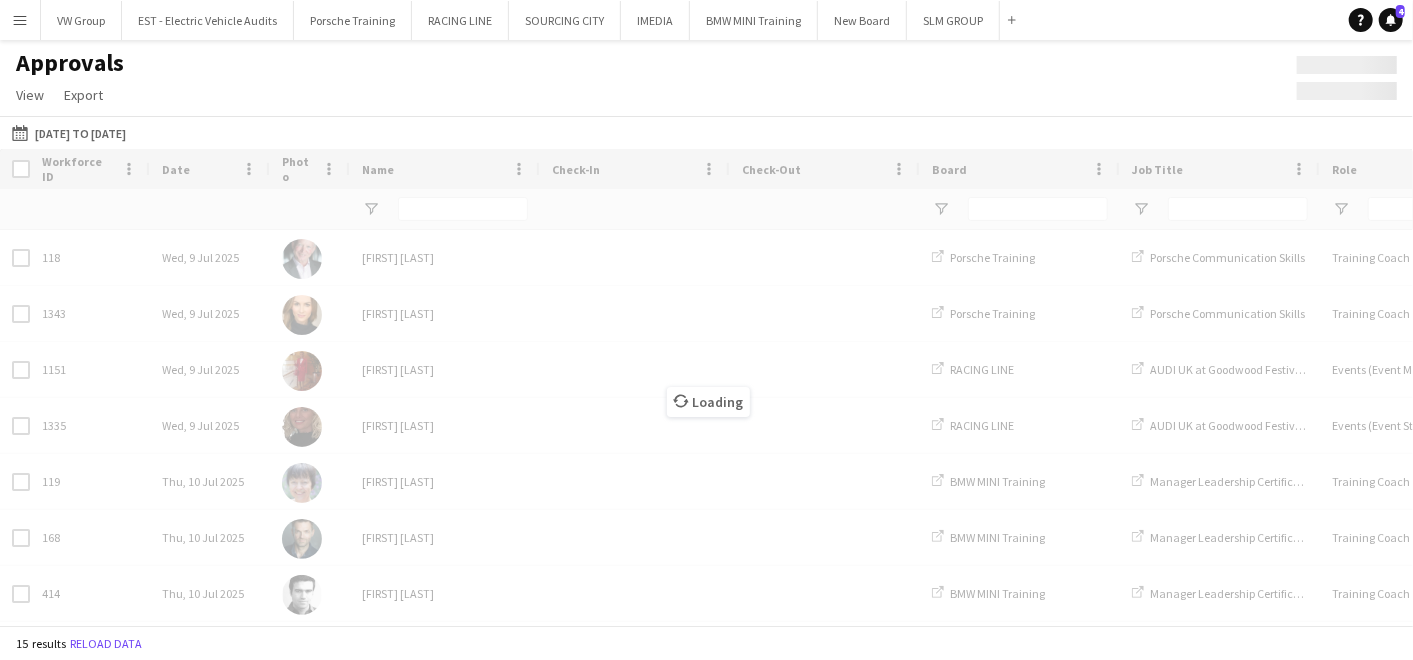 type on "***" 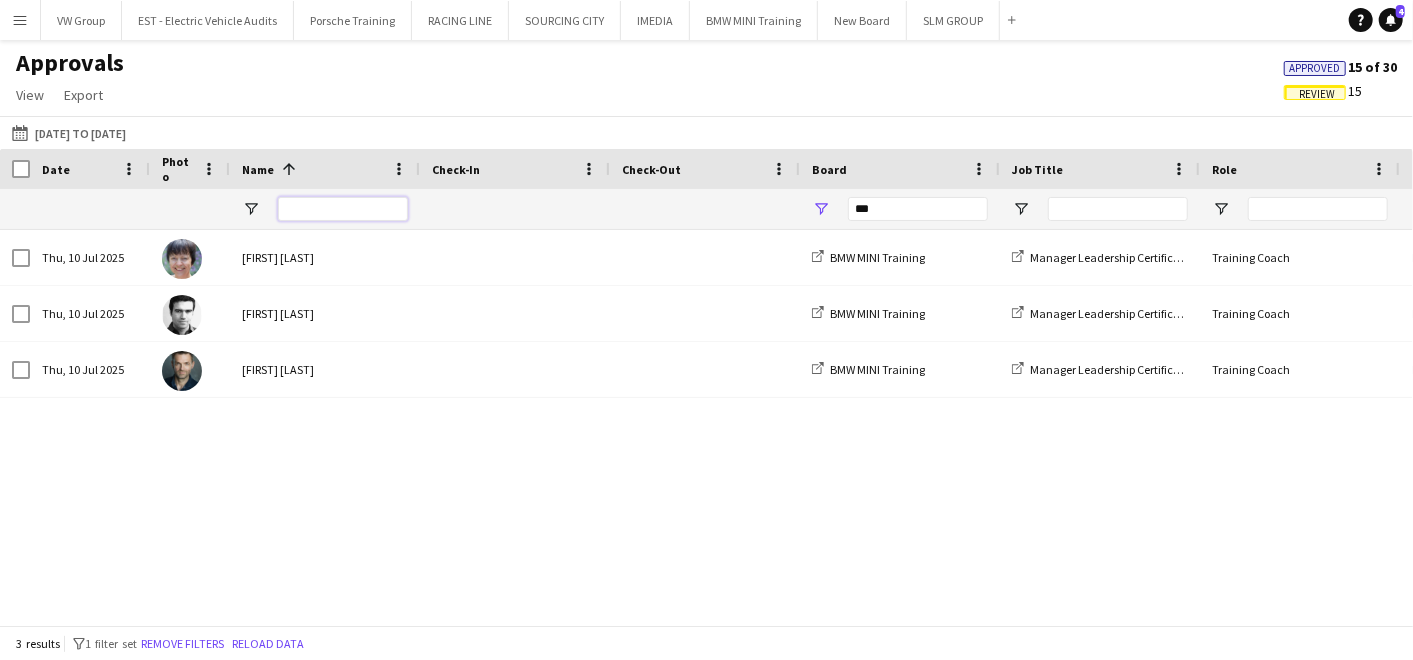 click at bounding box center (343, 209) 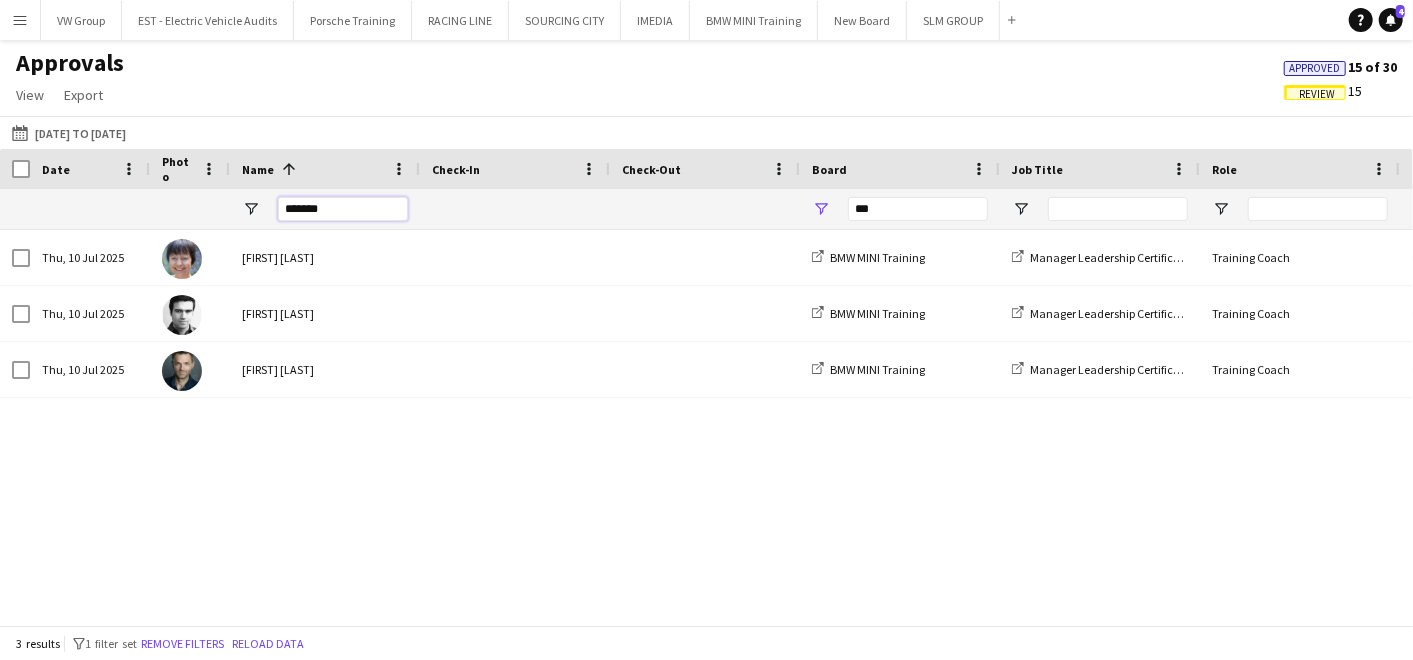type on "*******" 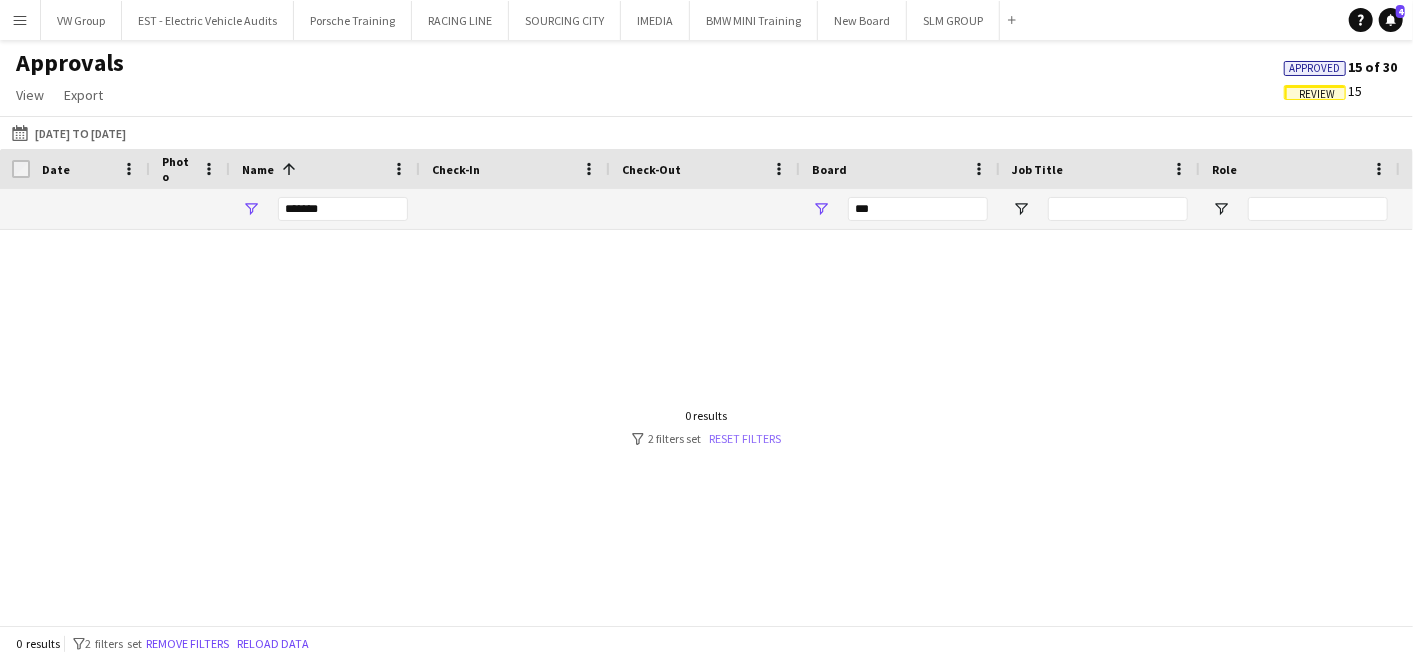 click on "Reset filters" at bounding box center [745, 438] 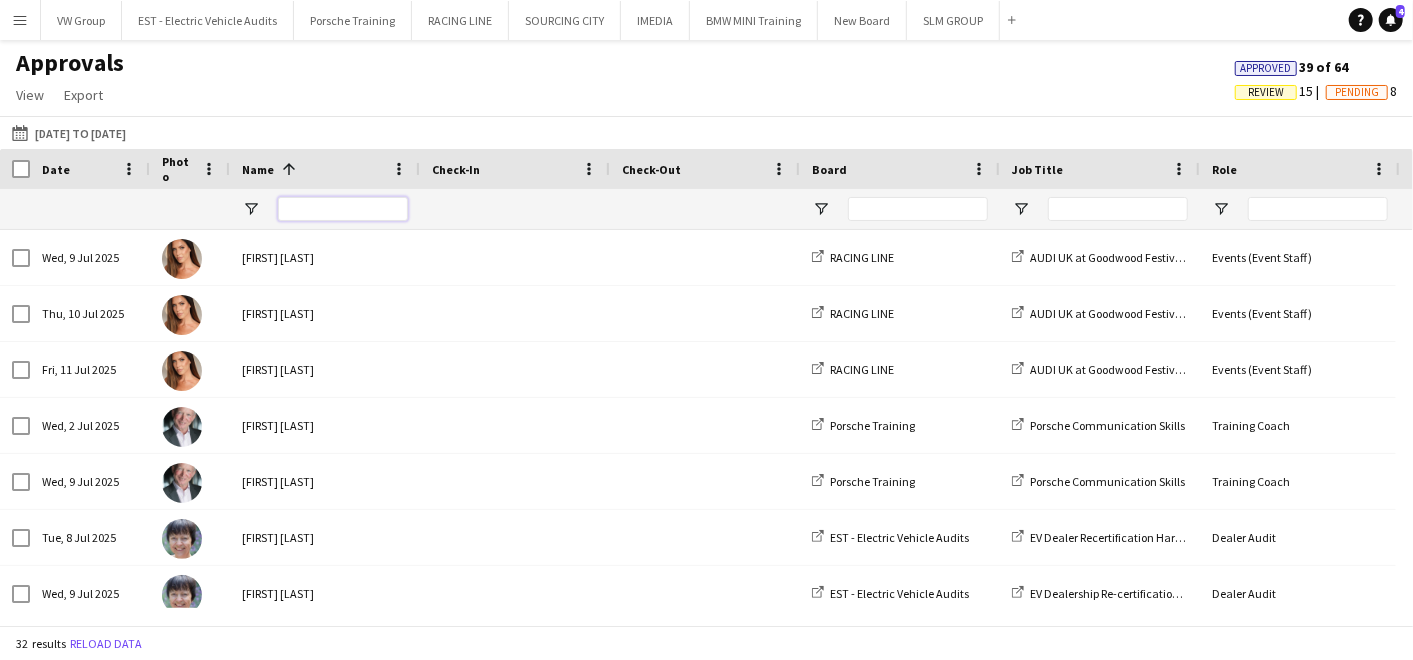click at bounding box center [343, 209] 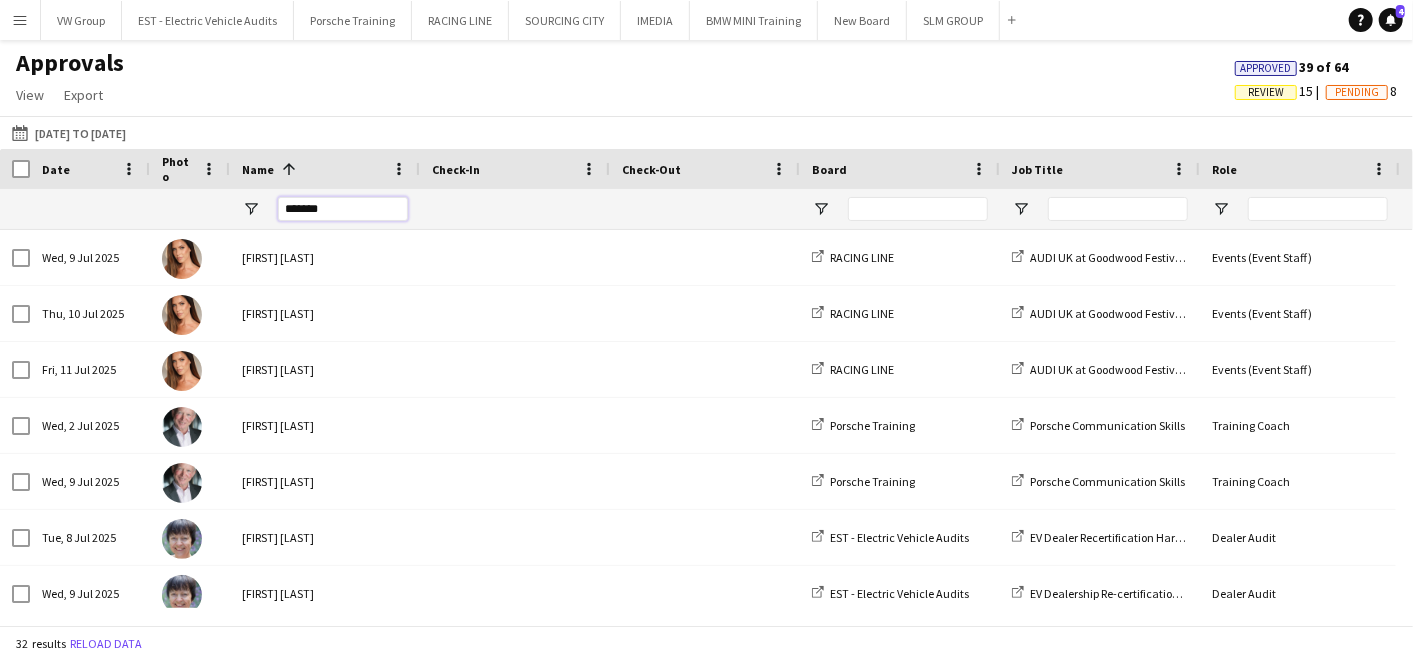 type on "*******" 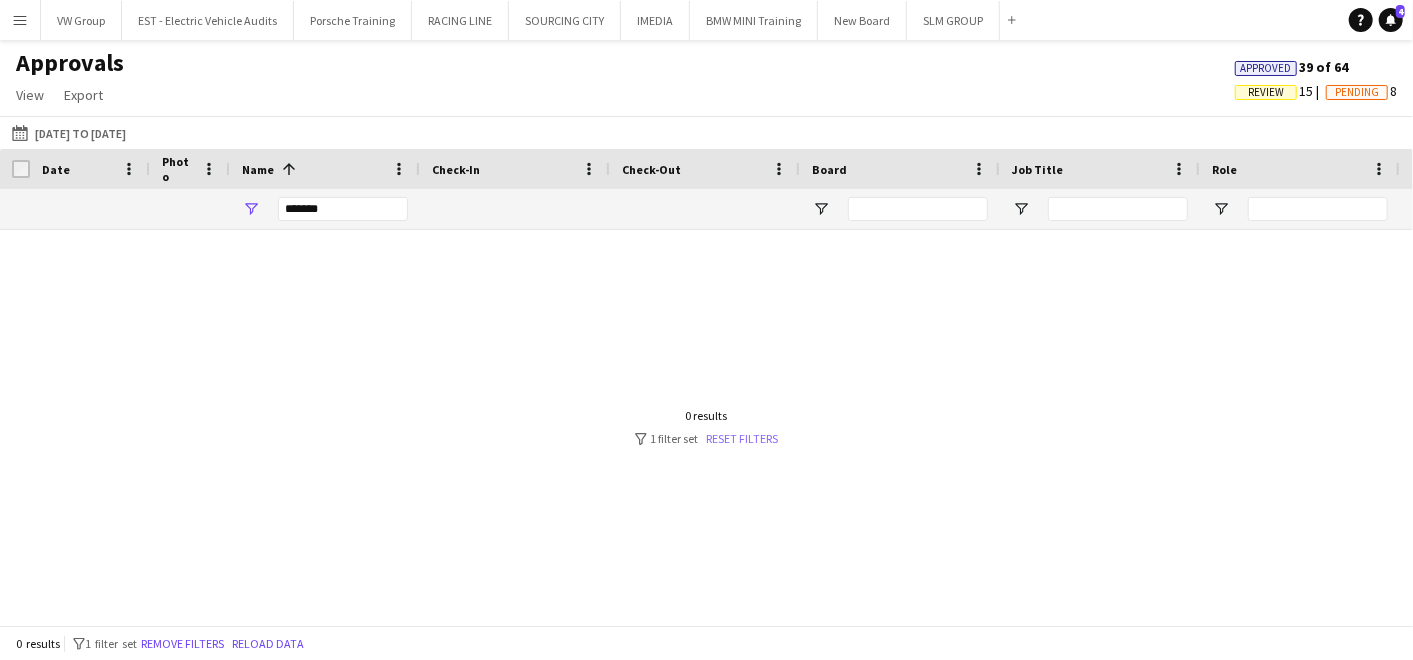 click on "Reset filters" at bounding box center [743, 438] 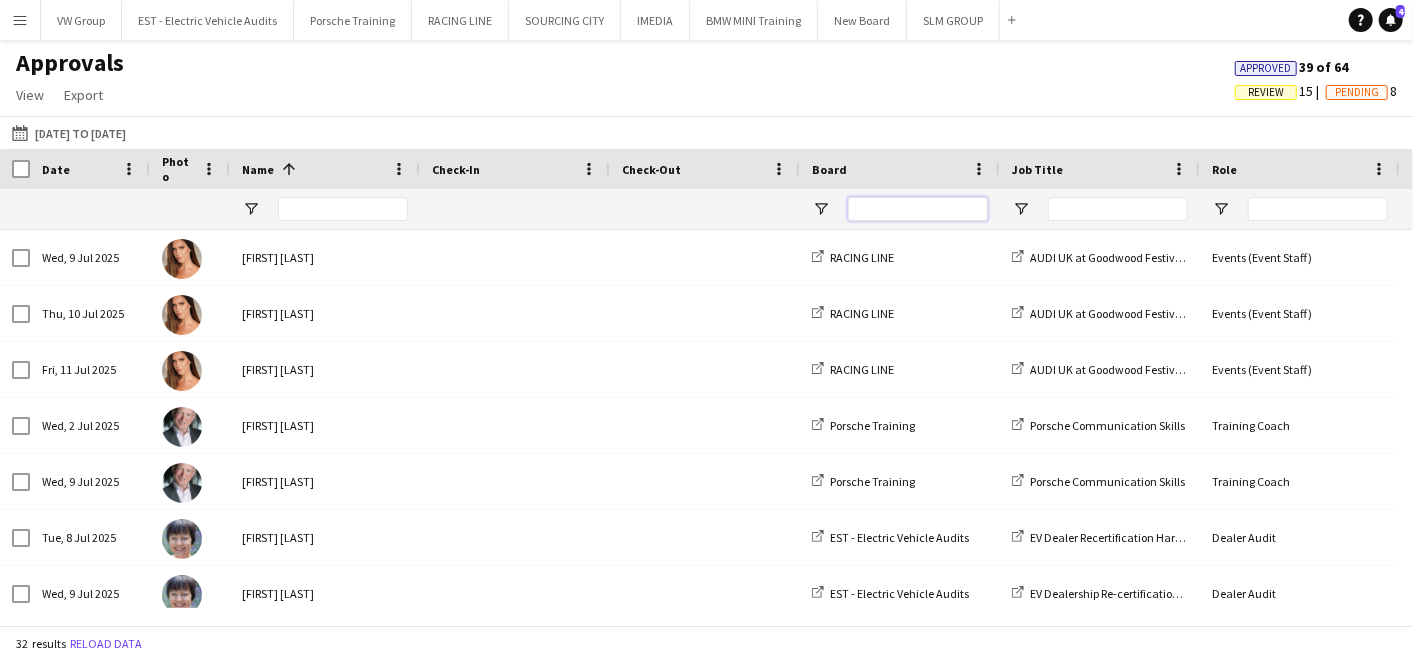 click at bounding box center [918, 209] 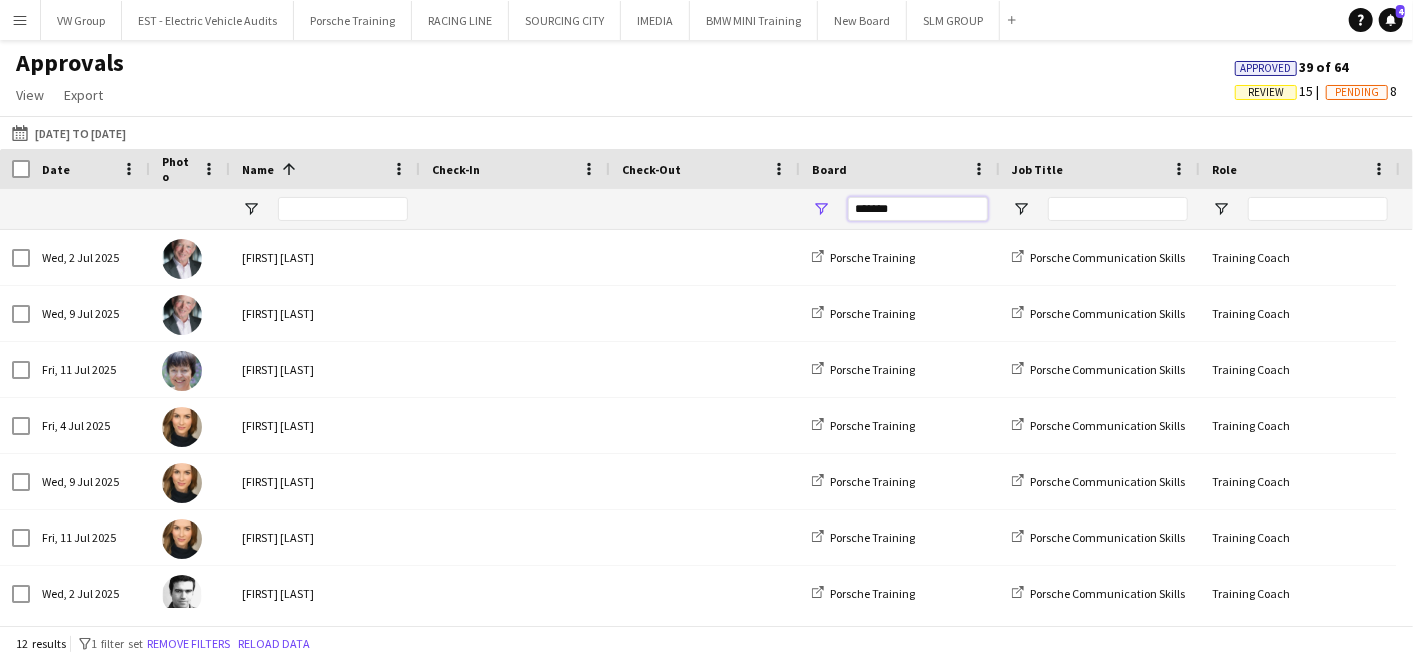 type on "*******" 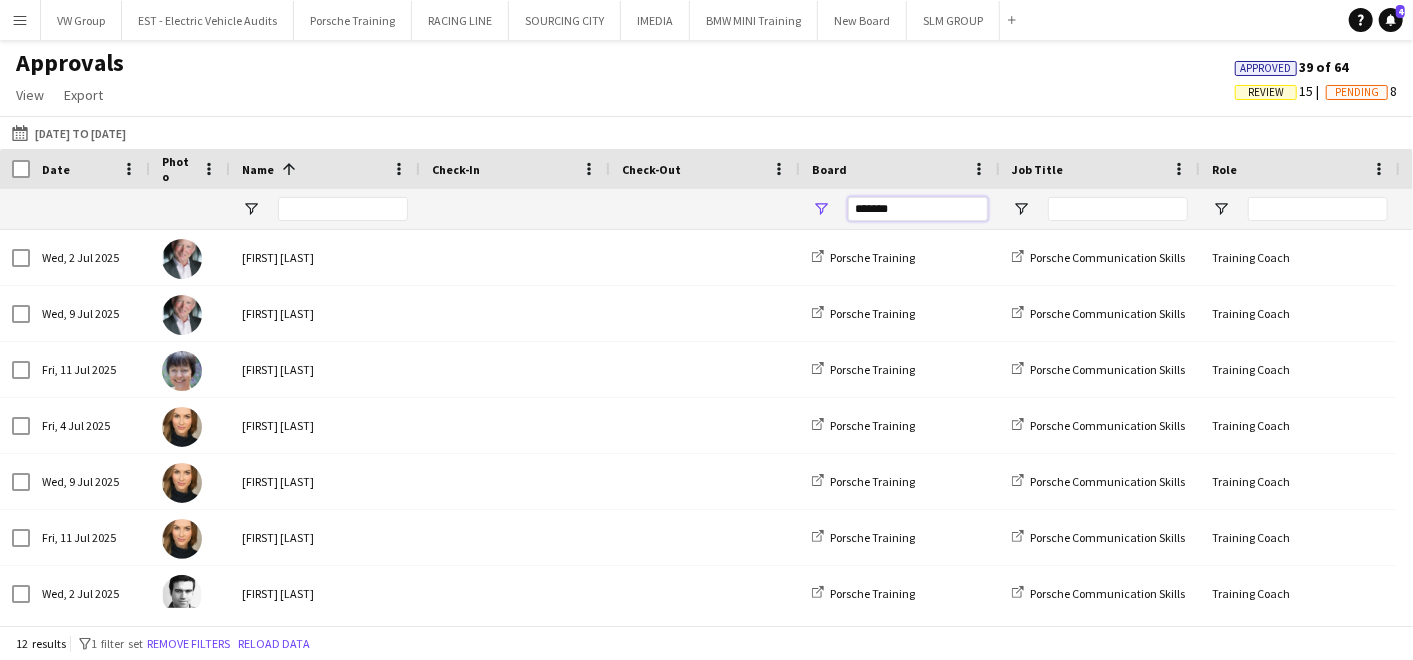scroll, scrollTop: 17, scrollLeft: 0, axis: vertical 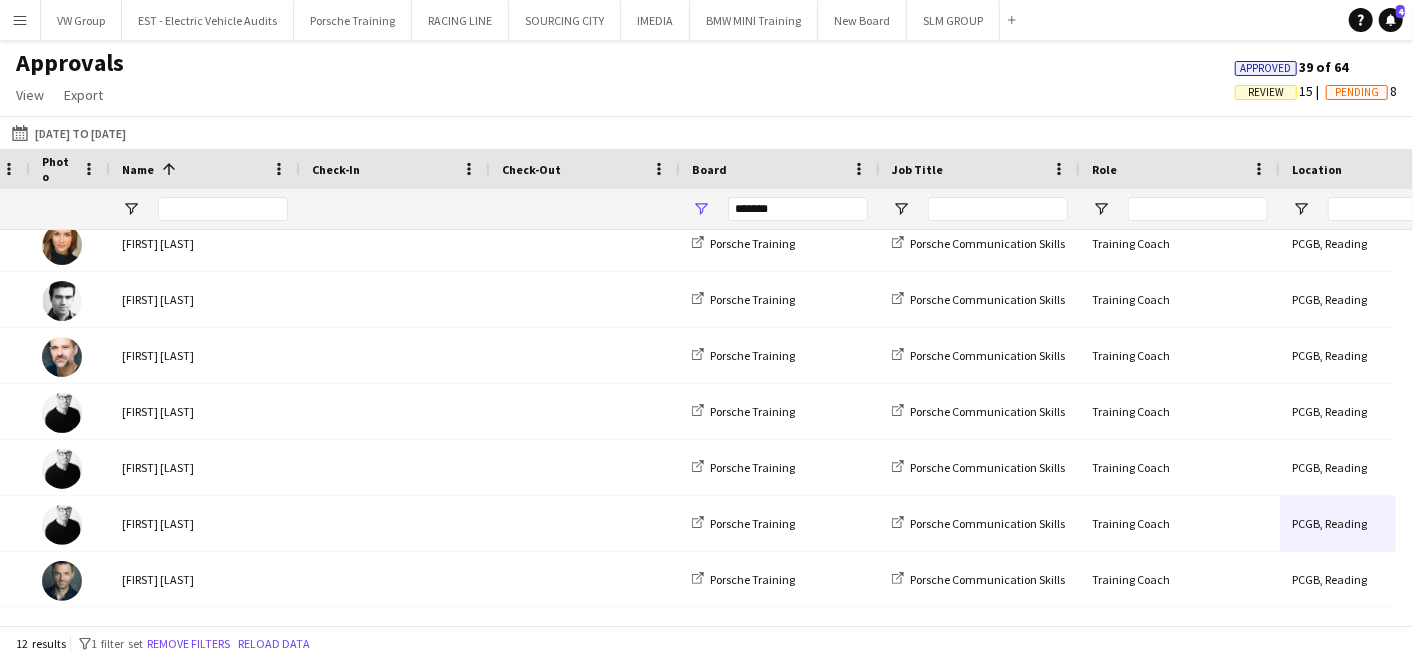 drag, startPoint x: 1394, startPoint y: 543, endPoint x: 1394, endPoint y: 523, distance: 20 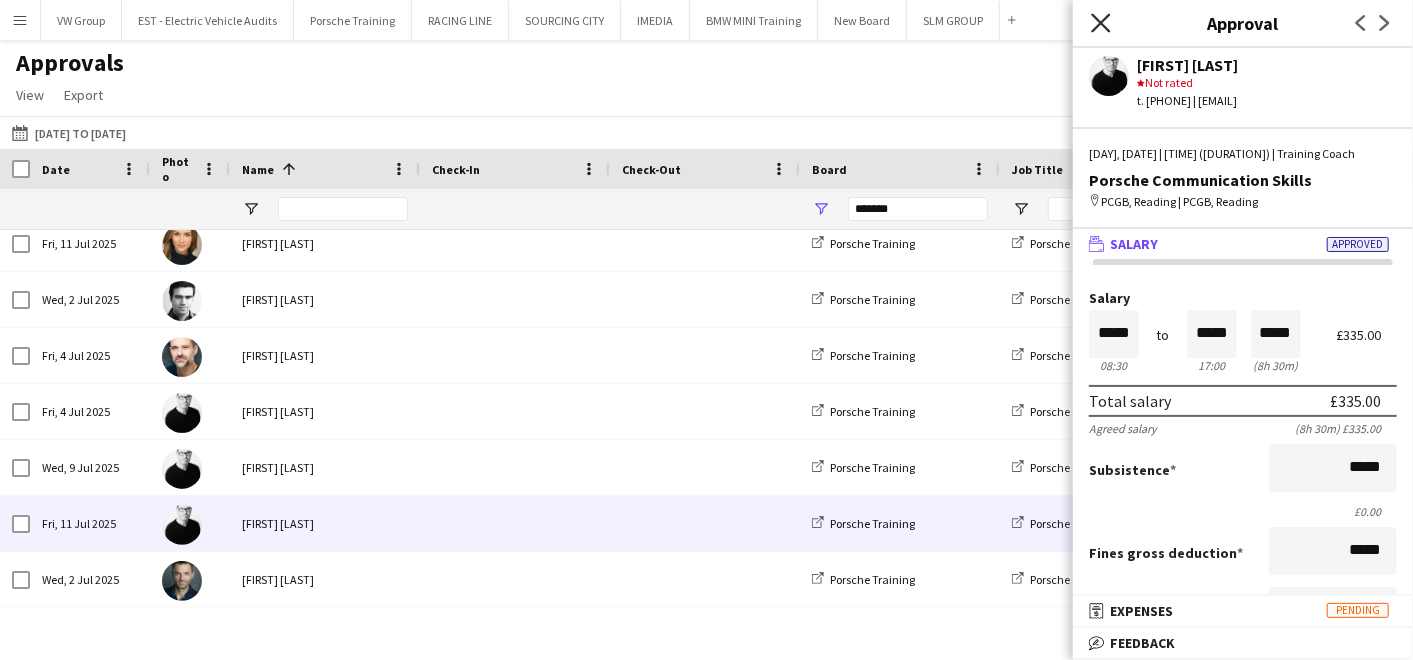 click 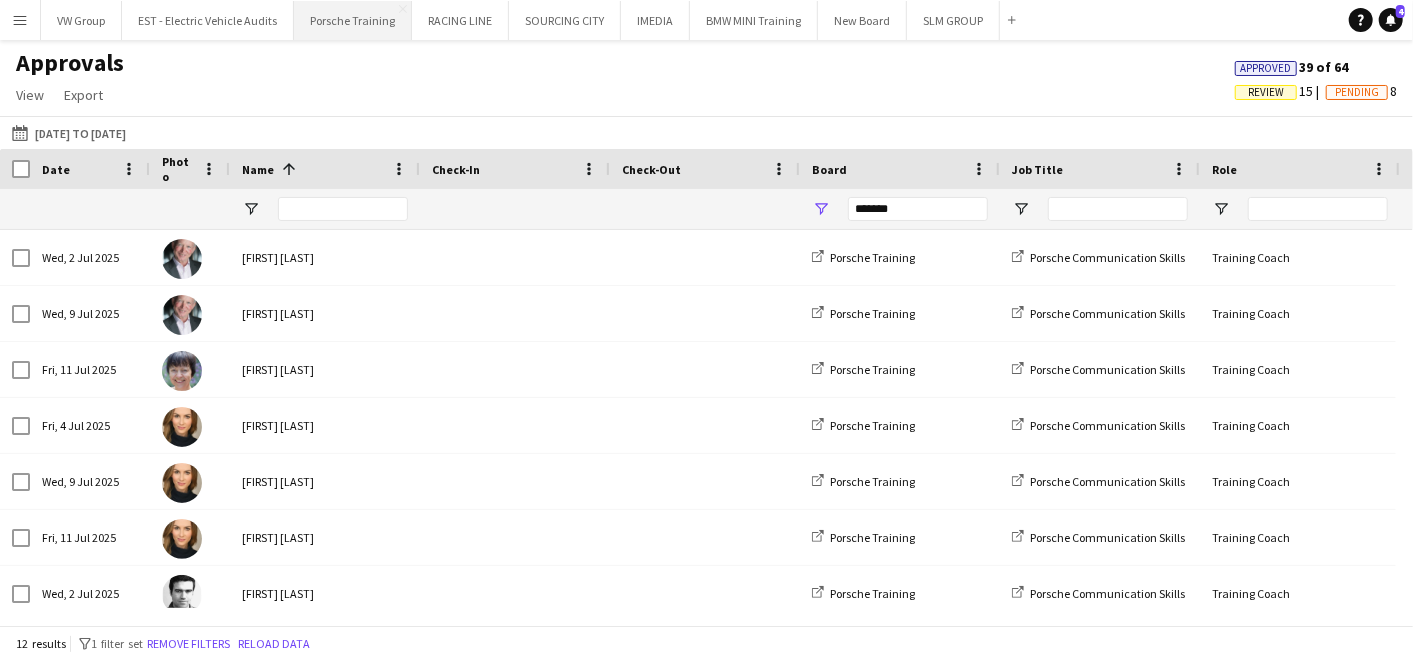click on "Porsche Training
Close" at bounding box center (353, 20) 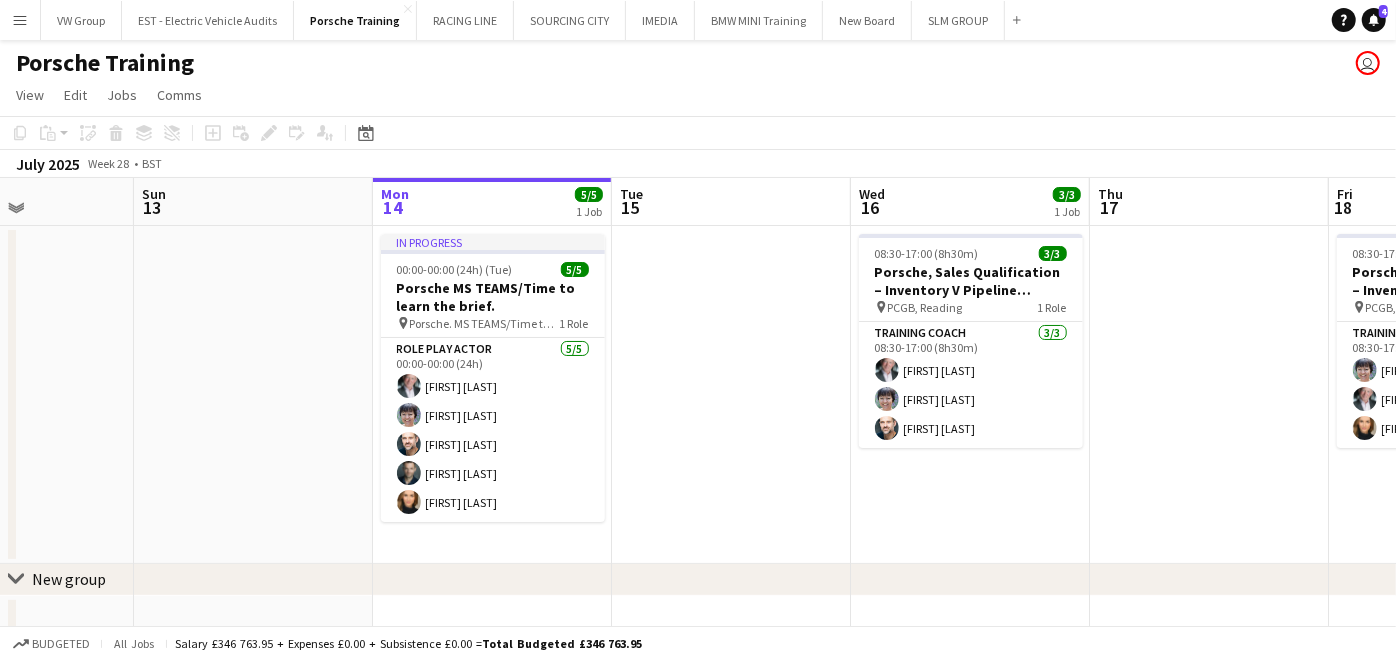 drag, startPoint x: 129, startPoint y: 440, endPoint x: 796, endPoint y: 337, distance: 674.90594 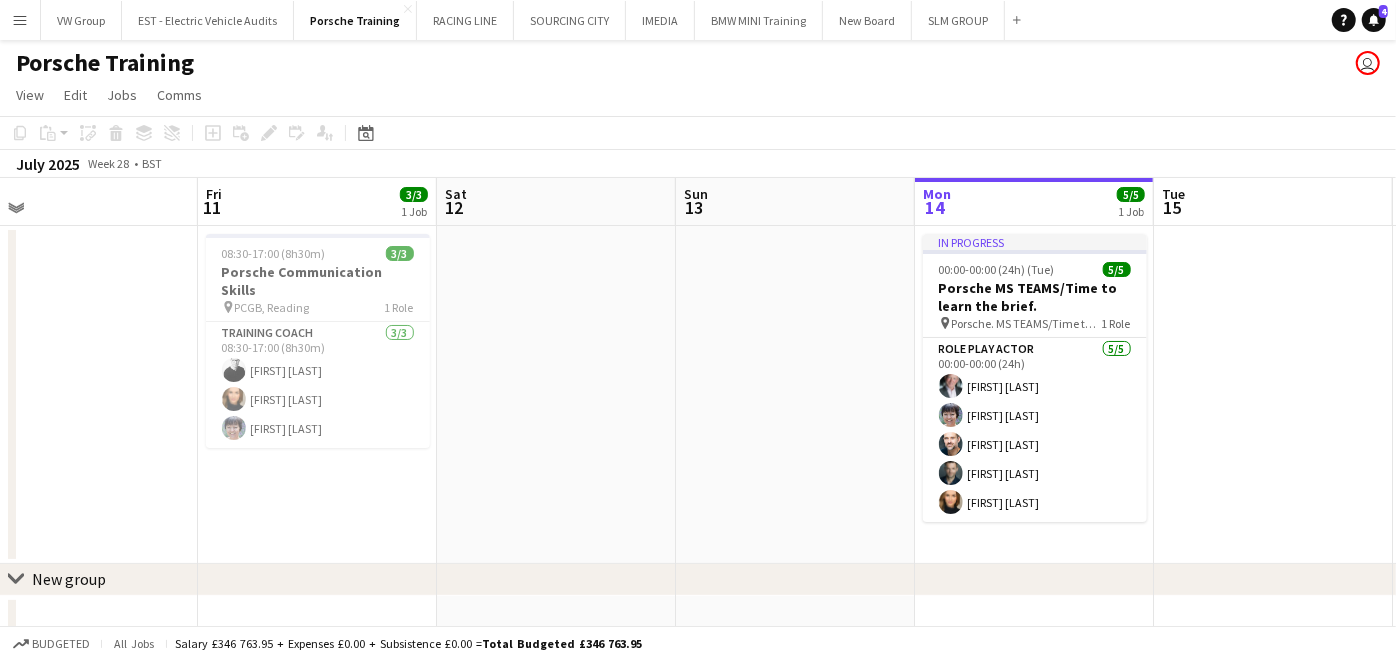 drag, startPoint x: 600, startPoint y: 372, endPoint x: 840, endPoint y: 325, distance: 244.55879 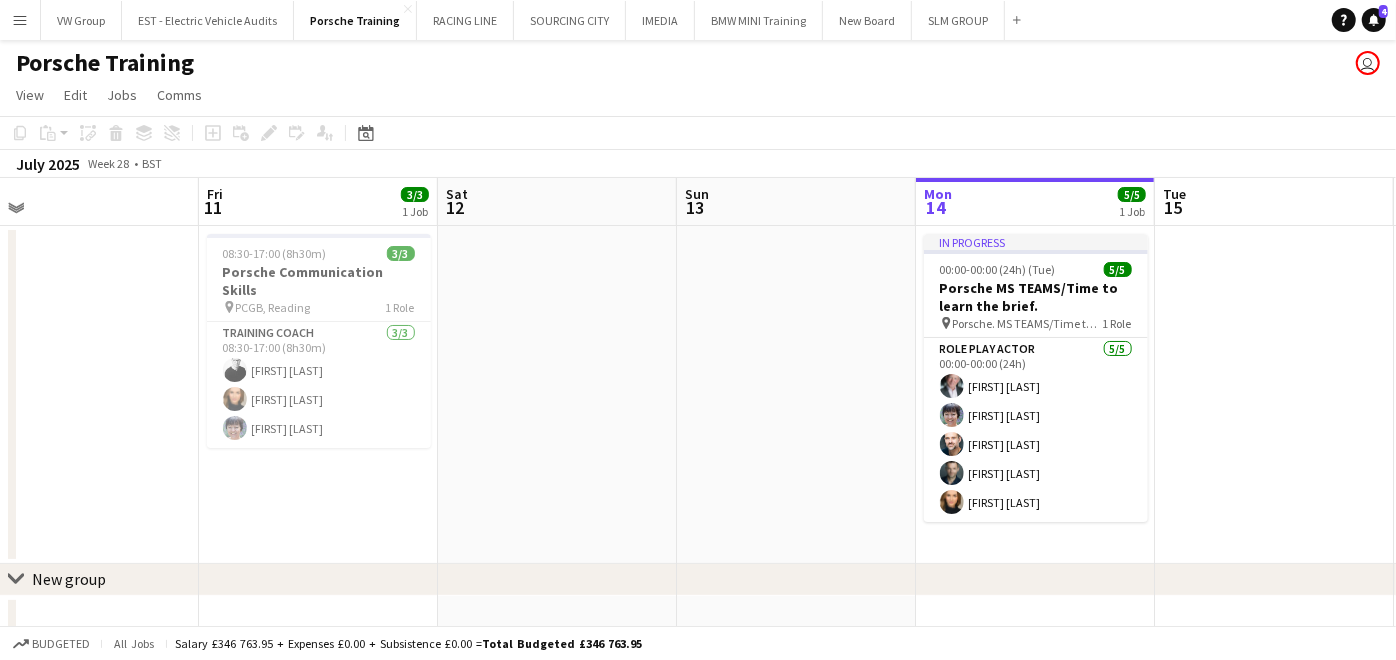 click on "Tue [DAY]   Wed [DAY]   3/3   1 Job   Thu [DAY]   Fri [DAY]   3/3   1 Job   Sat [DAY]   Sun [DAY]   Mon [DAY]   5/5   1 Job   Tue [DAY]   Wed [DAY]   3/3   1 Job   Thu [DAY]   Fri [DAY]   3/3   1 Job      [TIME] ([DURATION])    3/3   Porsche Communication Skills
pin
PCGB, Reading   1 Role   Training Coach   3/3   [TIME] ([DURATION])
[FIRST] [LAST] [FIRST] [LAST]     [TIME] ([DURATION])    3/3   Porsche Communication Skills
pin
PCGB, Reading   1 Role   Training Coach   3/3   [TIME] ([DURATION])
[FIRST] [LAST] [FIRST] [LAST] [LAST]  In progress   [TIME] ([DURATION]) (Tue)   5/5   Porsche MS TEAMS/Time to learn the brief.
pin
Porsche. MS TEAMS/Time to learn the brief.   1 Role   Role Play Actor   5/5   [TIME] ([DURATION])
[FIRST] [LAST] [FIRST] [LAST] [FIRST] [LAST] [FIRST] [LAST]     [TIME] ([DURATION])    3/3
pin
1 Role" at bounding box center [698, 463] 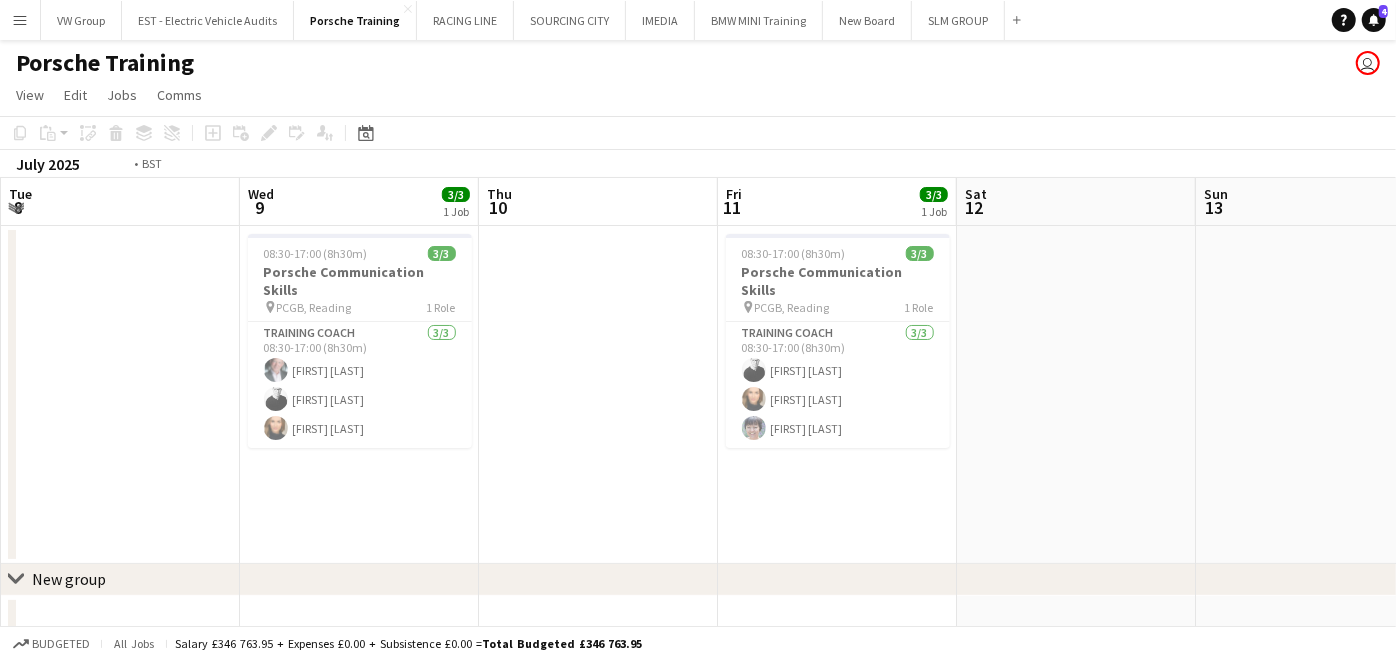 drag, startPoint x: 400, startPoint y: 418, endPoint x: 800, endPoint y: 345, distance: 406.6067 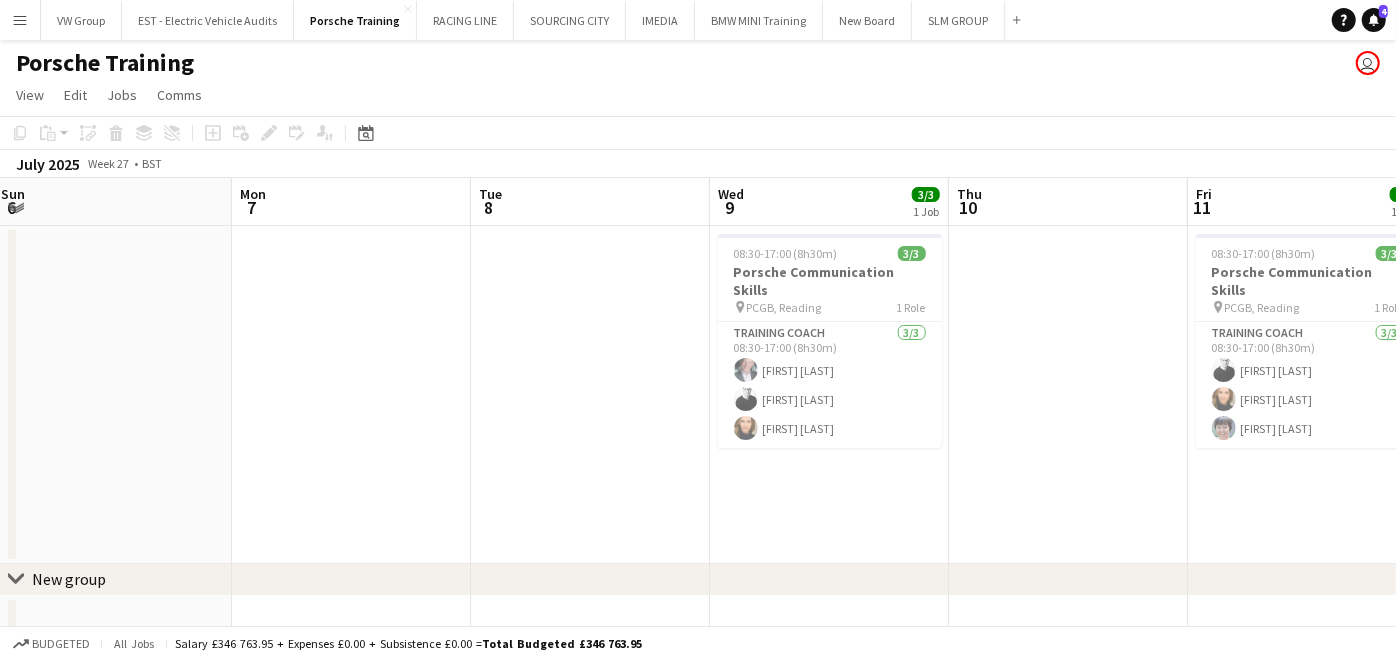 drag, startPoint x: 257, startPoint y: 497, endPoint x: 786, endPoint y: 387, distance: 540.3157 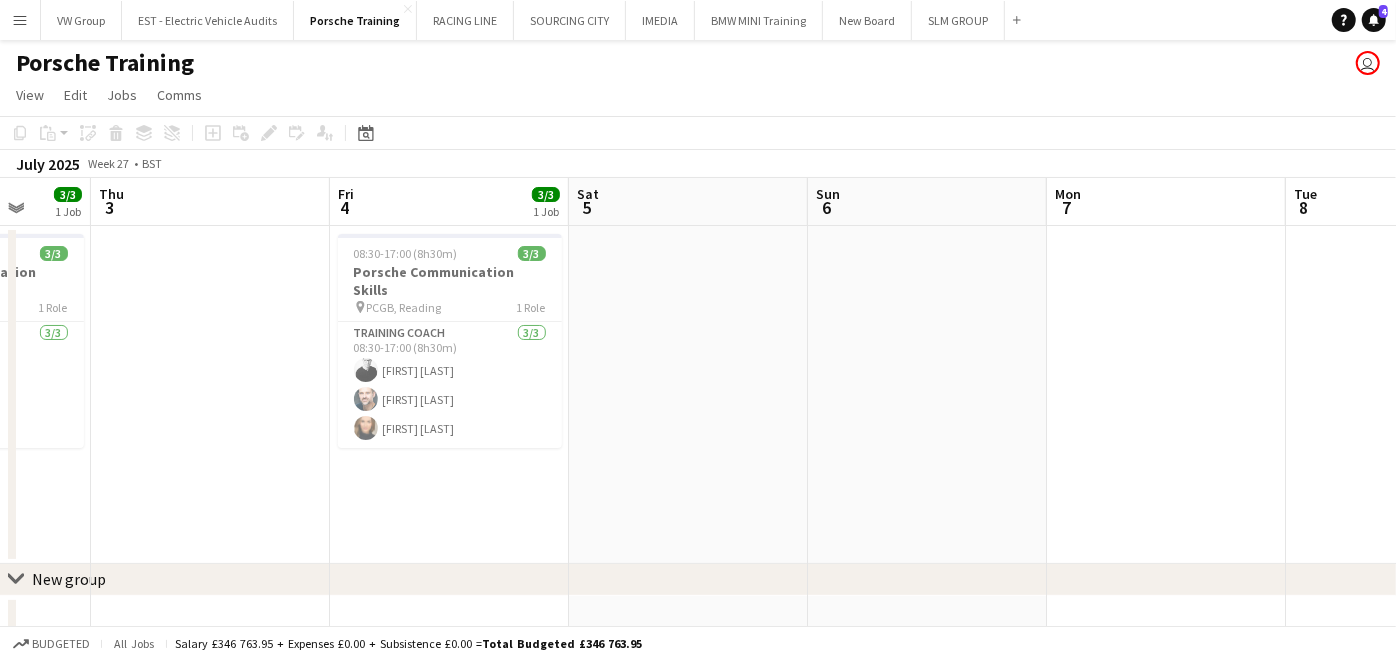 drag, startPoint x: 314, startPoint y: 484, endPoint x: 762, endPoint y: 382, distance: 459.4649 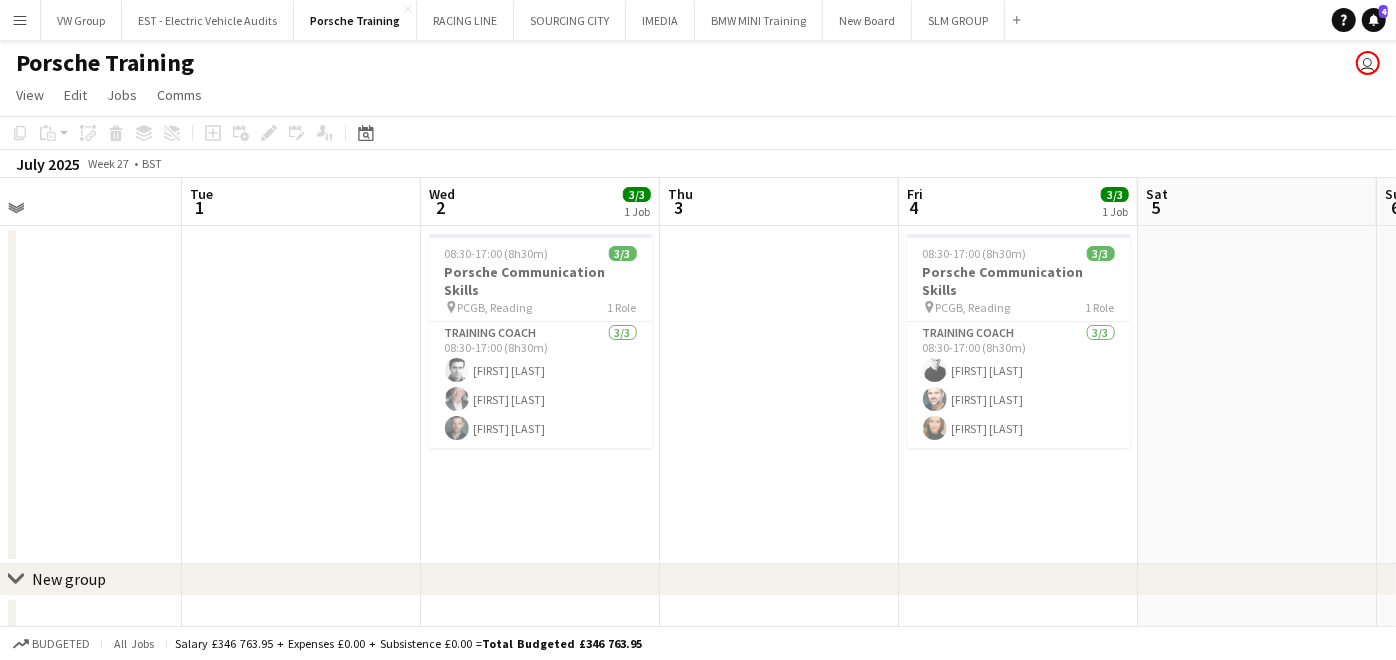 drag, startPoint x: 631, startPoint y: 433, endPoint x: 600, endPoint y: 431, distance: 31.06445 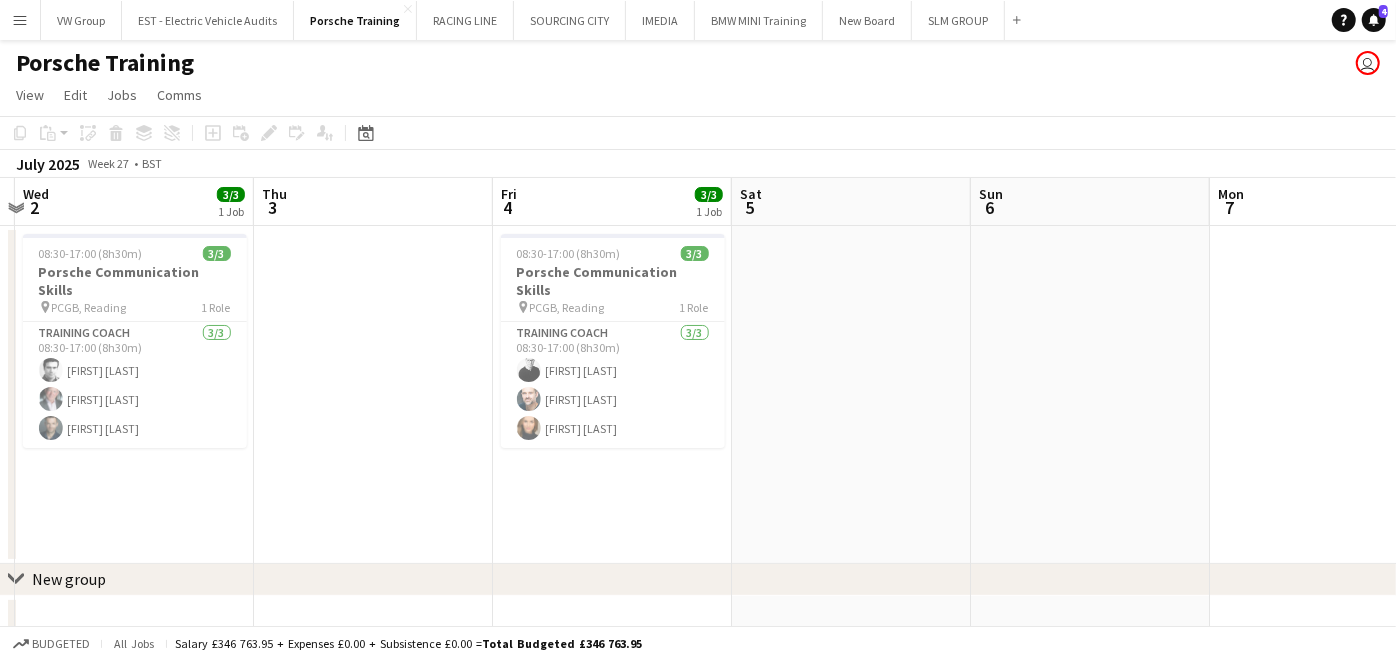 drag, startPoint x: 384, startPoint y: 500, endPoint x: 208, endPoint y: 526, distance: 177.9101 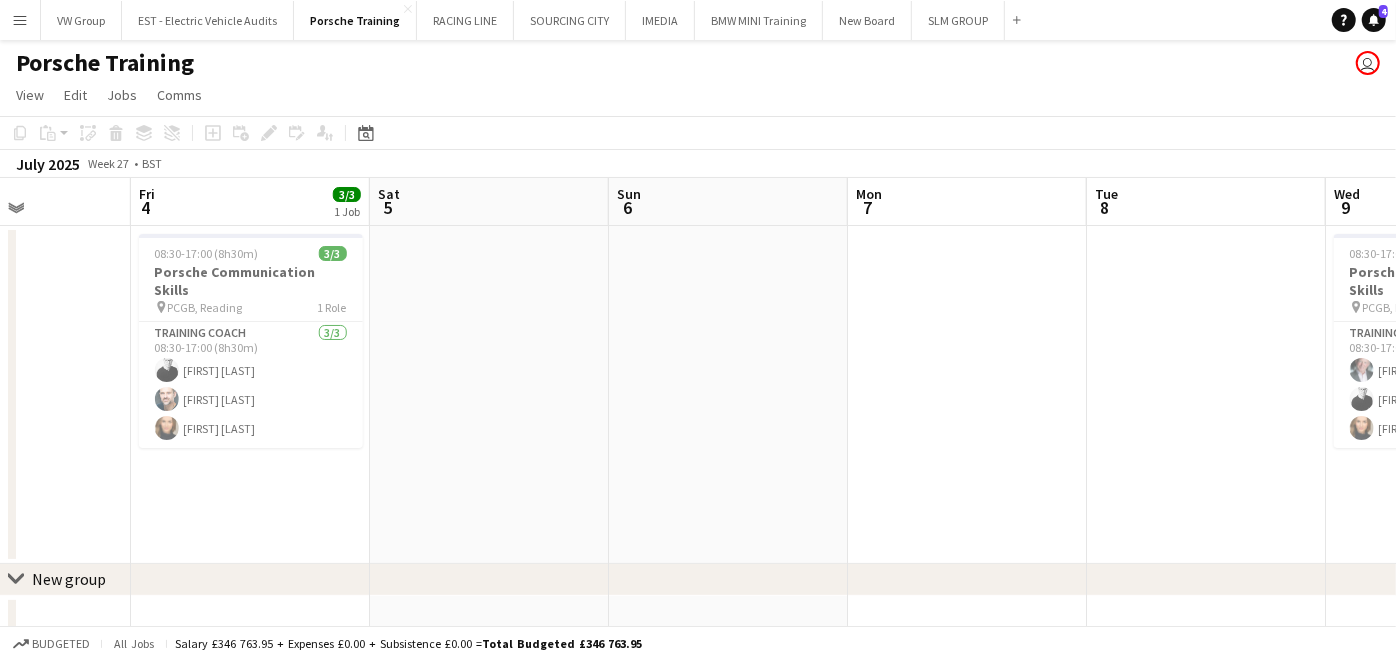 drag, startPoint x: 746, startPoint y: 413, endPoint x: 991, endPoint y: 385, distance: 246.5948 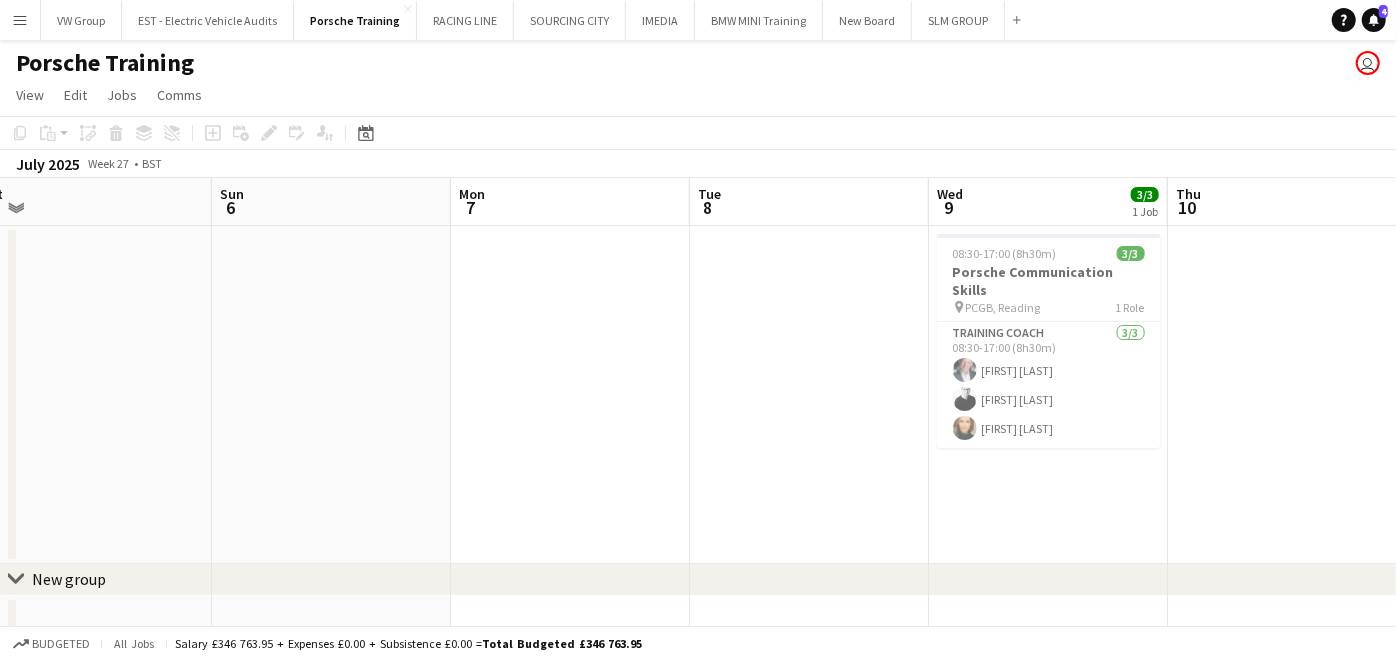 drag, startPoint x: 732, startPoint y: 439, endPoint x: 742, endPoint y: 448, distance: 13.453624 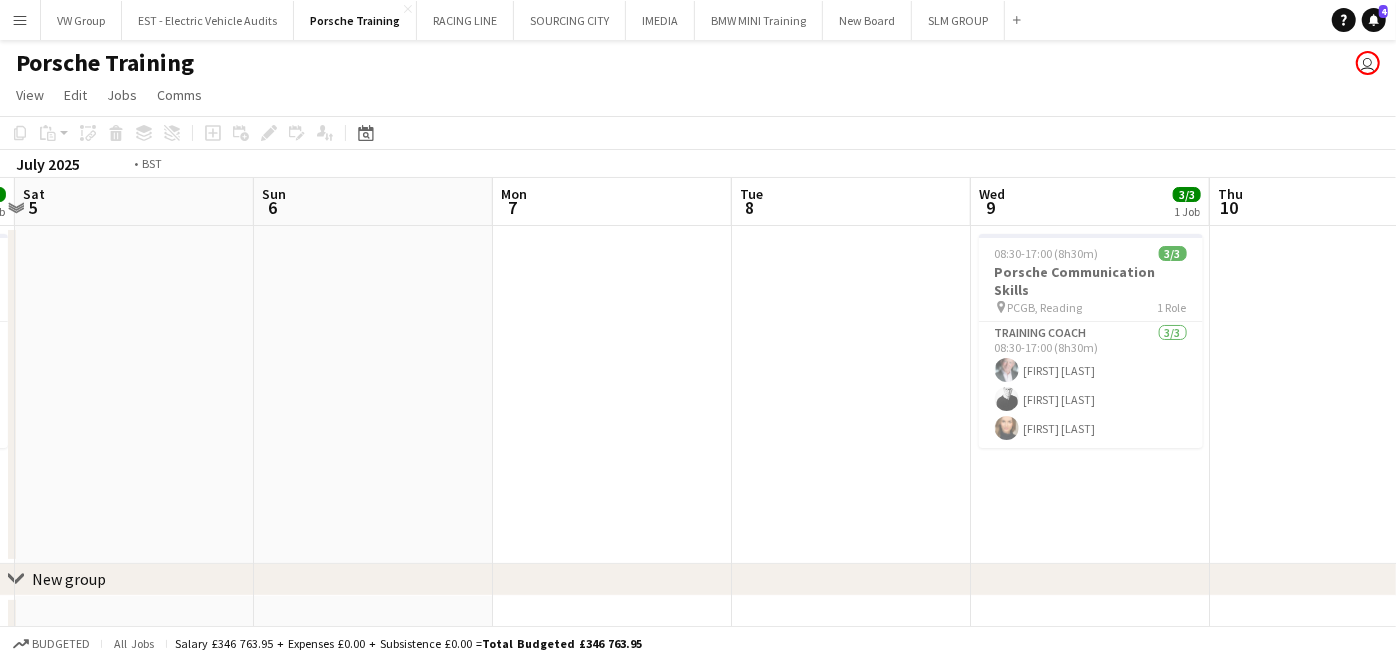 click on "Wed [DAY]   3/3   1 Job   Thu [DAY]   Fri [DAY]   3/3   1 Job   Sat [DAY]   Sun [DAY]   Mon [DAY]   Tue [DAY]   Wed [DAY]   3/3   1 Job   Thu [DAY]   Fri [DAY]   3/3   1 Job   Sat [DAY]      [TIME] ([DURATION])    3/3   Porsche Communication Skills
pin
PCGB, Reading   1 Role   Training Coach   3/3   [TIME] ([DURATION])
[FIRST] [LAST] [FIRST] [LAST]     [TIME] ([DURATION])    3/3   Porsche Communication Skills
pin
PCGB, Reading   1 Role   Training Coach   3/3   [TIME] ([DURATION])
[FIRST] [LAST] [FIRST] [LAST]     [TIME] ([DURATION])    3/3   Porsche Communication Skills
pin
PCGB, Reading   1 Role   Training Coach   3/3   [TIME] ([DURATION])
[FIRST] [LAST] [FIRST] [LAST]" at bounding box center [698, 463] 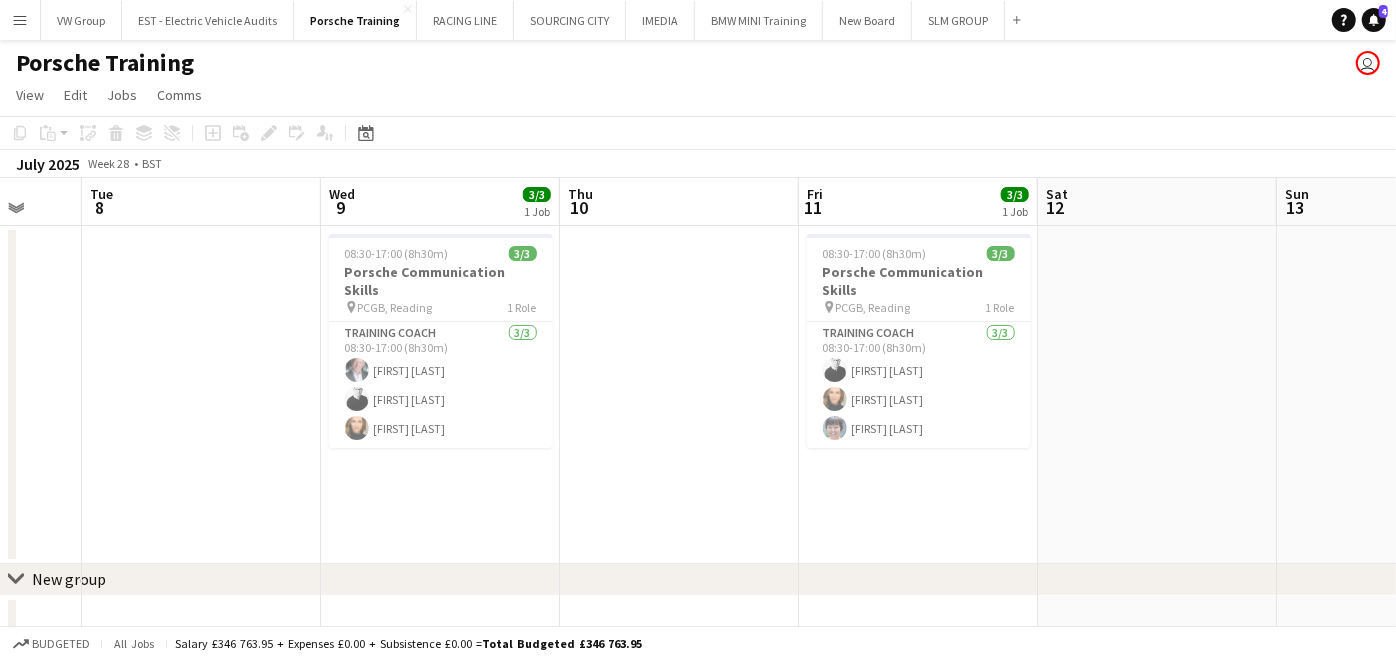 drag, startPoint x: 884, startPoint y: 492, endPoint x: 738, endPoint y: 522, distance: 149.05032 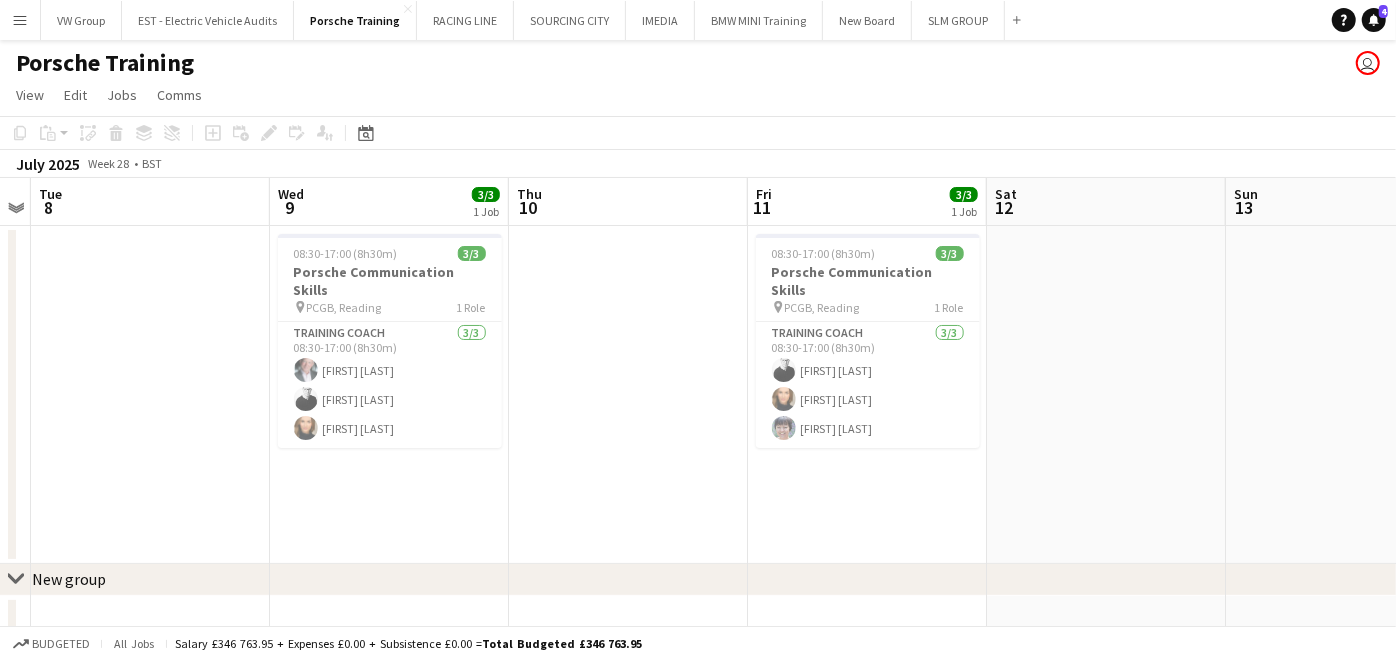 click on "Menu" at bounding box center (20, 20) 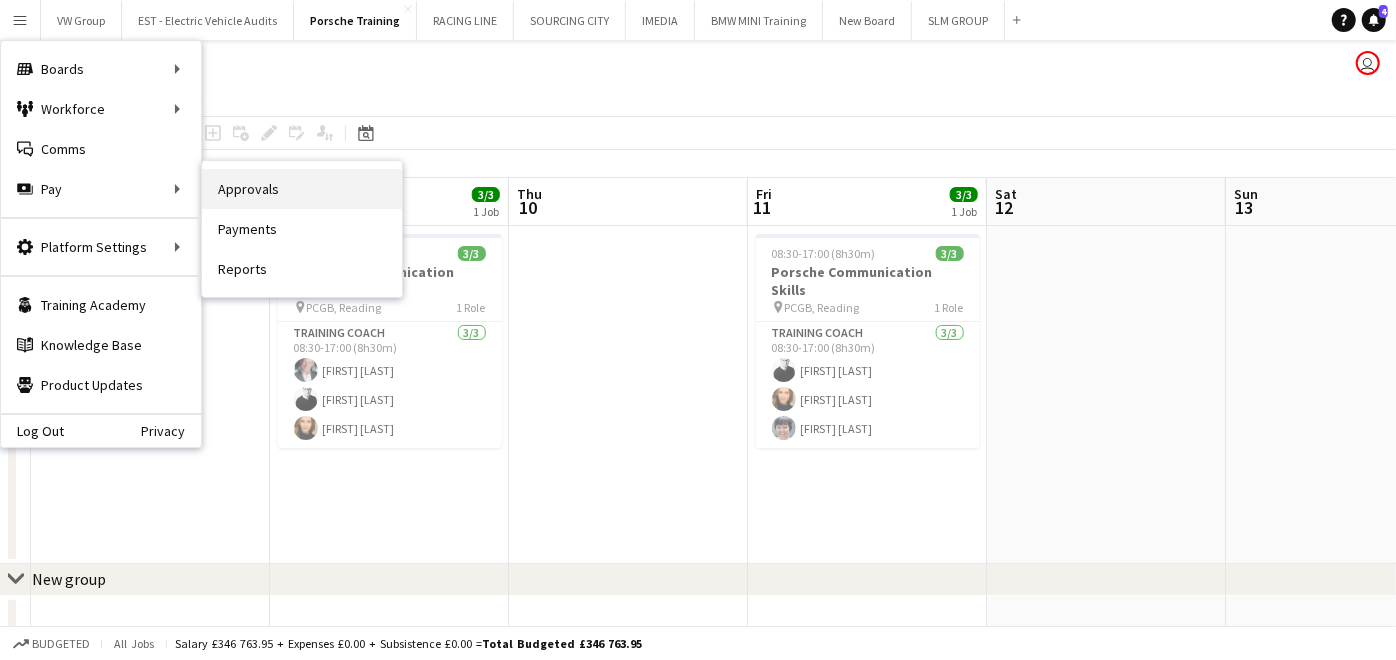 click on "Approvals" at bounding box center [302, 189] 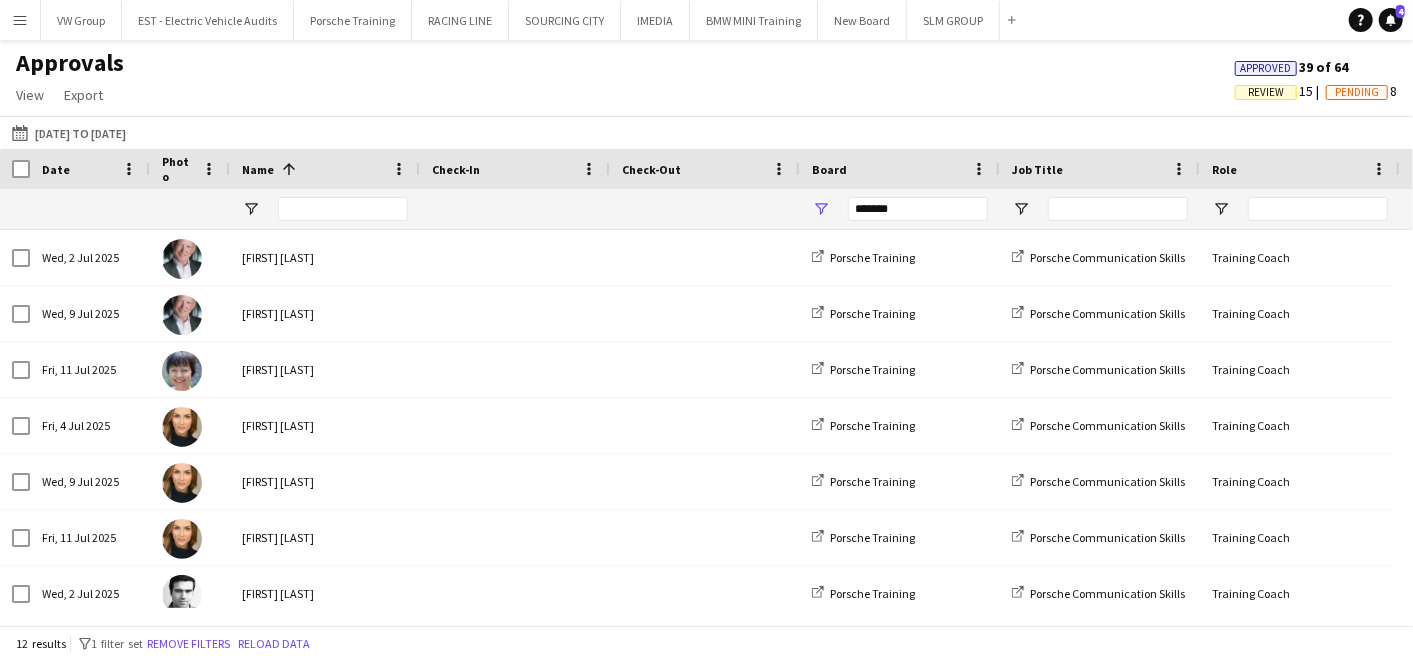 scroll, scrollTop: 80, scrollLeft: 0, axis: vertical 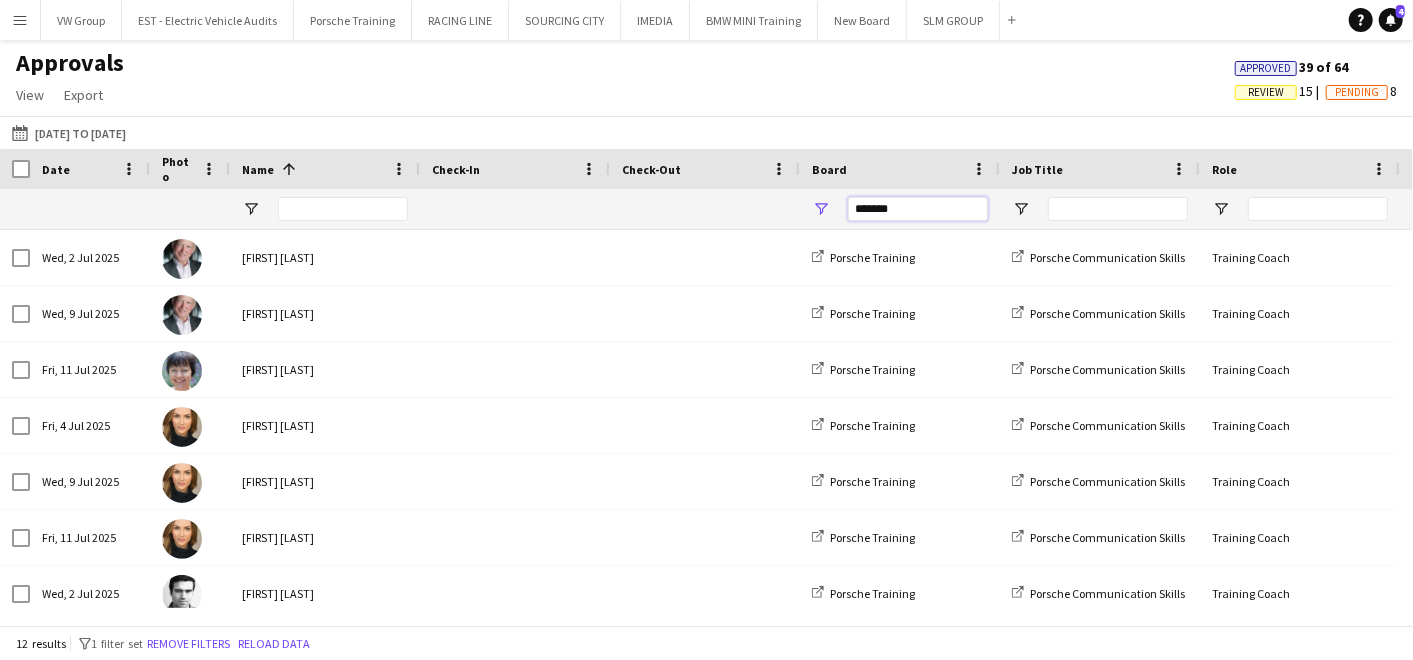 click on "*******" at bounding box center (918, 209) 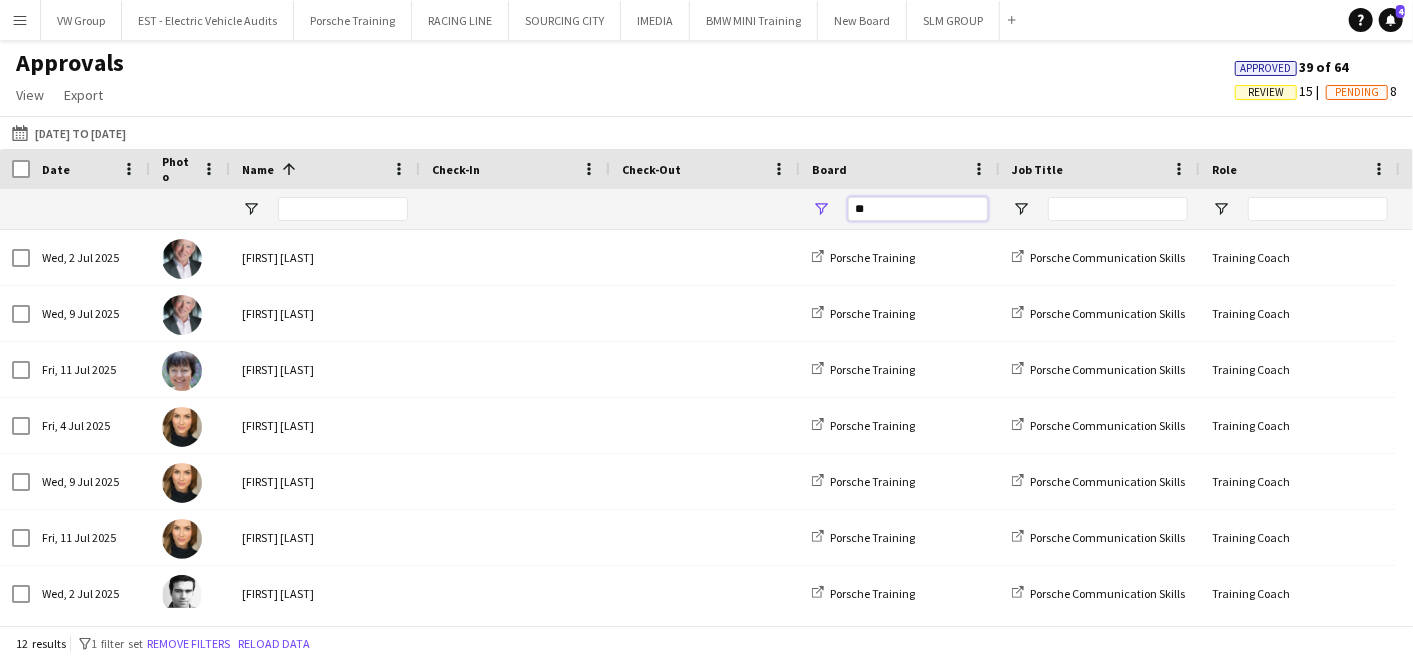 type on "*" 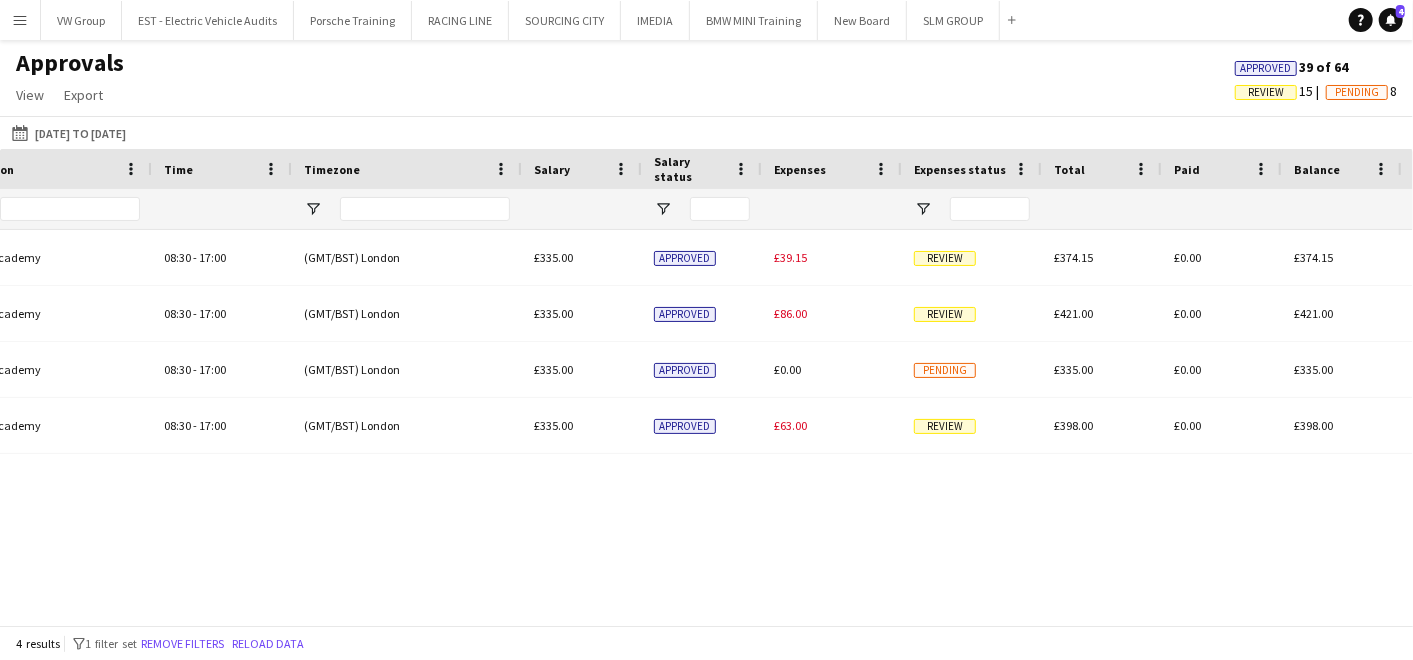 scroll, scrollTop: 0, scrollLeft: 599, axis: horizontal 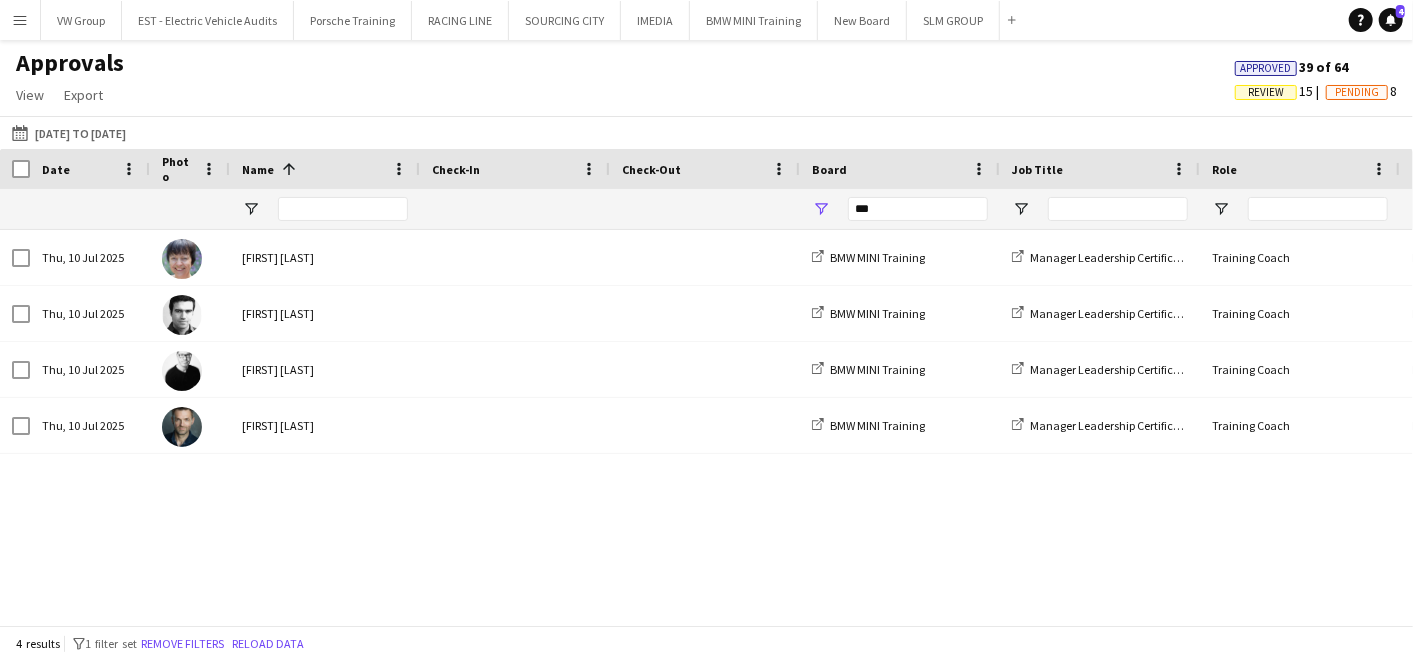 click on "Menu" at bounding box center (20, 20) 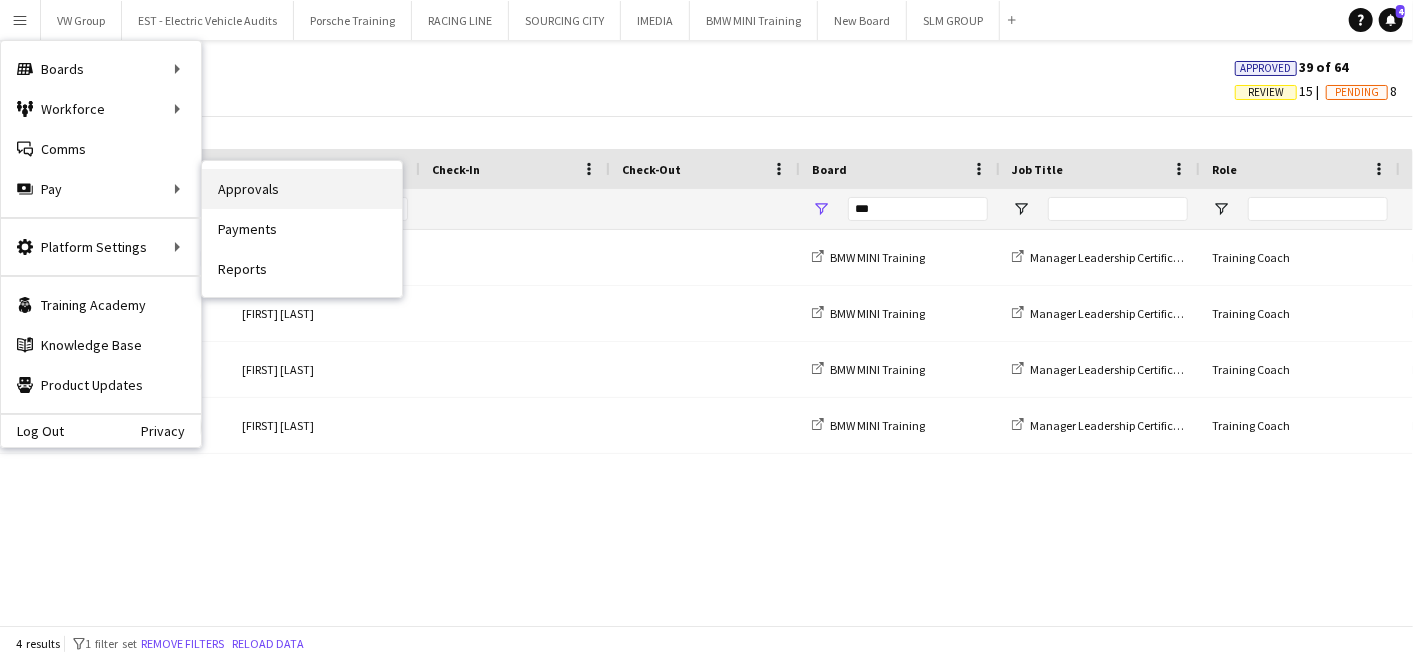 click on "Approvals" at bounding box center (302, 189) 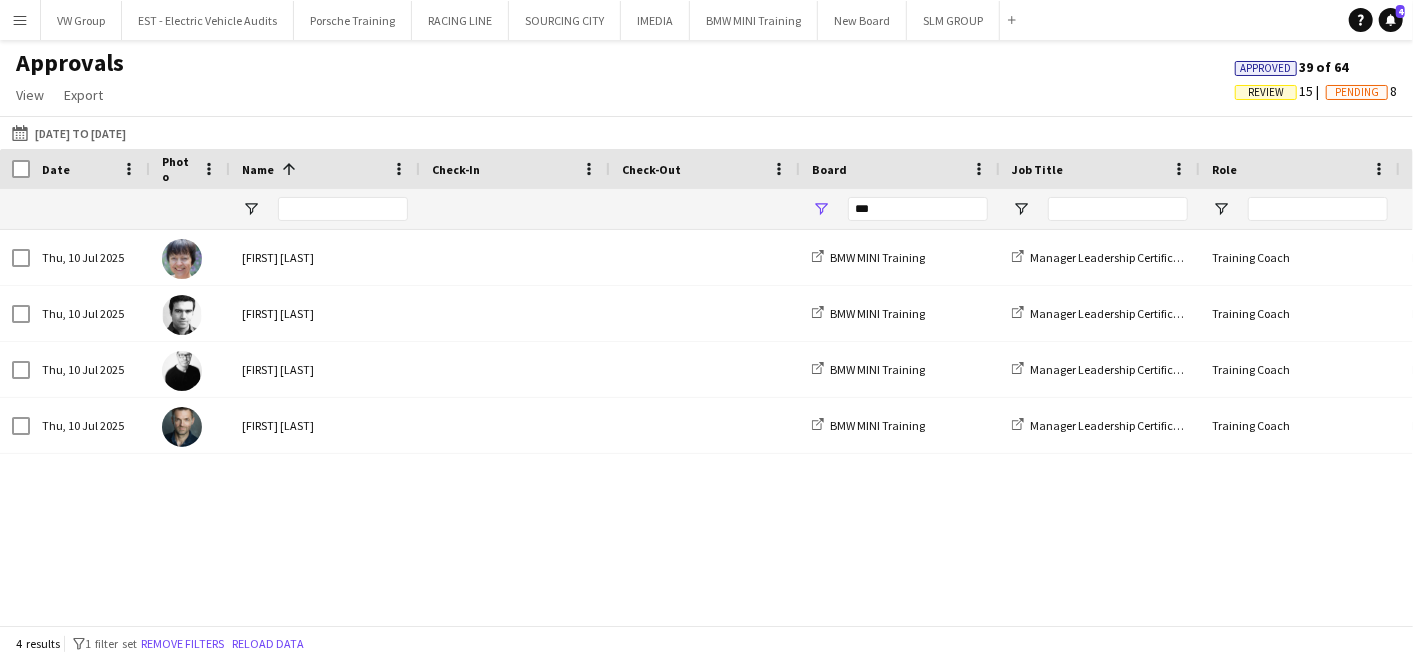 click on "Review" 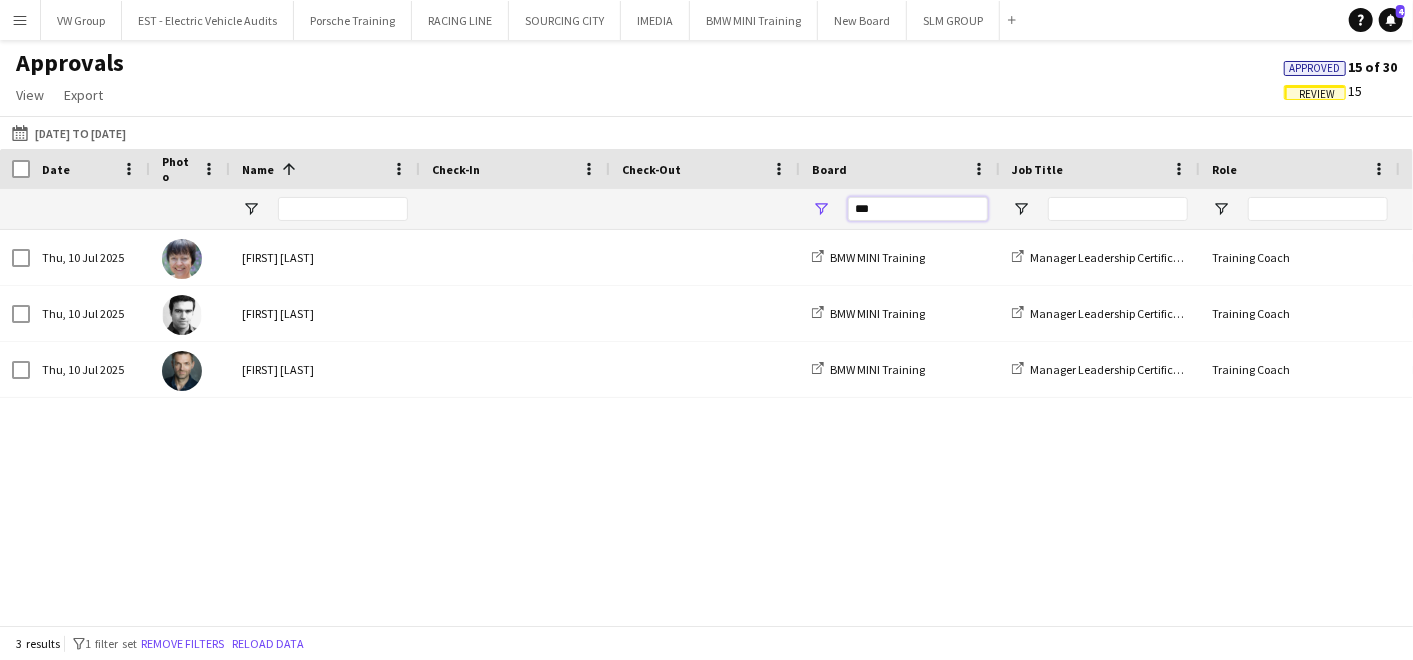 click on "***" at bounding box center [918, 209] 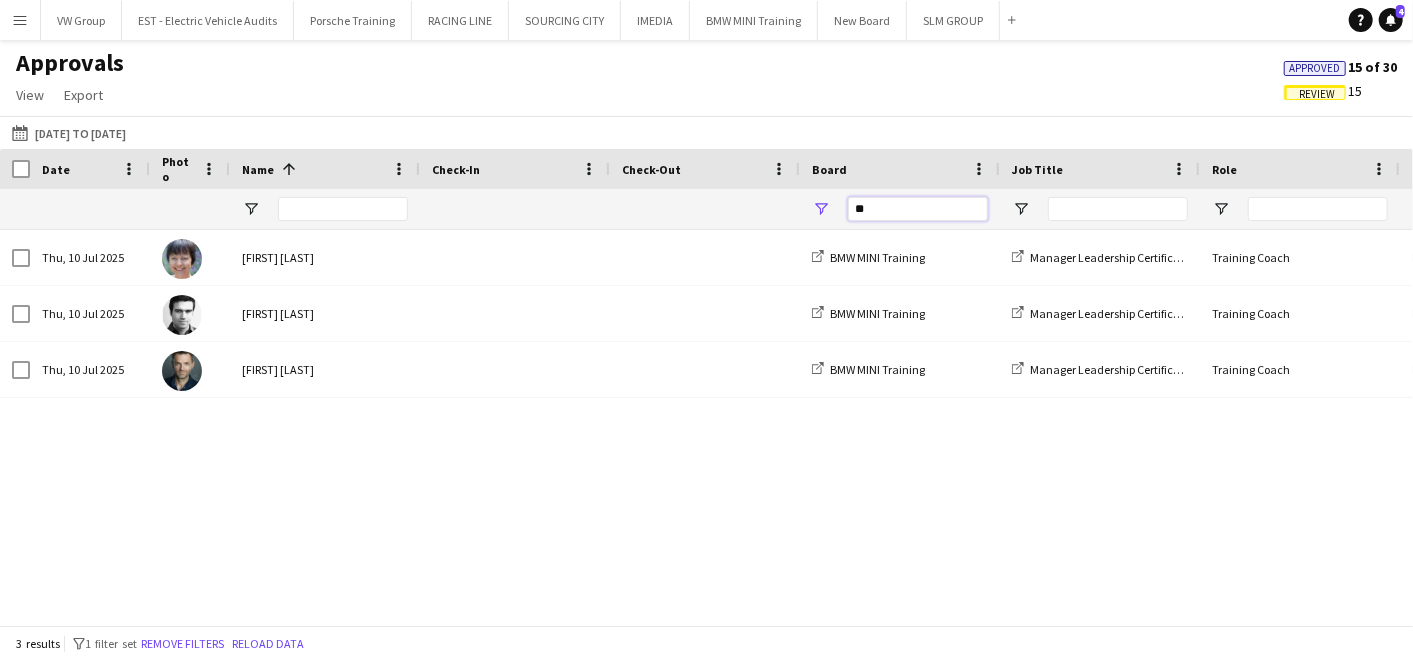 type on "*" 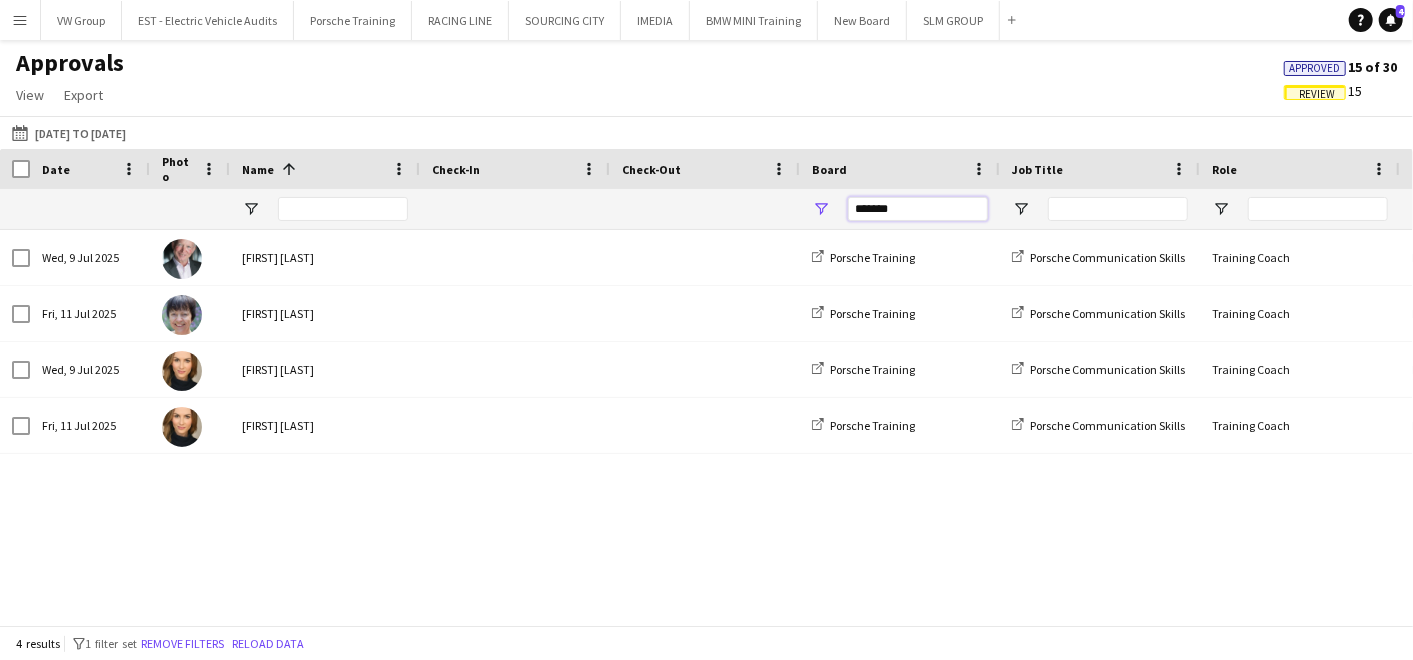type on "*******" 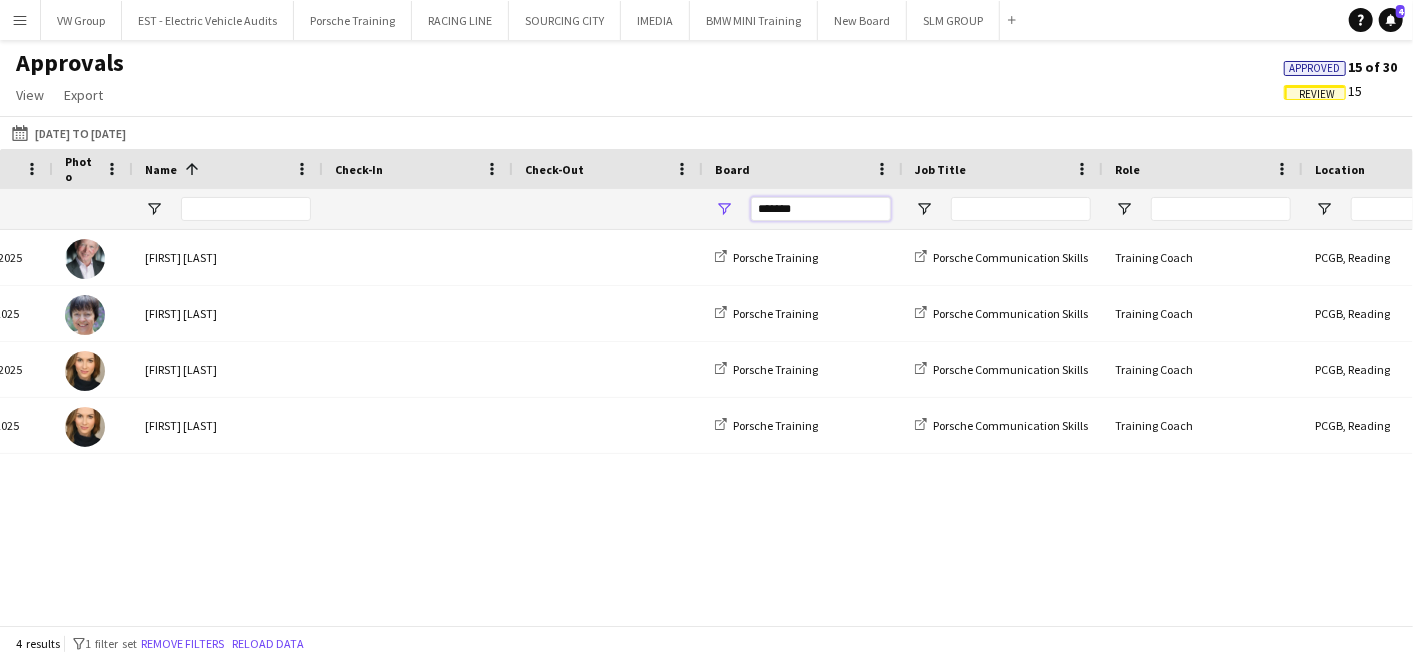 scroll, scrollTop: 0, scrollLeft: 828, axis: horizontal 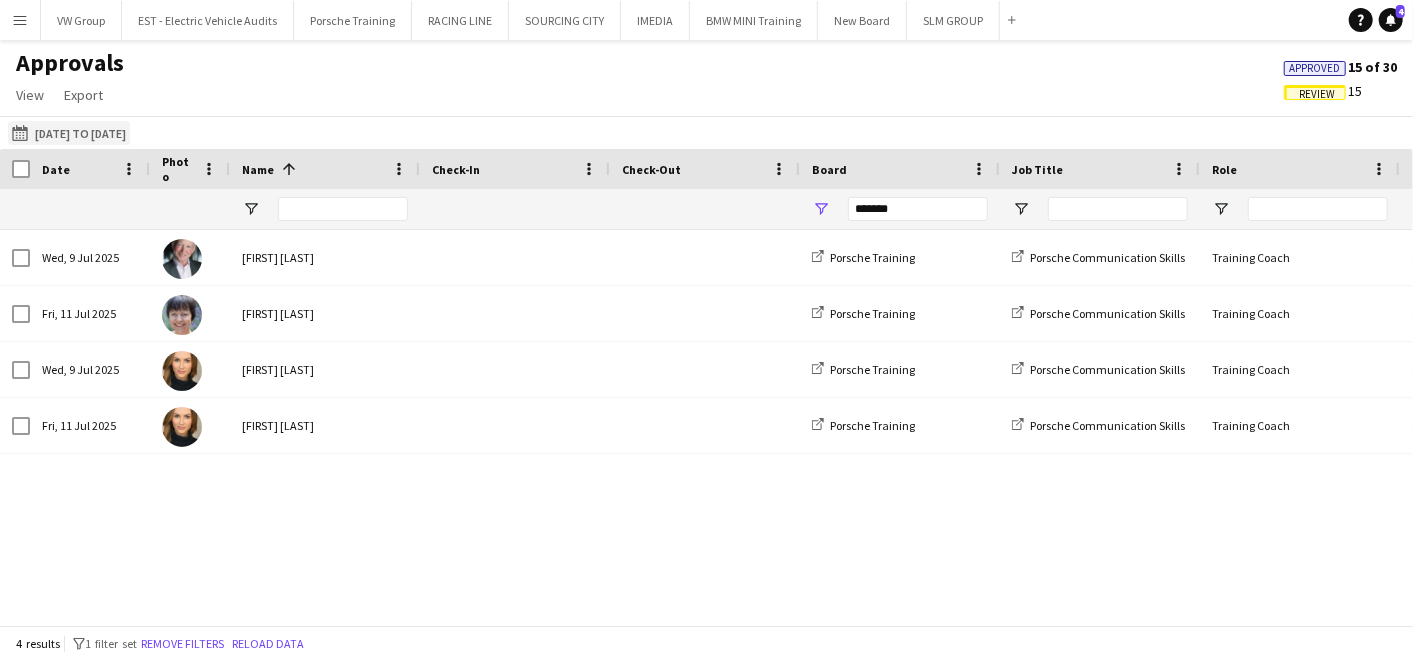 click on "[DATE] to [DATE]
[DATE] to [DATE]" 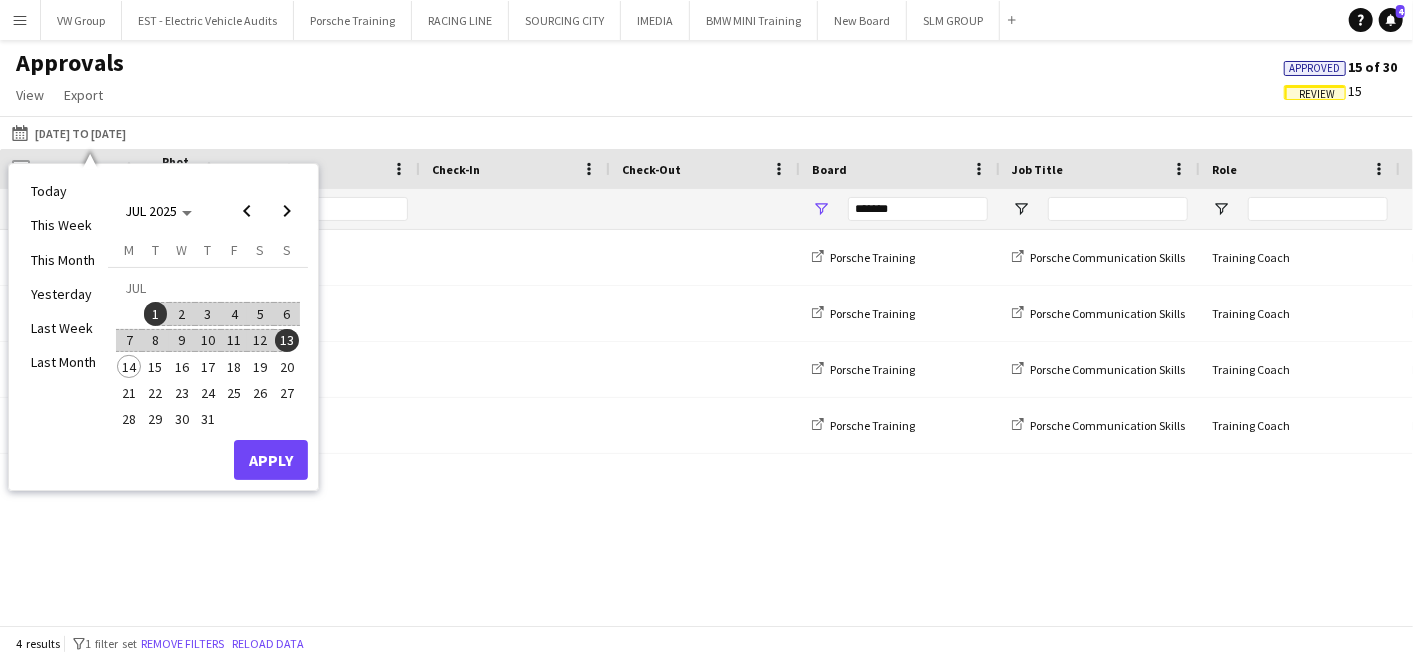 click on "1" at bounding box center [156, 314] 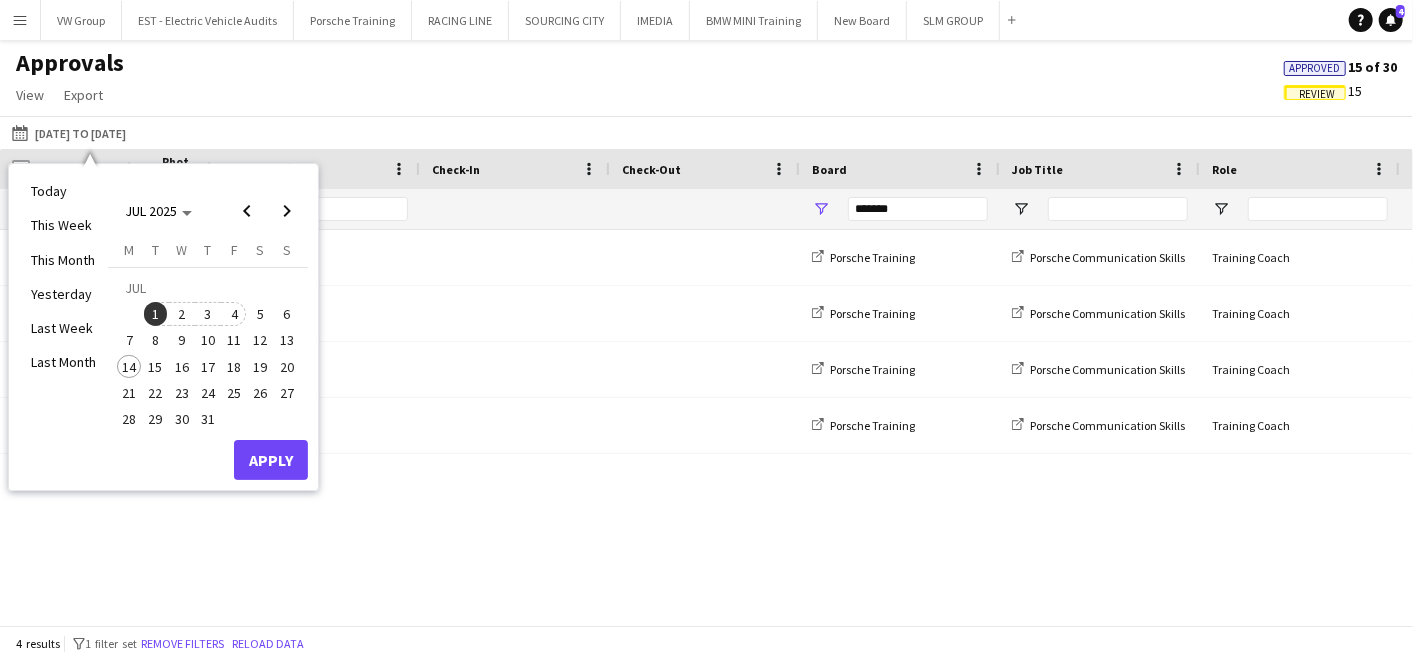 click on "4" at bounding box center [234, 314] 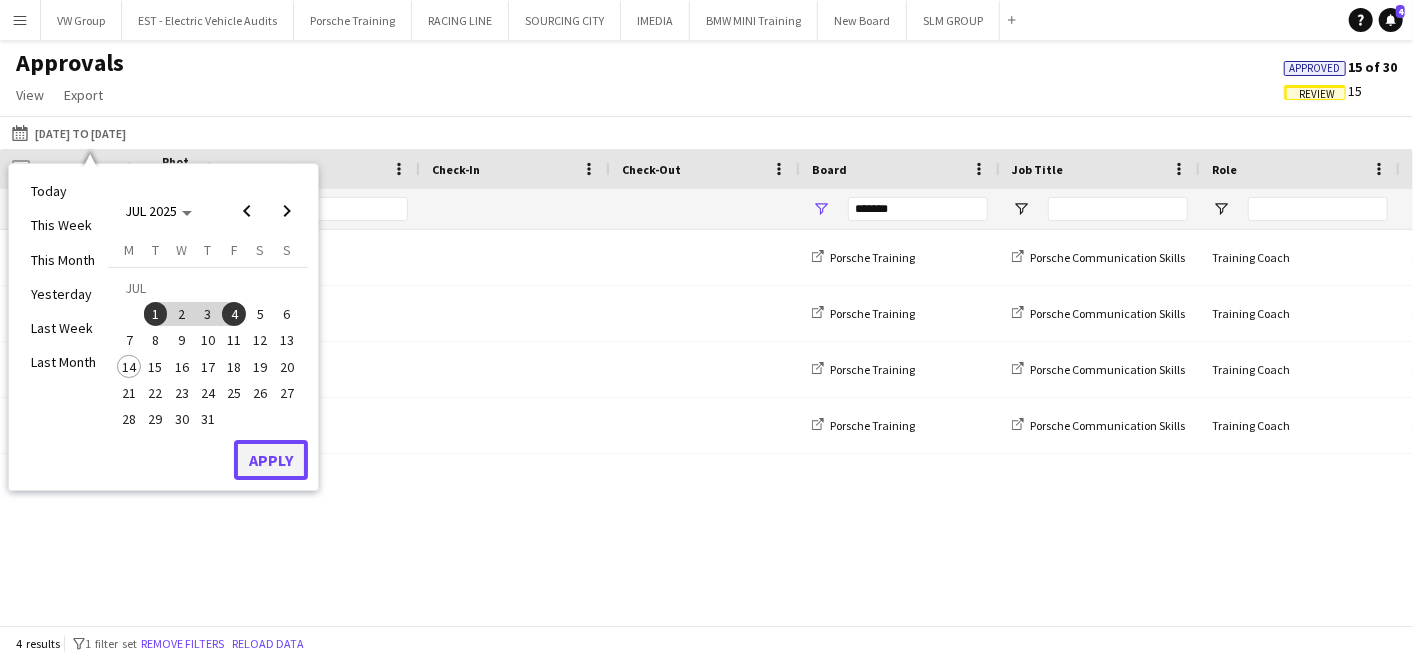 click on "Apply" at bounding box center [271, 460] 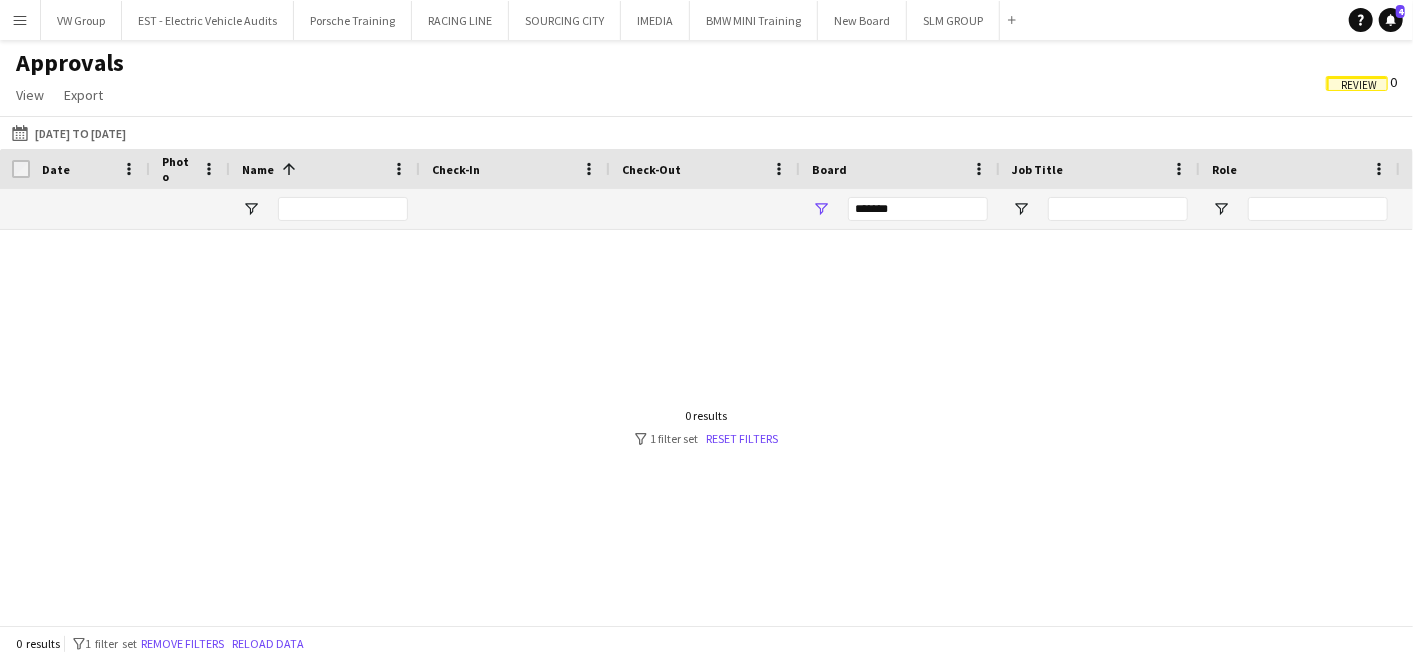 click on "Review" 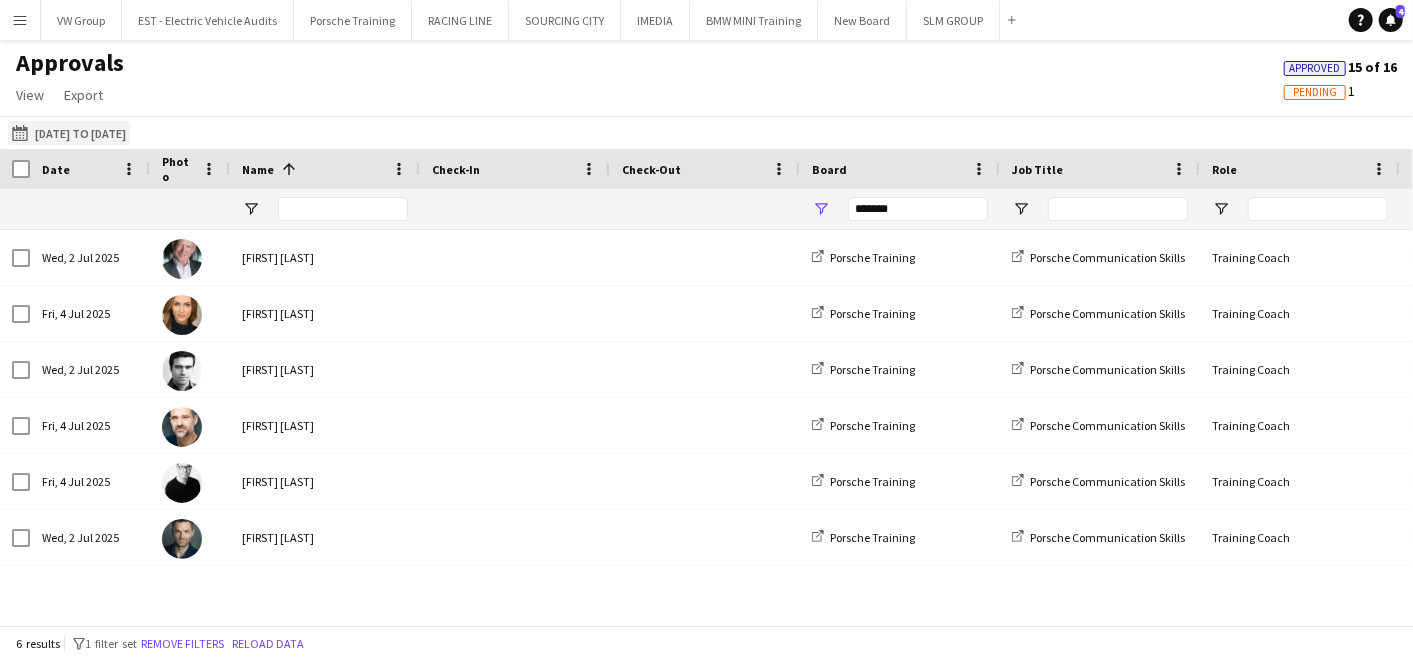 click on "[DATE] to [DATE]" 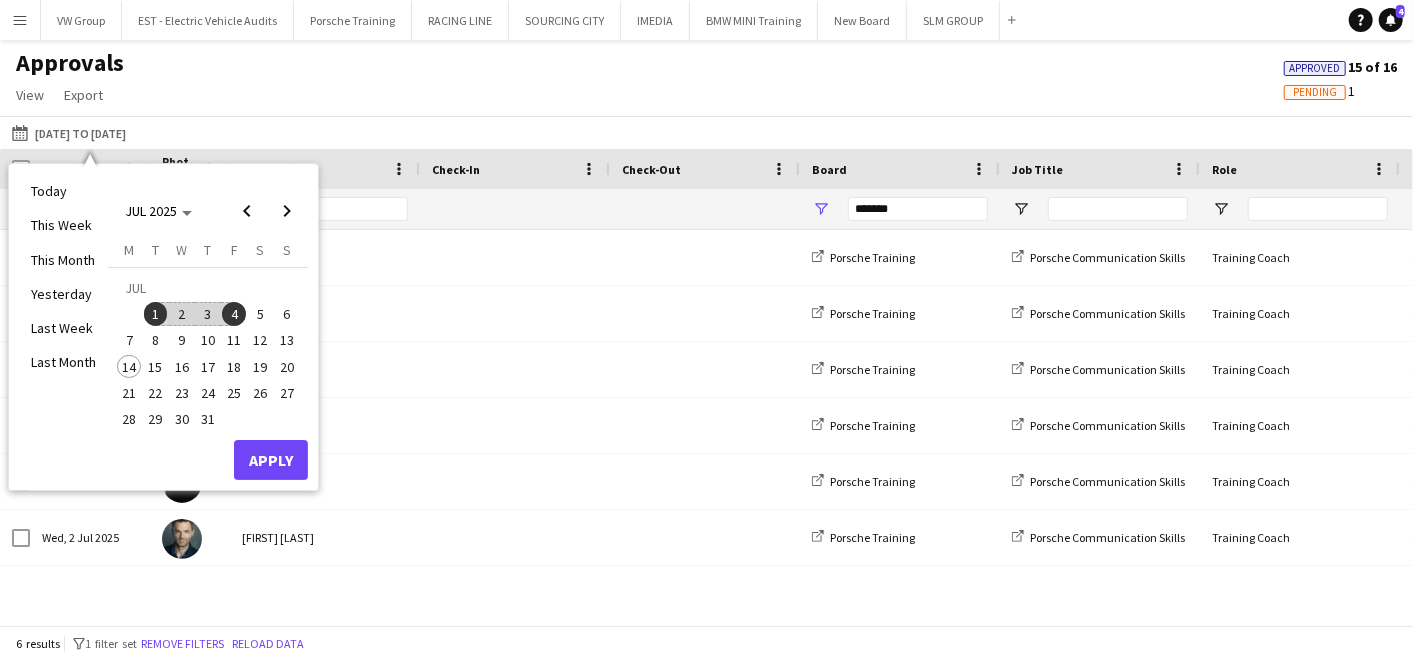click on "1" at bounding box center (156, 314) 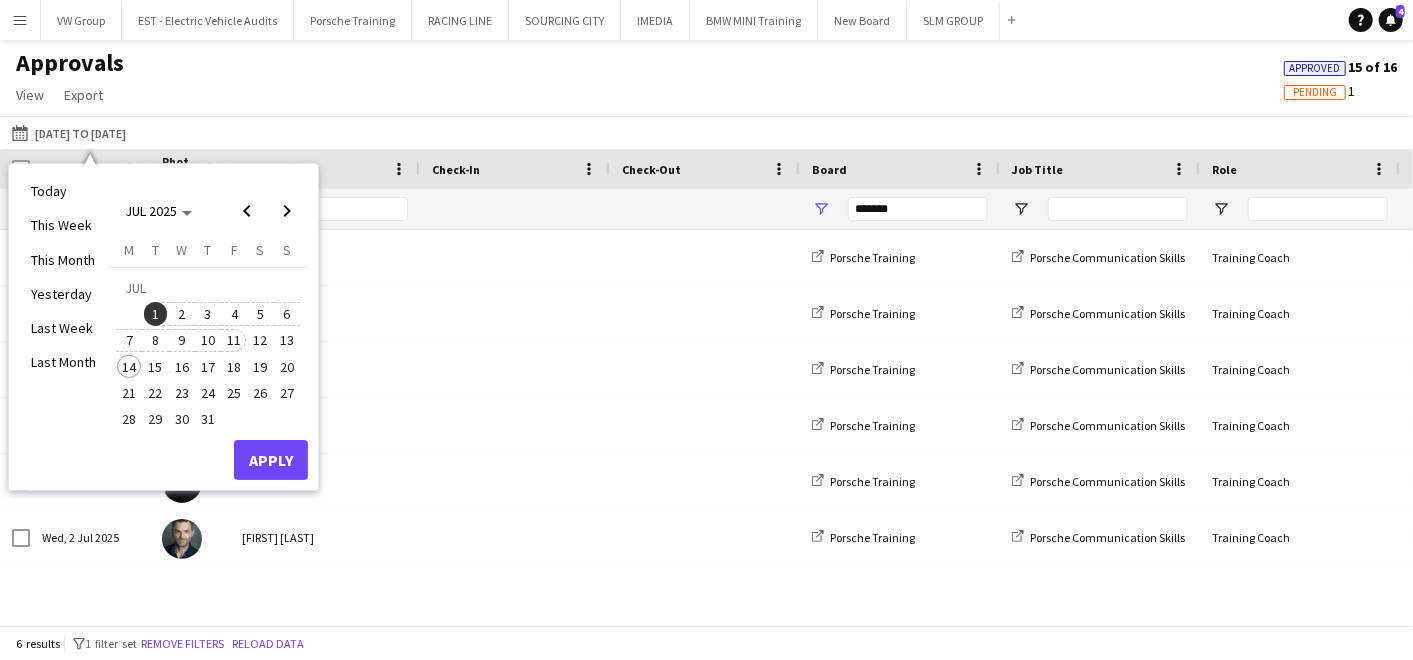 click on "11" at bounding box center [234, 341] 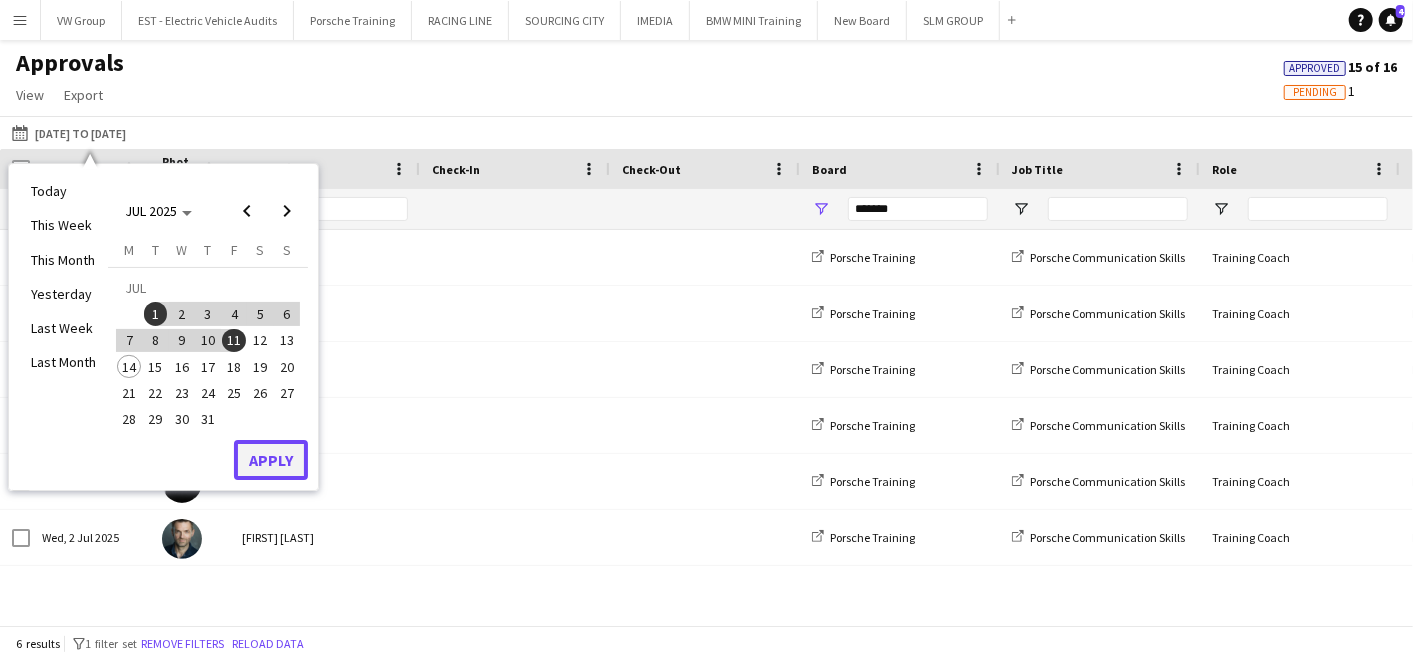 click on "Apply" at bounding box center [271, 460] 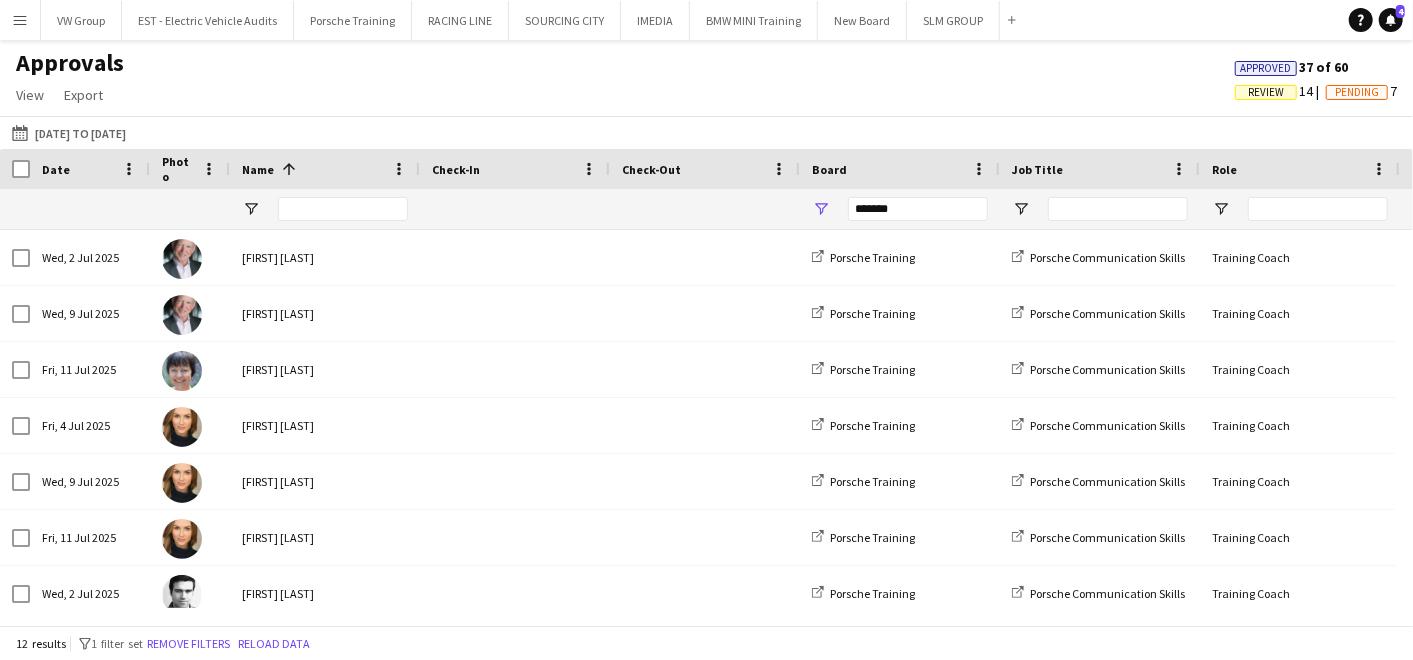 click on "Review" 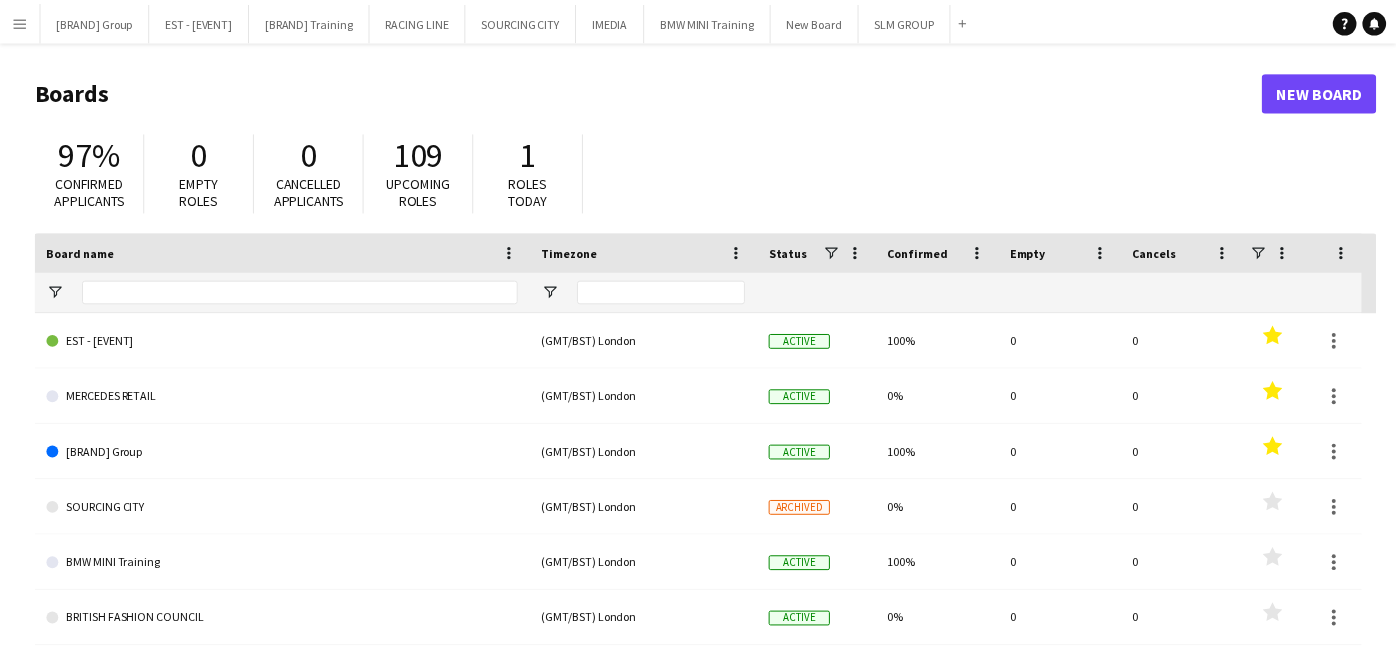 scroll, scrollTop: 0, scrollLeft: 0, axis: both 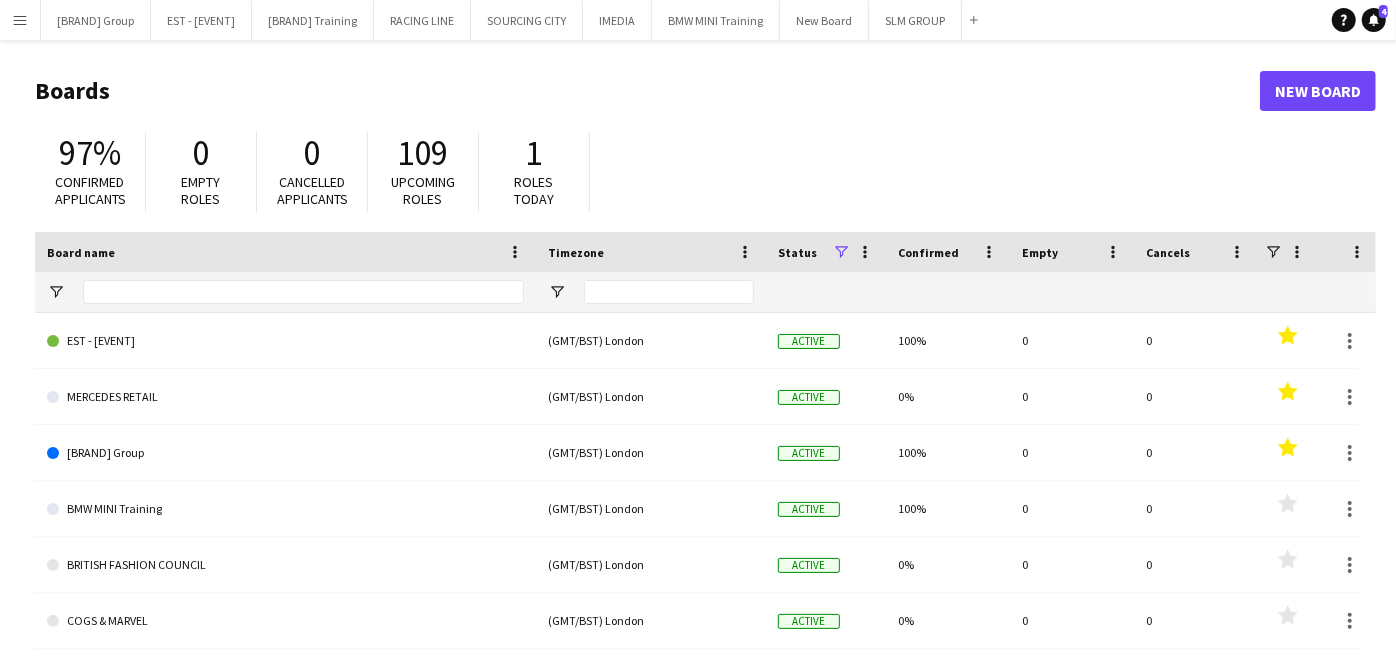 click on "Menu" at bounding box center [20, 20] 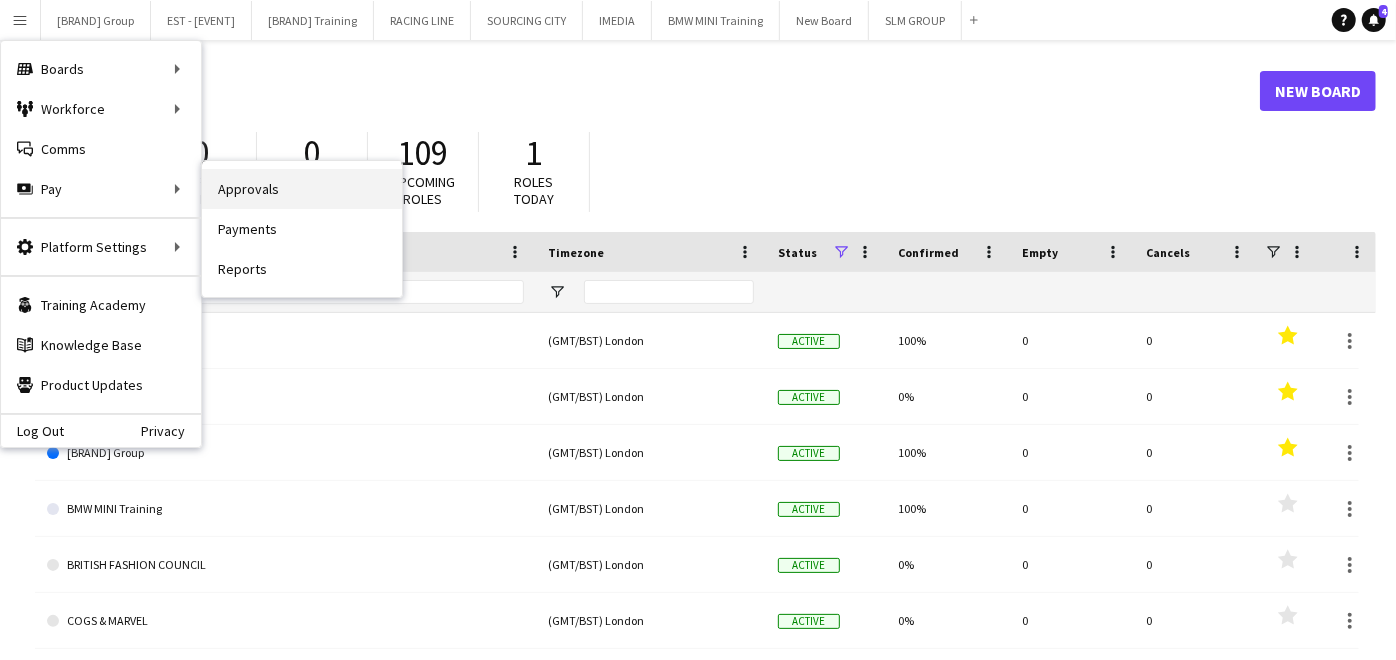 click on "Approvals" at bounding box center (302, 189) 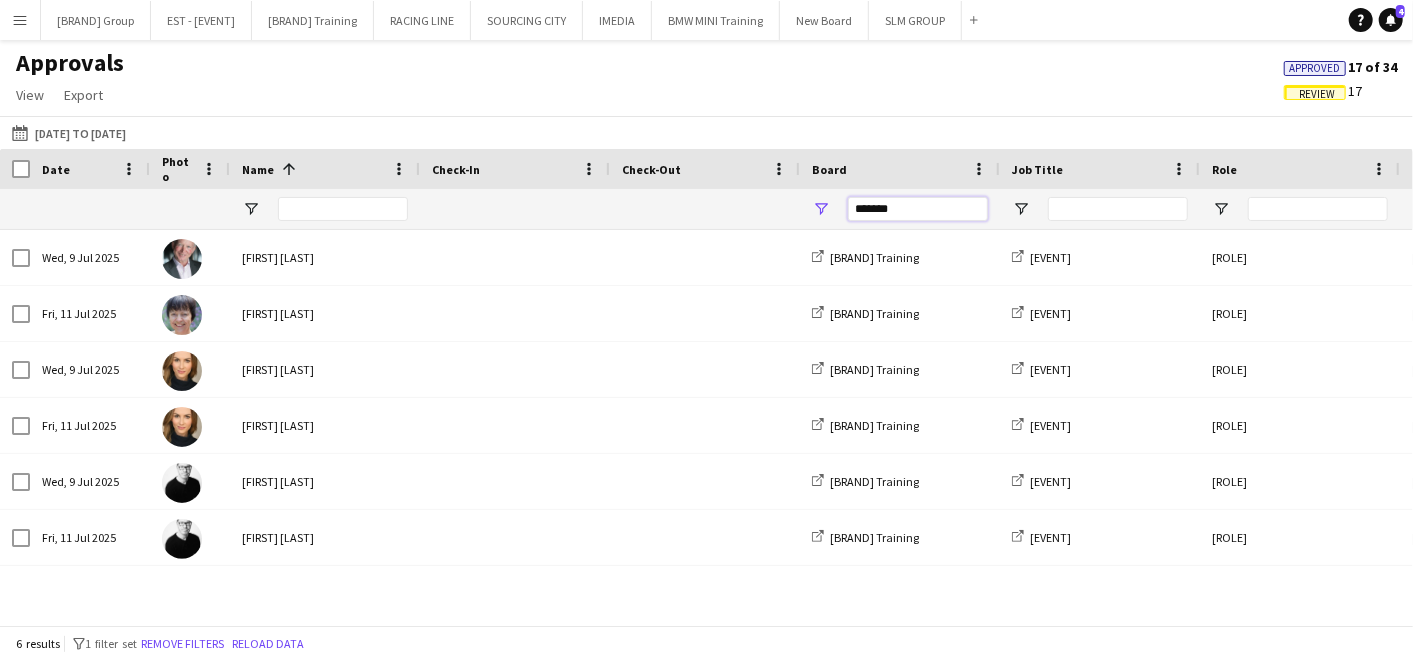 click on "*******" at bounding box center (918, 209) 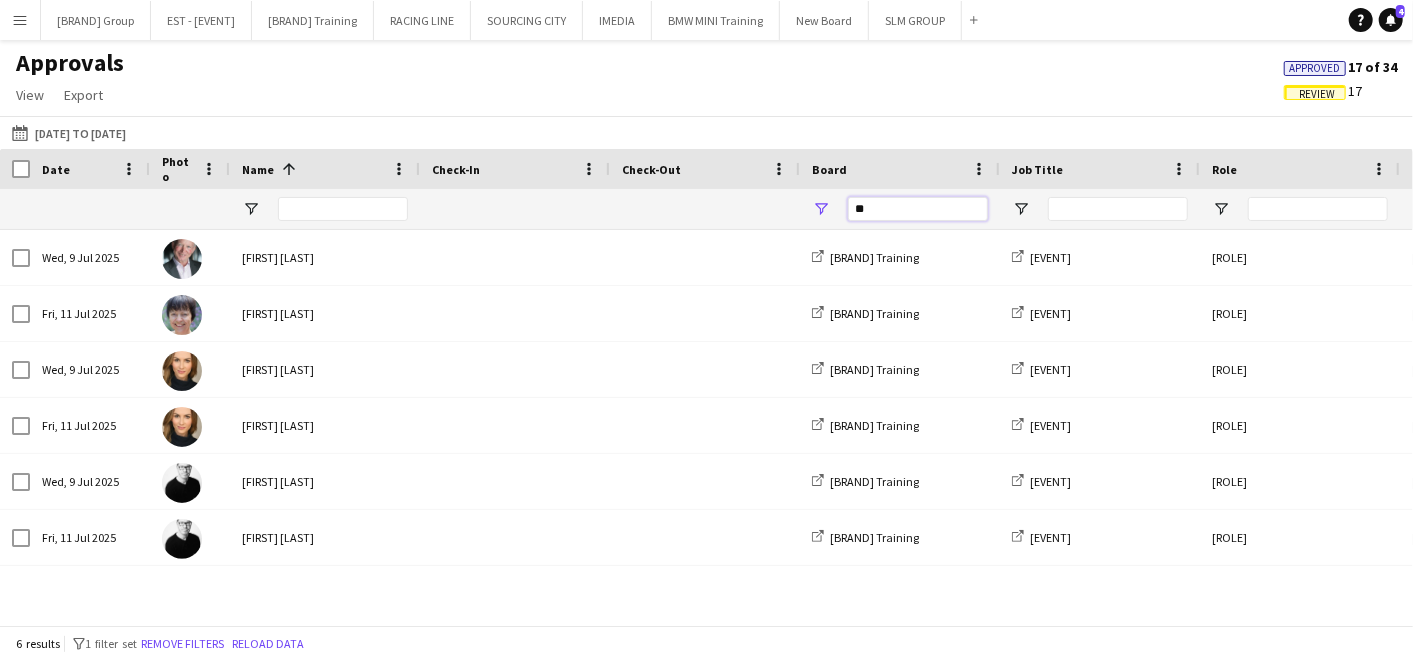 type on "*" 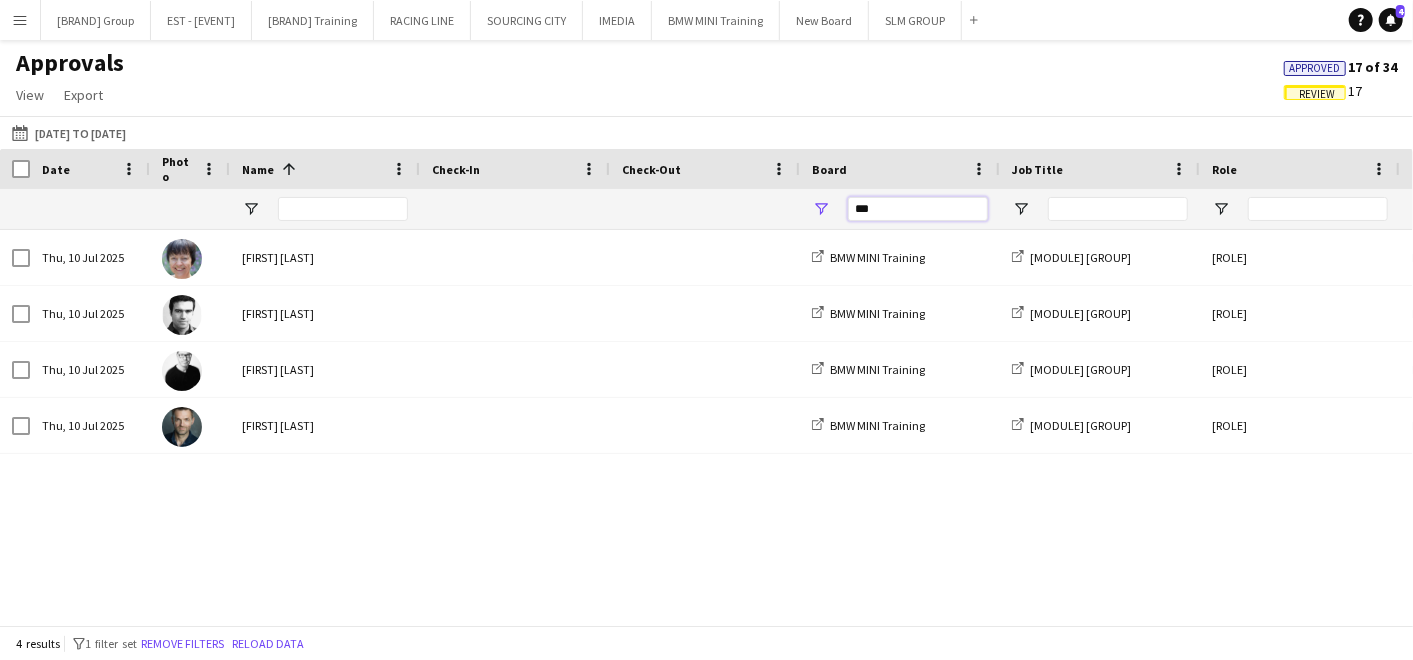 scroll, scrollTop: 0, scrollLeft: 17, axis: horizontal 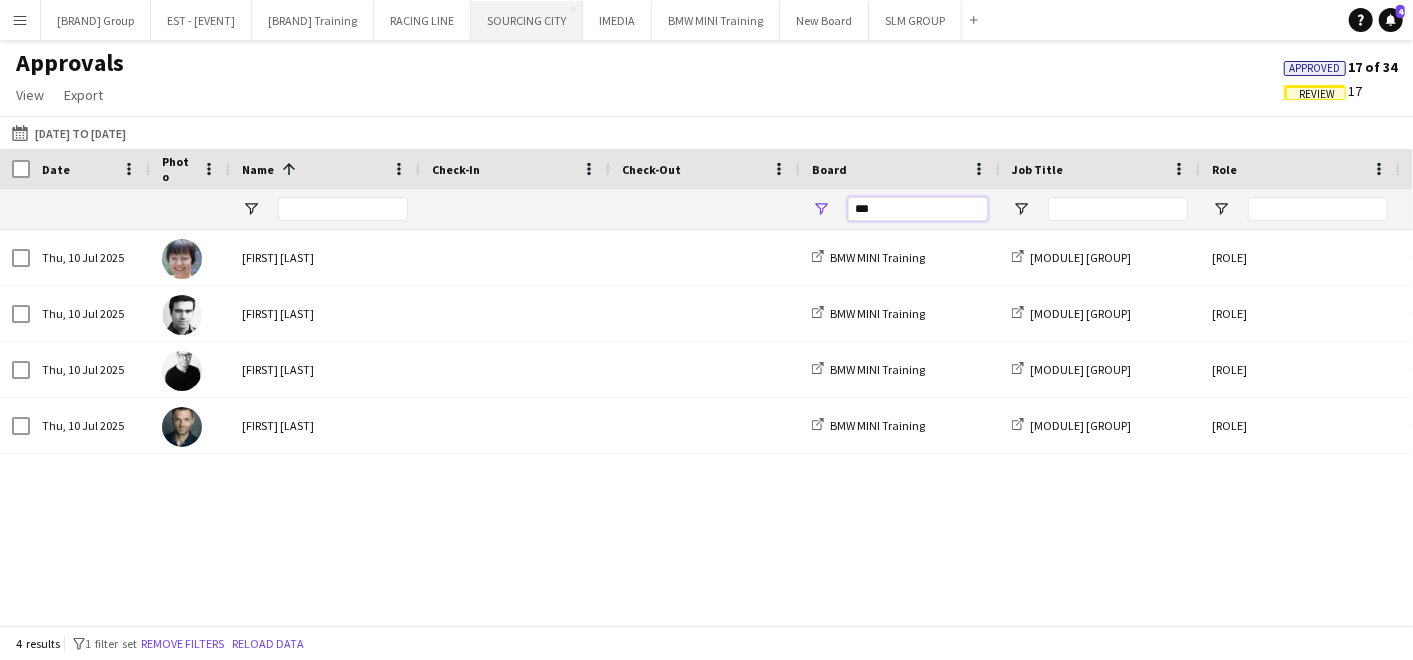 type on "***" 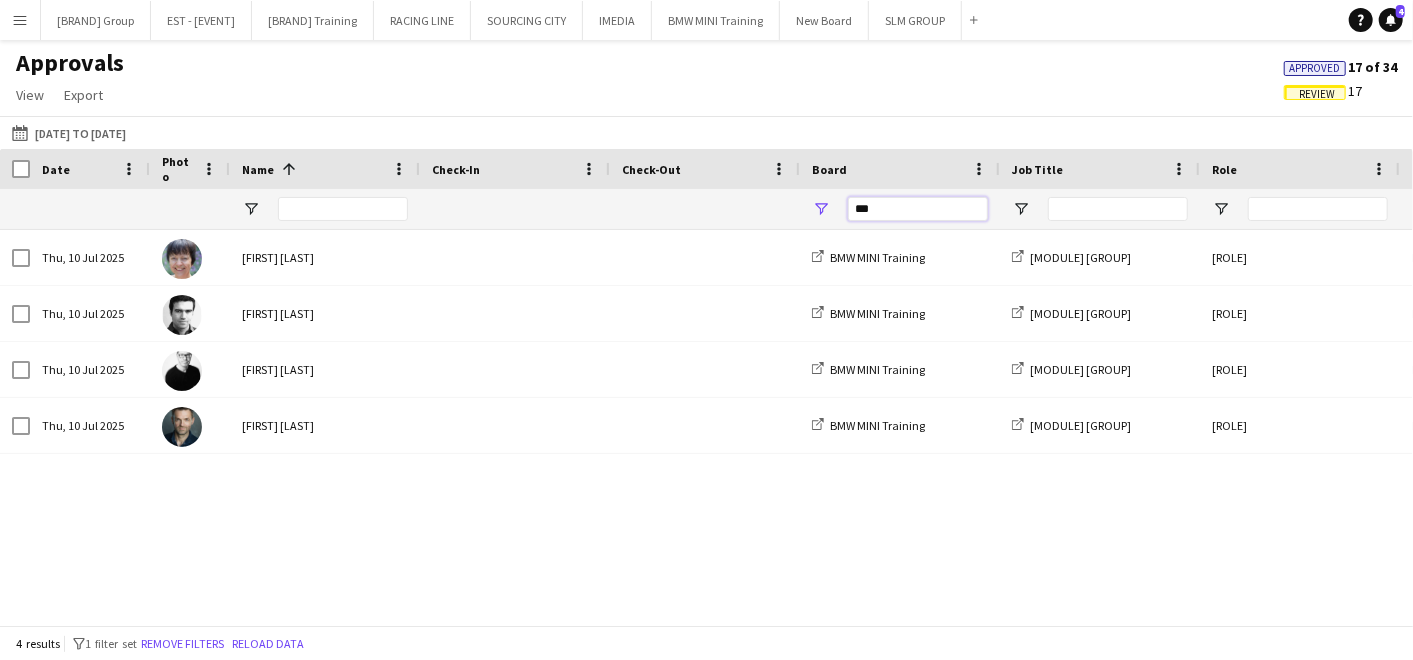 scroll, scrollTop: 0, scrollLeft: 240, axis: horizontal 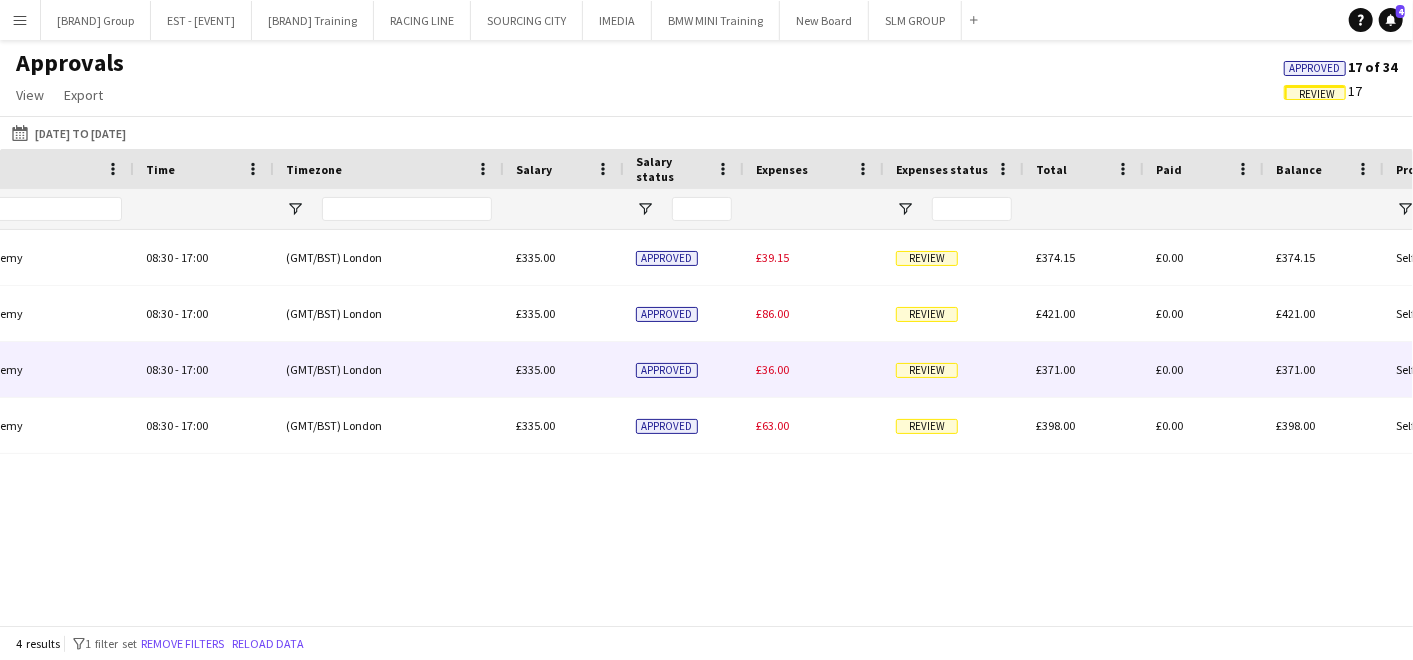 click on "Review" at bounding box center [927, 370] 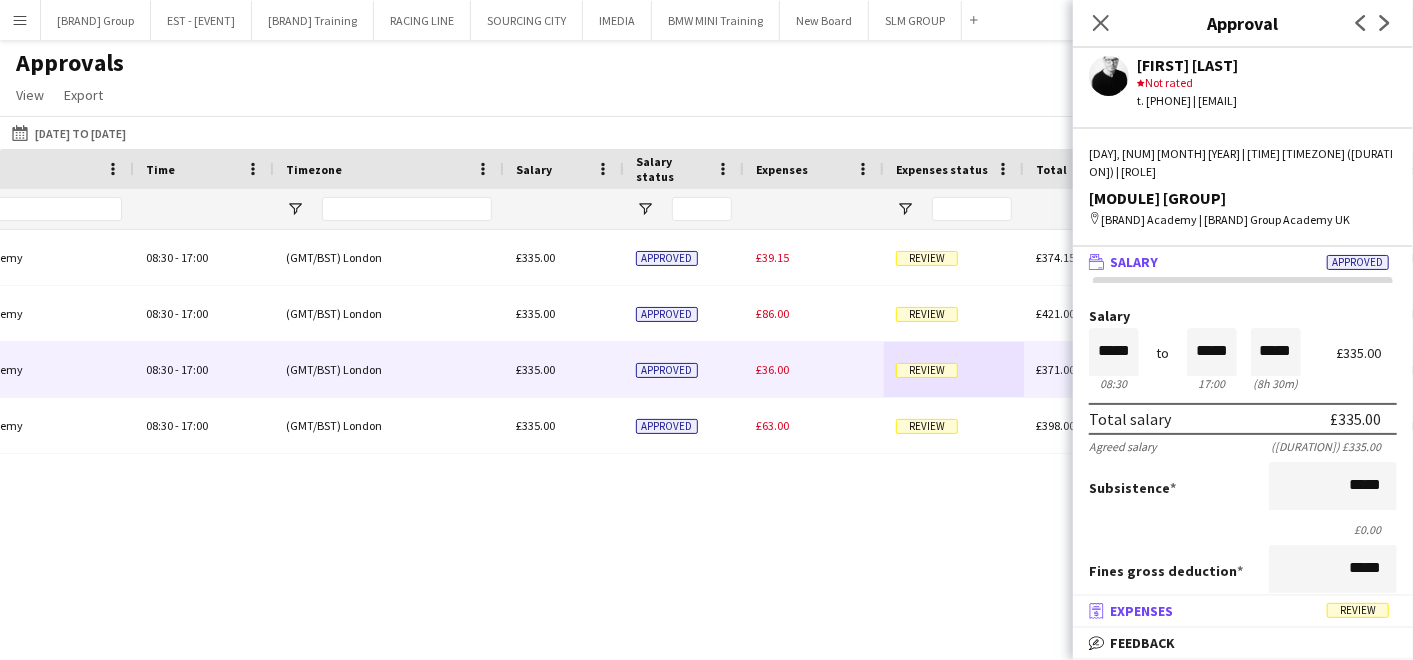 click on "Review" at bounding box center (1358, 610) 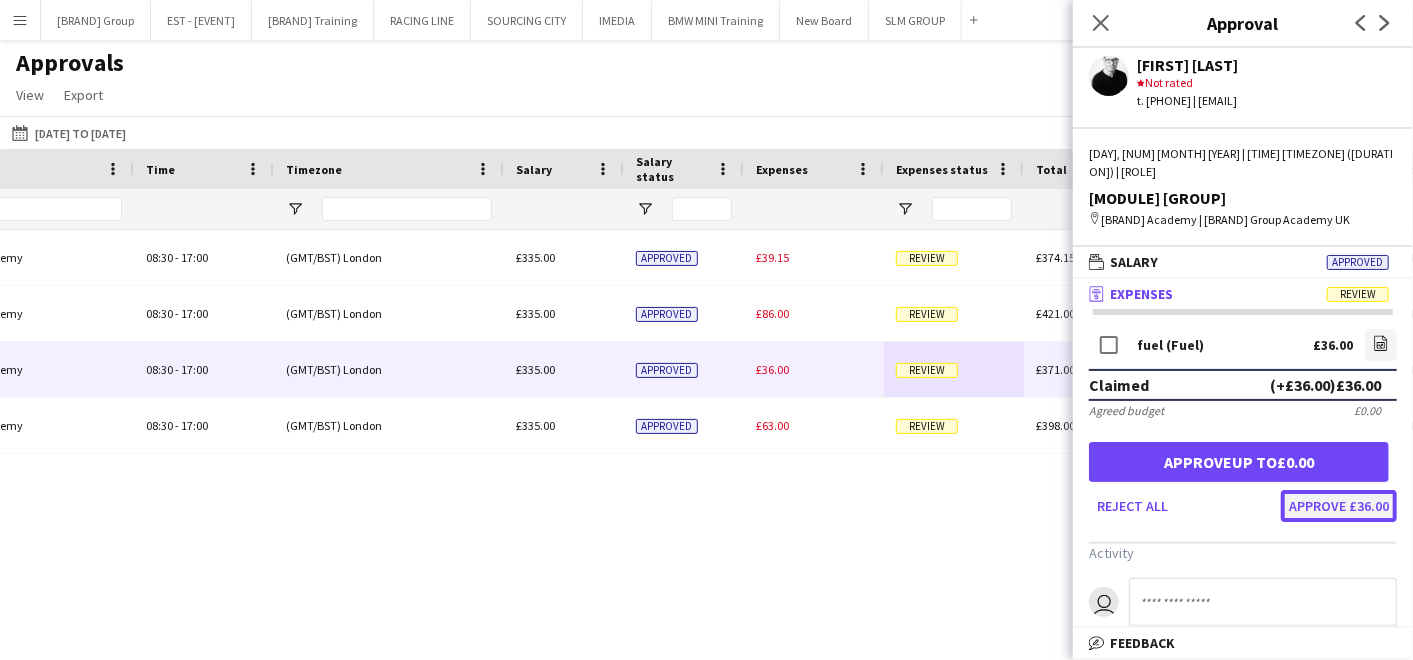 click on "Approve £36.00" at bounding box center (1339, 506) 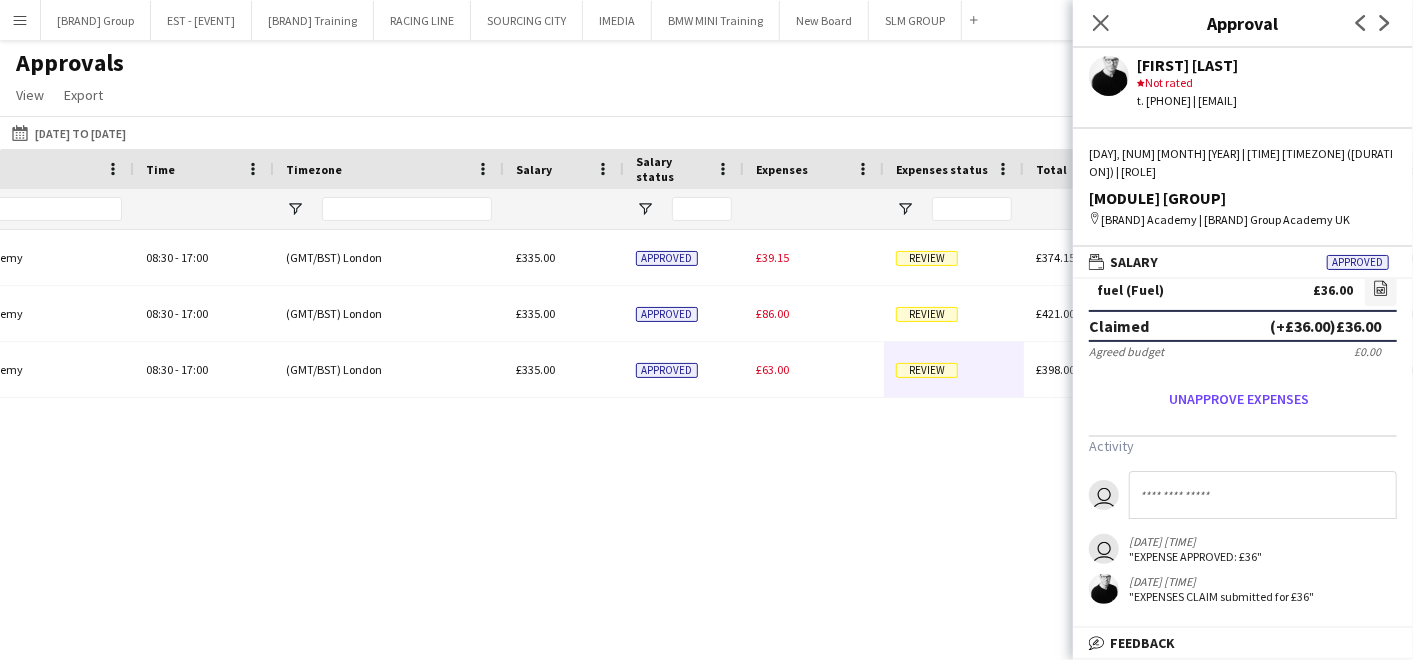 scroll, scrollTop: 0, scrollLeft: 0, axis: both 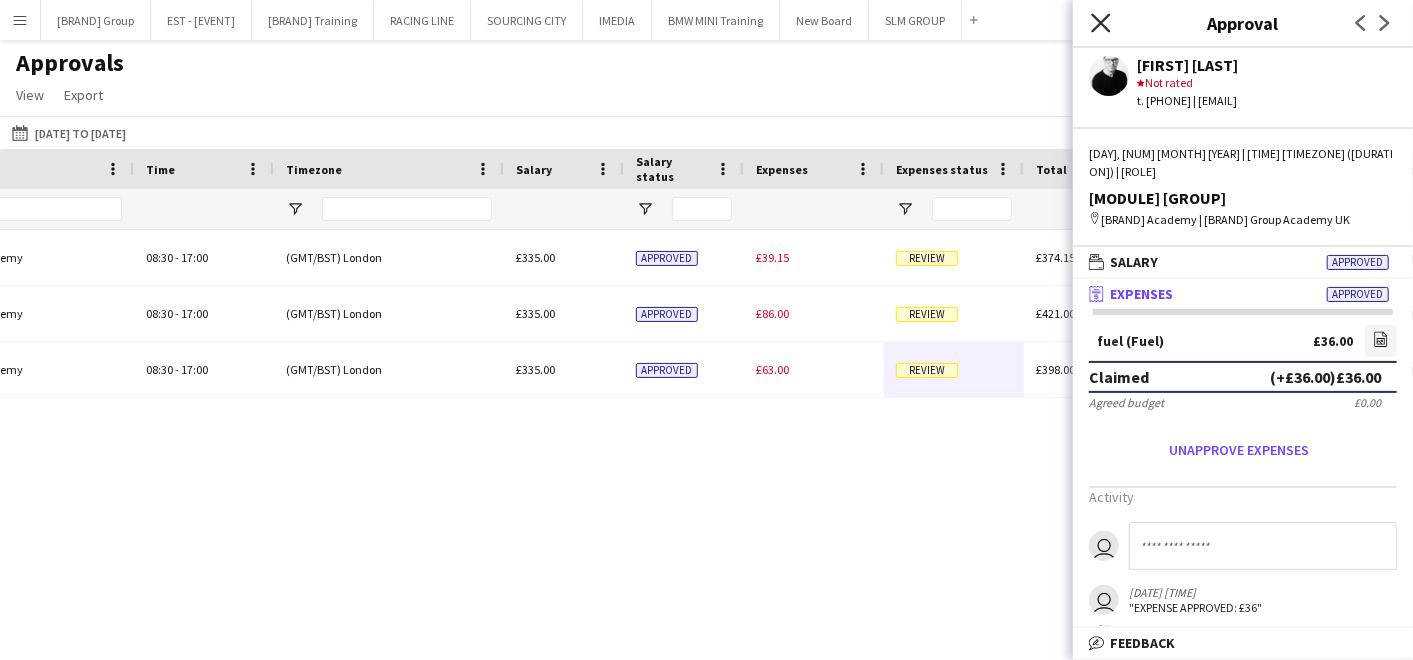click 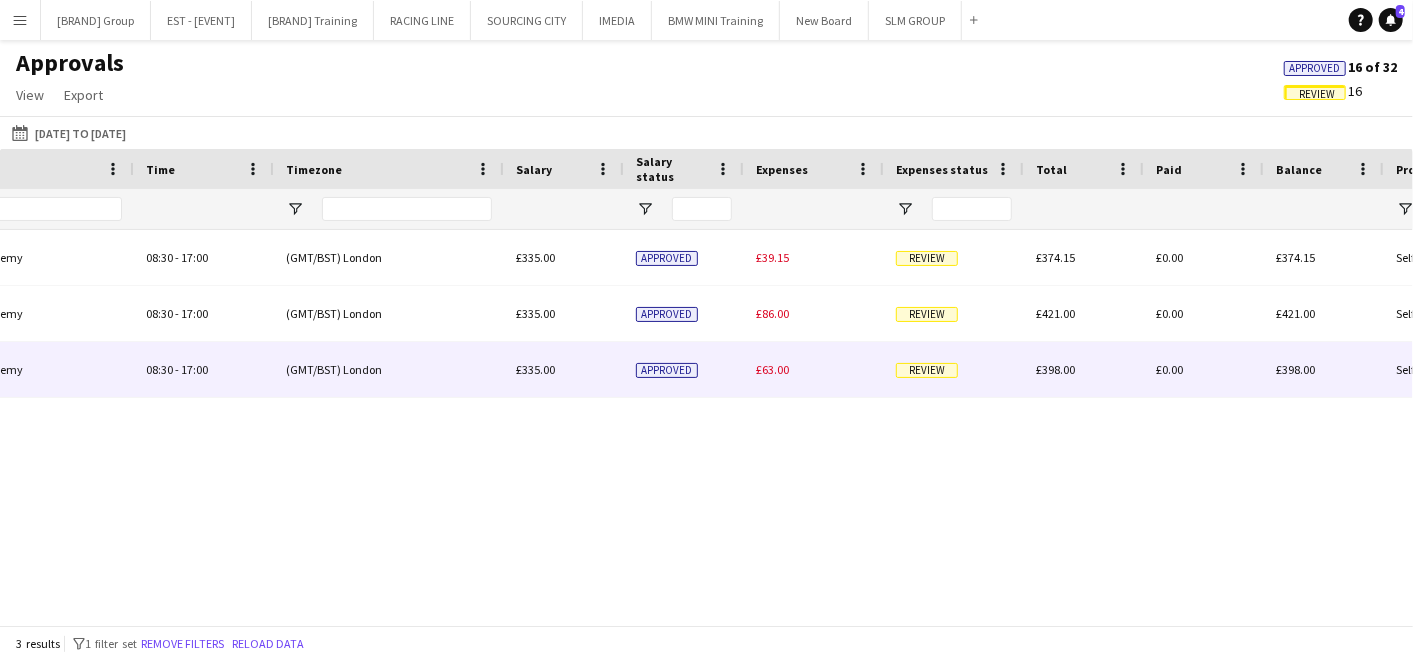 click on "Review" at bounding box center [927, 370] 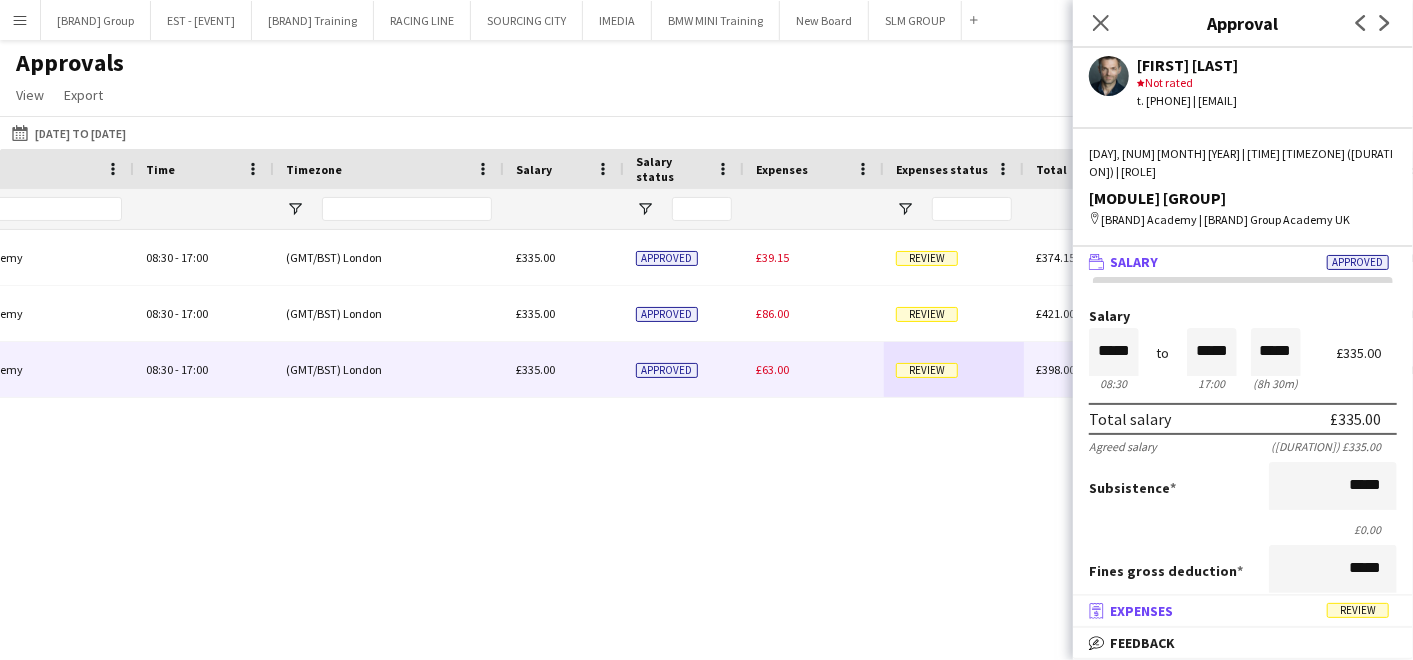 click on "Review" at bounding box center (1358, 610) 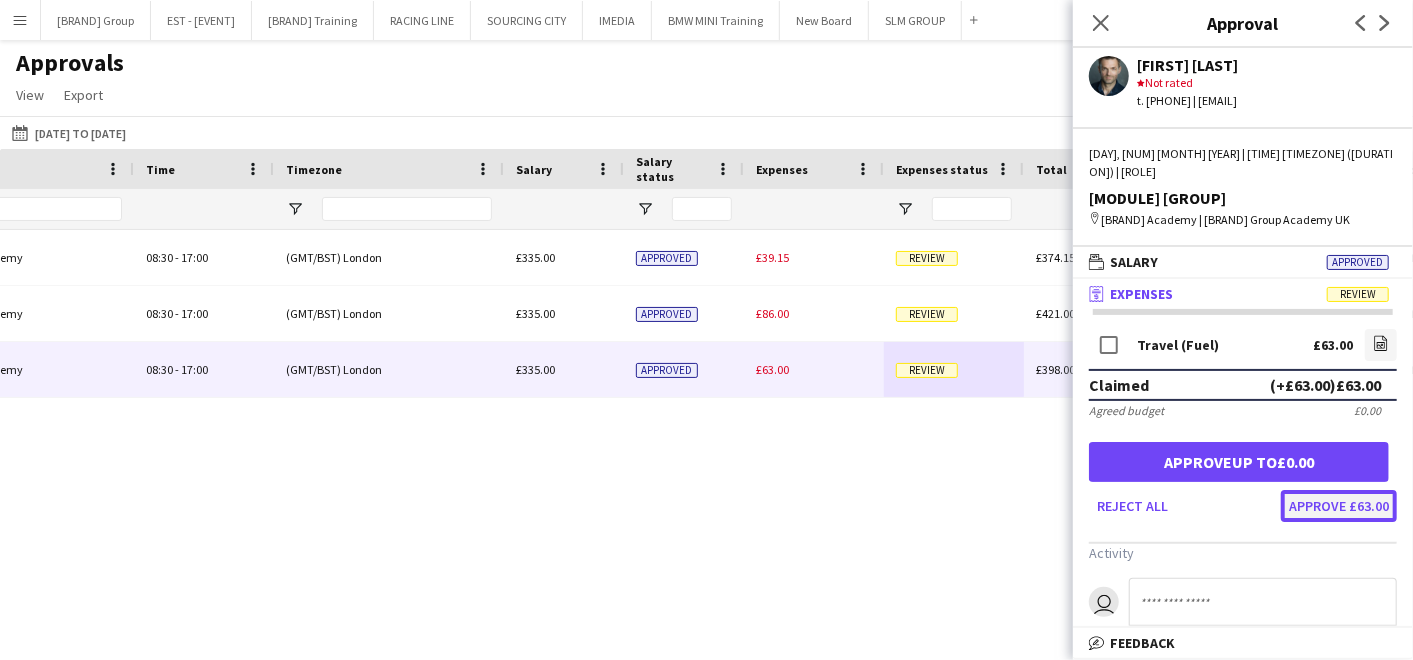 click on "Approve £63.00" at bounding box center [1339, 506] 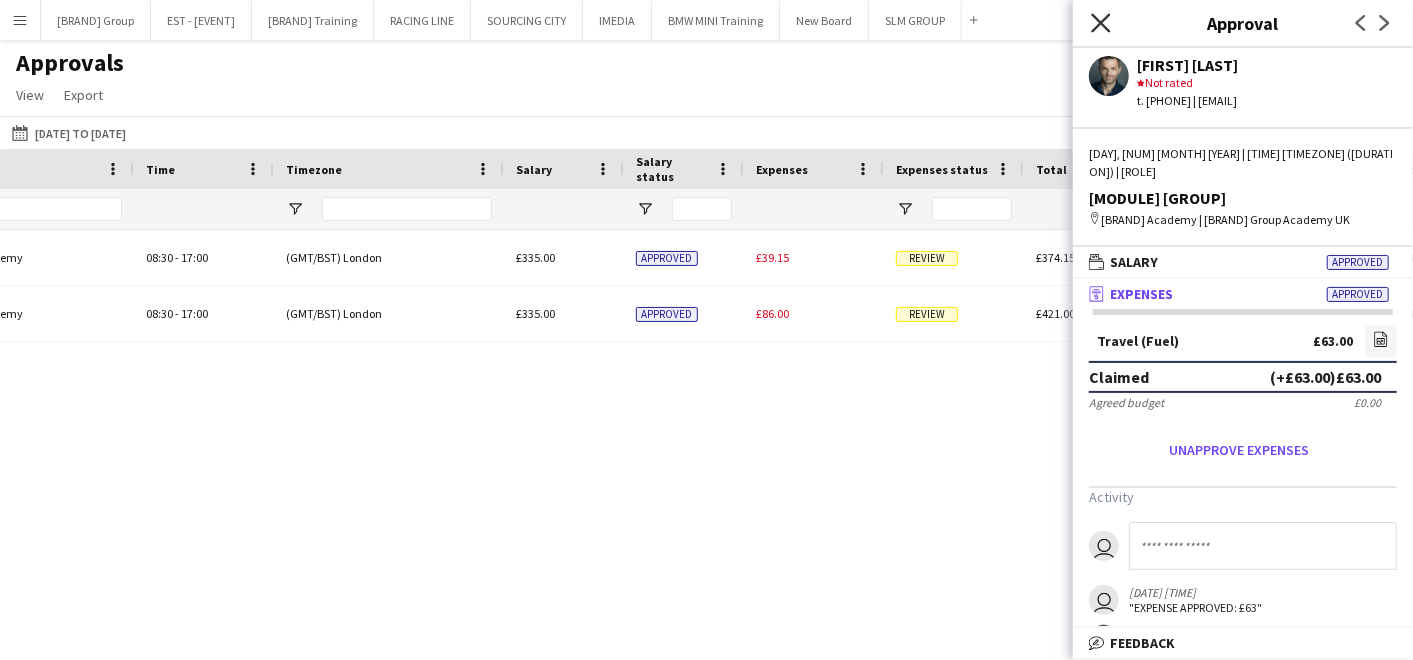 click on "Close pop-in" 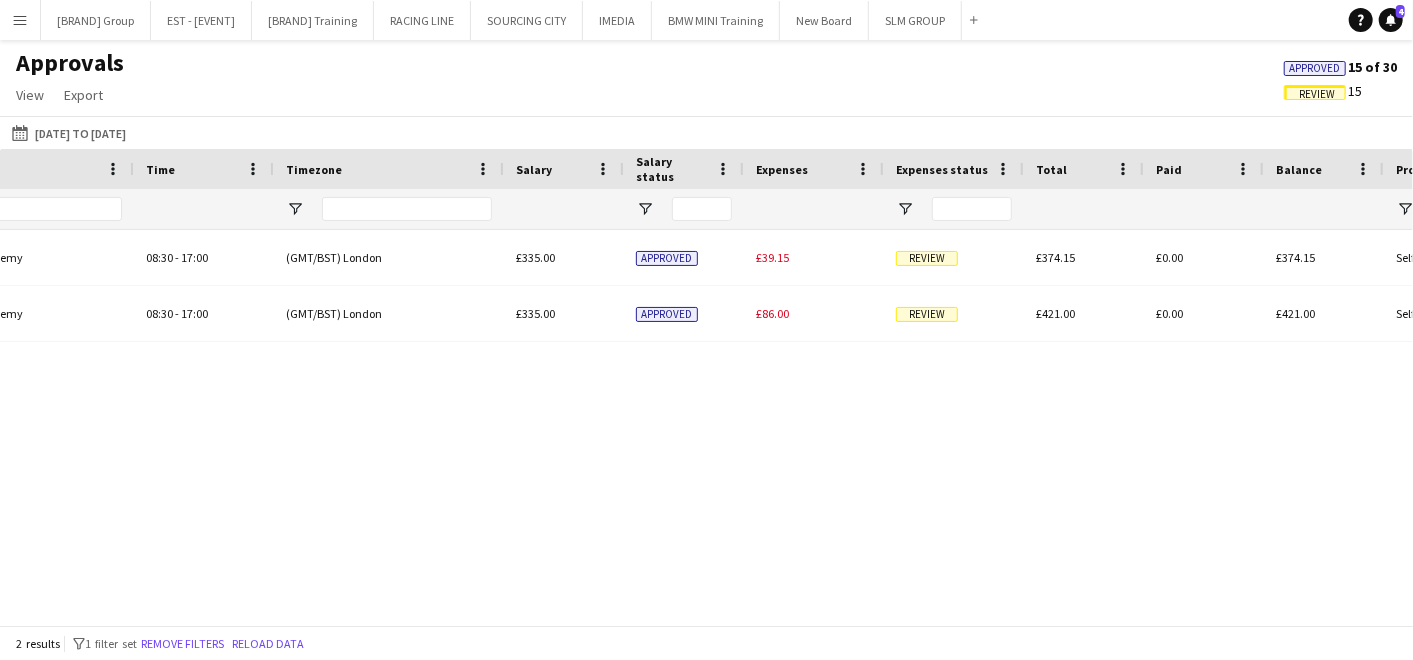 scroll, scrollTop: 0, scrollLeft: 982, axis: horizontal 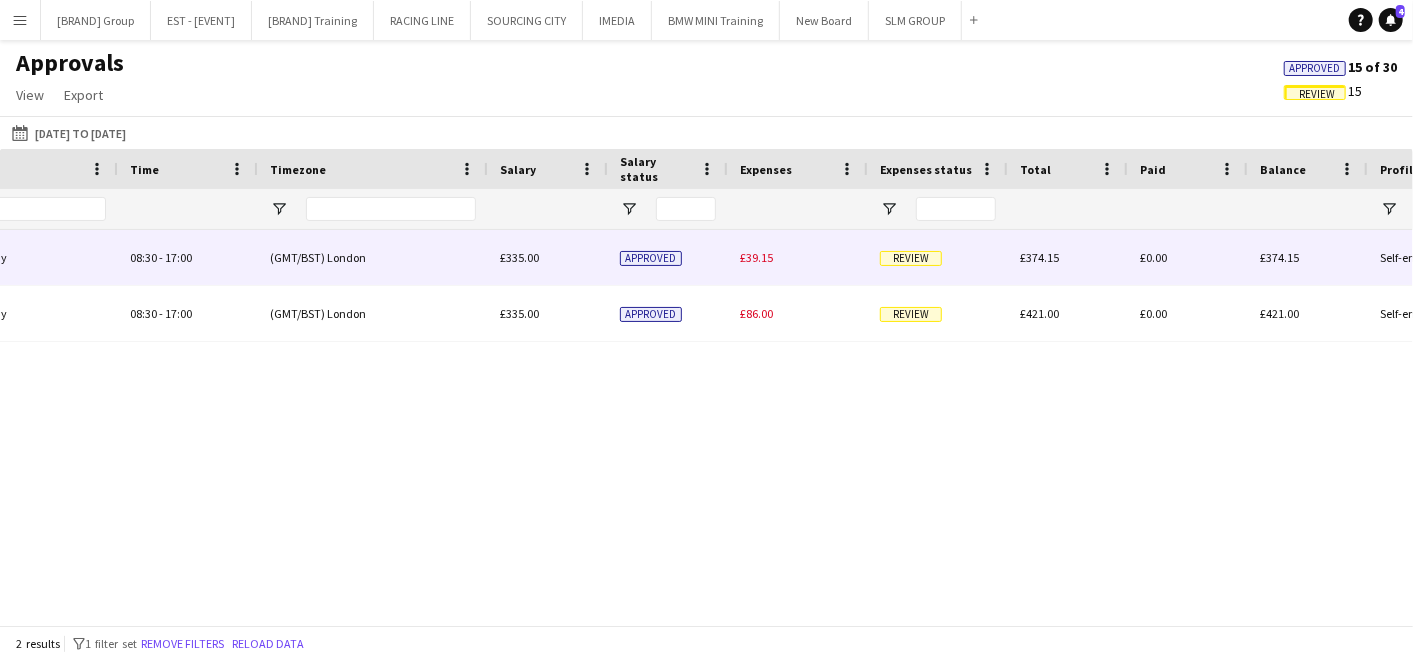 click on "Review" at bounding box center [911, 258] 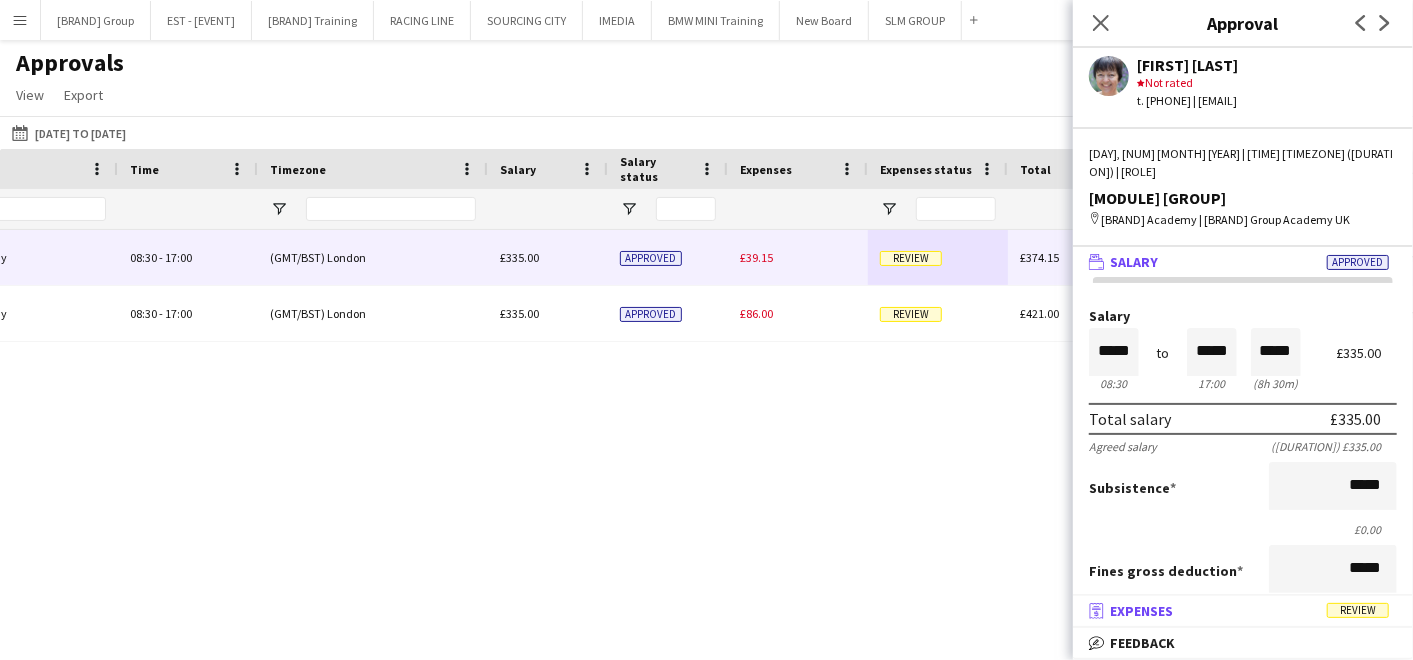 click on "Review" at bounding box center [1358, 610] 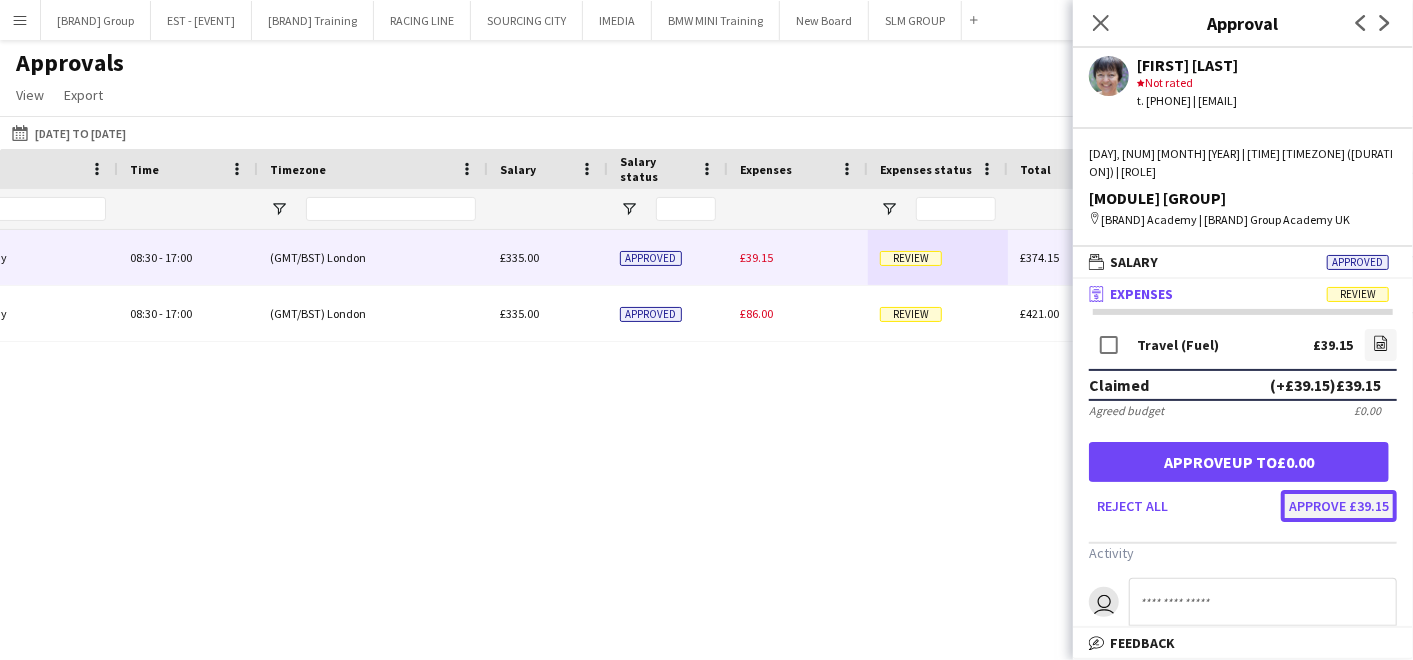 click on "Approve £39.15" at bounding box center [1339, 506] 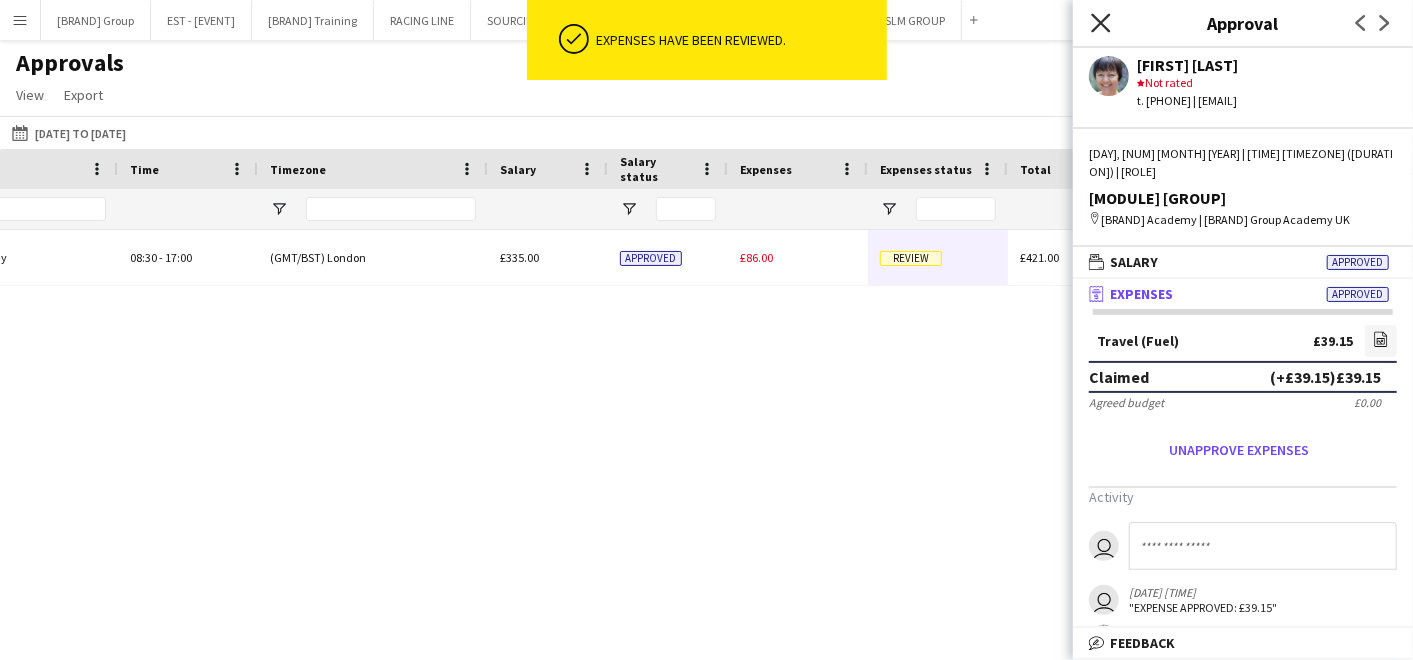 click 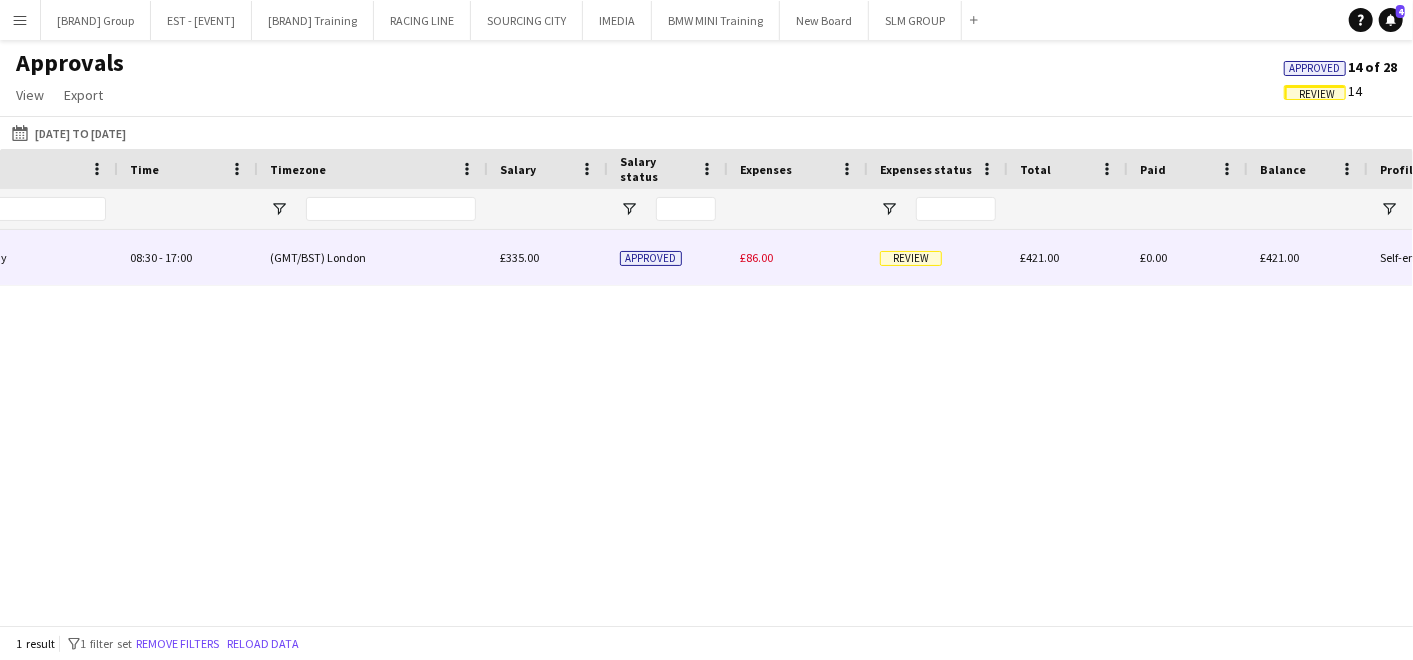 click on "Review" at bounding box center (911, 258) 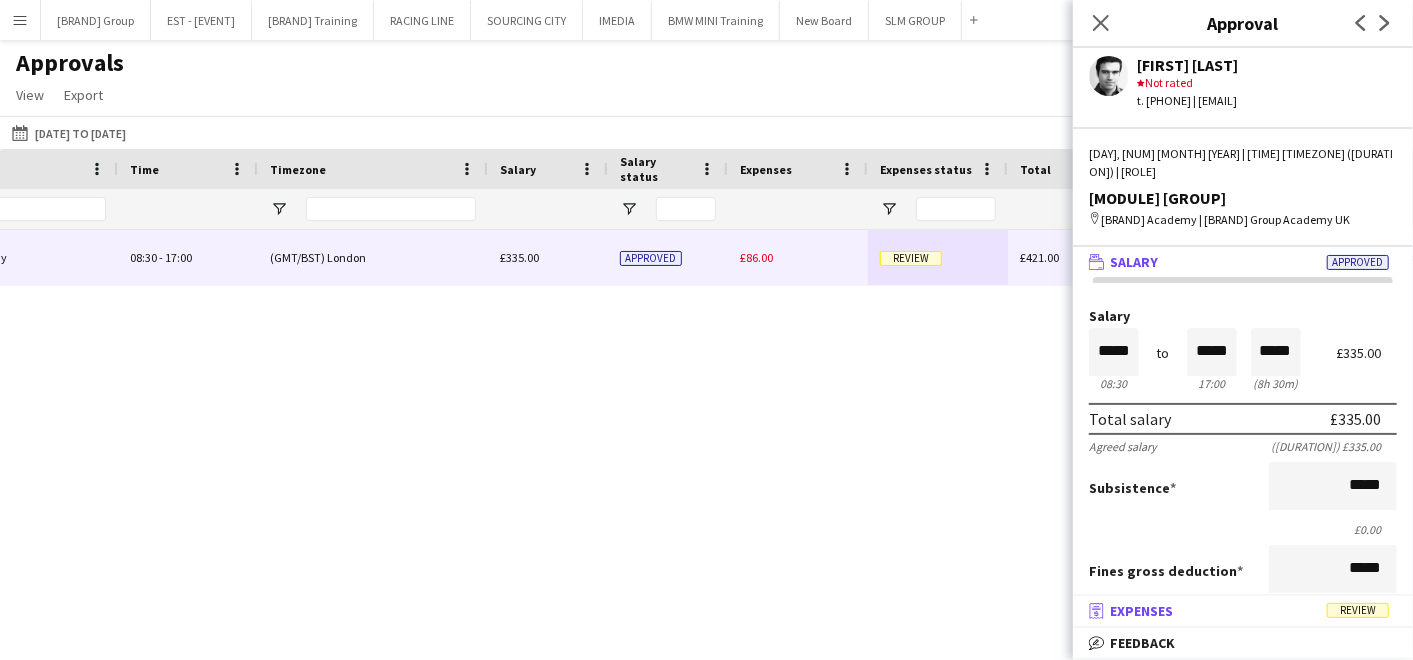 click on "Review" at bounding box center [1358, 610] 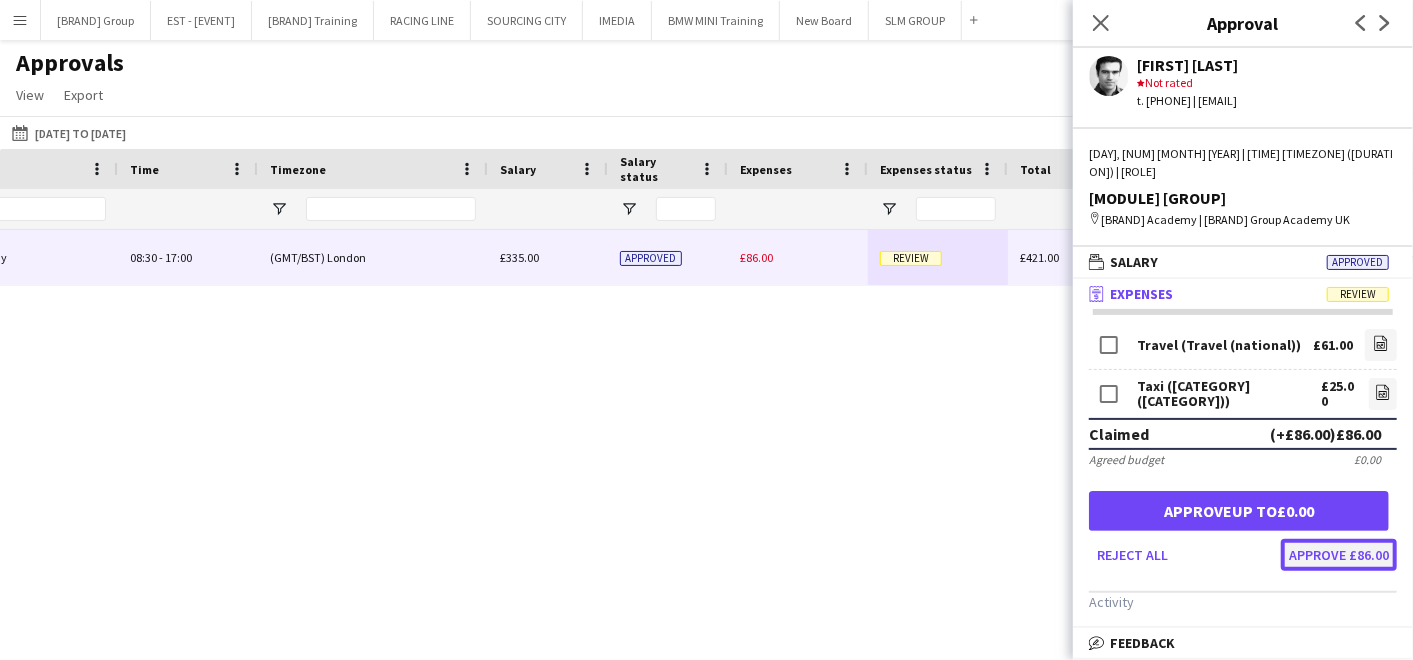 click on "Approve £86.00" at bounding box center [1339, 555] 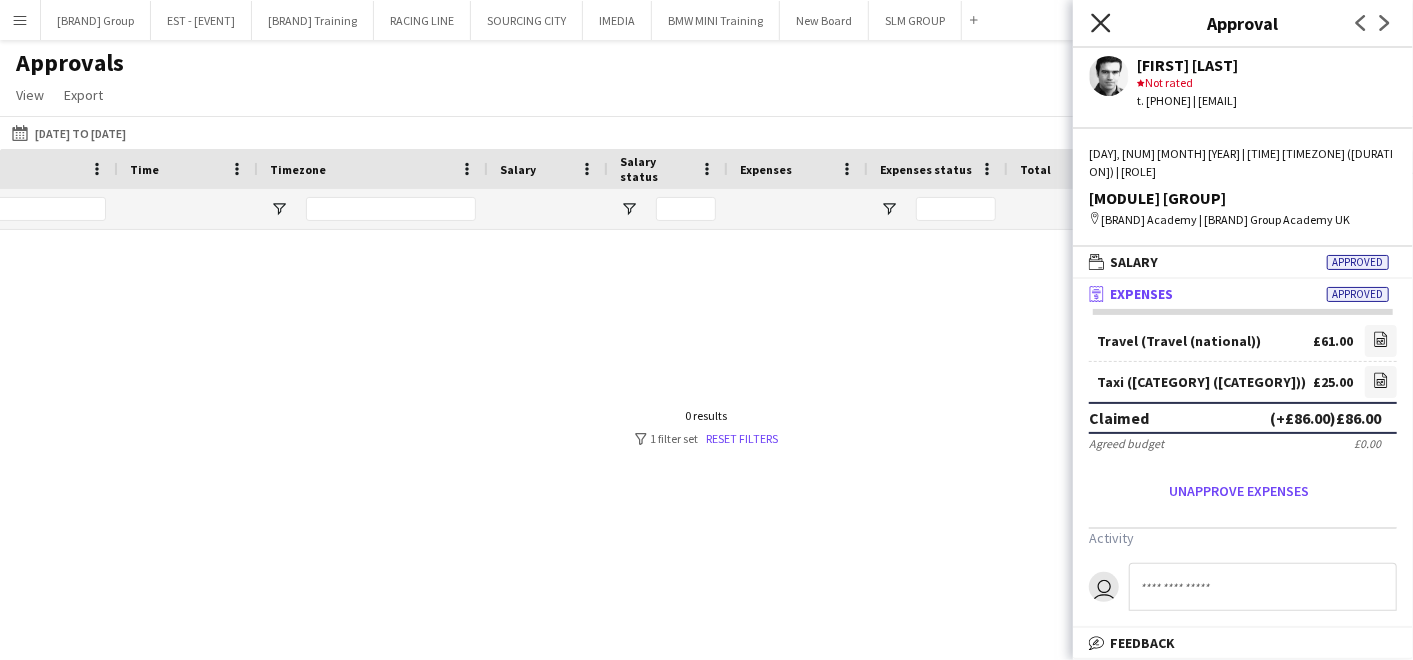 click 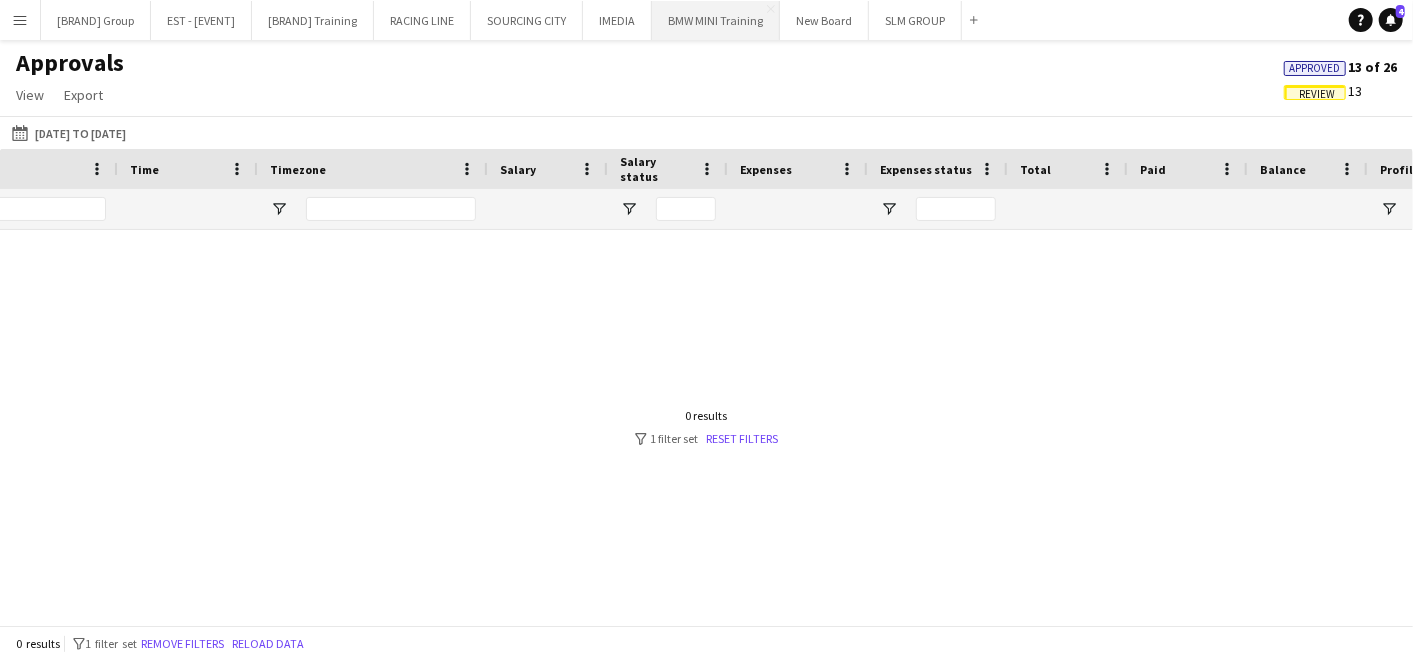 click on "BMW MINI Training
Close" at bounding box center [716, 20] 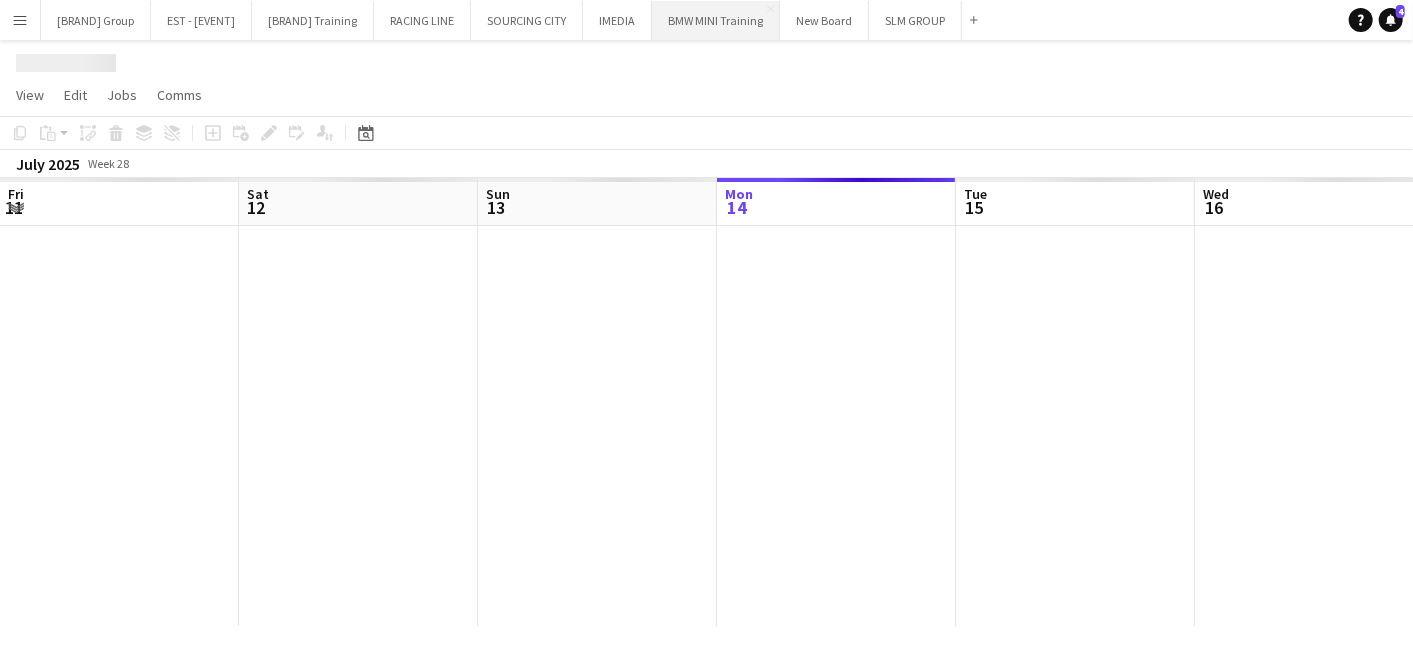 scroll, scrollTop: 0, scrollLeft: 477, axis: horizontal 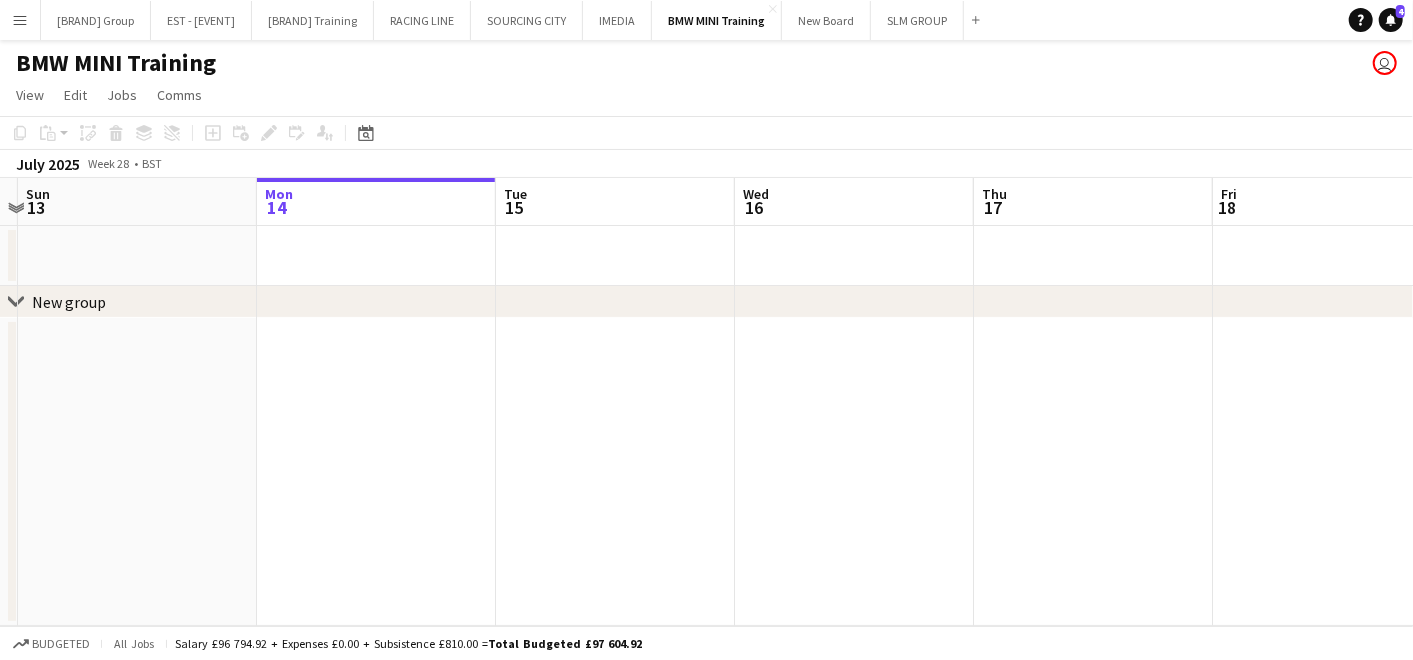 click on "Fri   11   Sat   12   Sun   13   Mon   14   Tue   15   Wed   16   Thu   17   Fri   18   Sat   19   Sun   20   Mon   21" at bounding box center [706, 402] 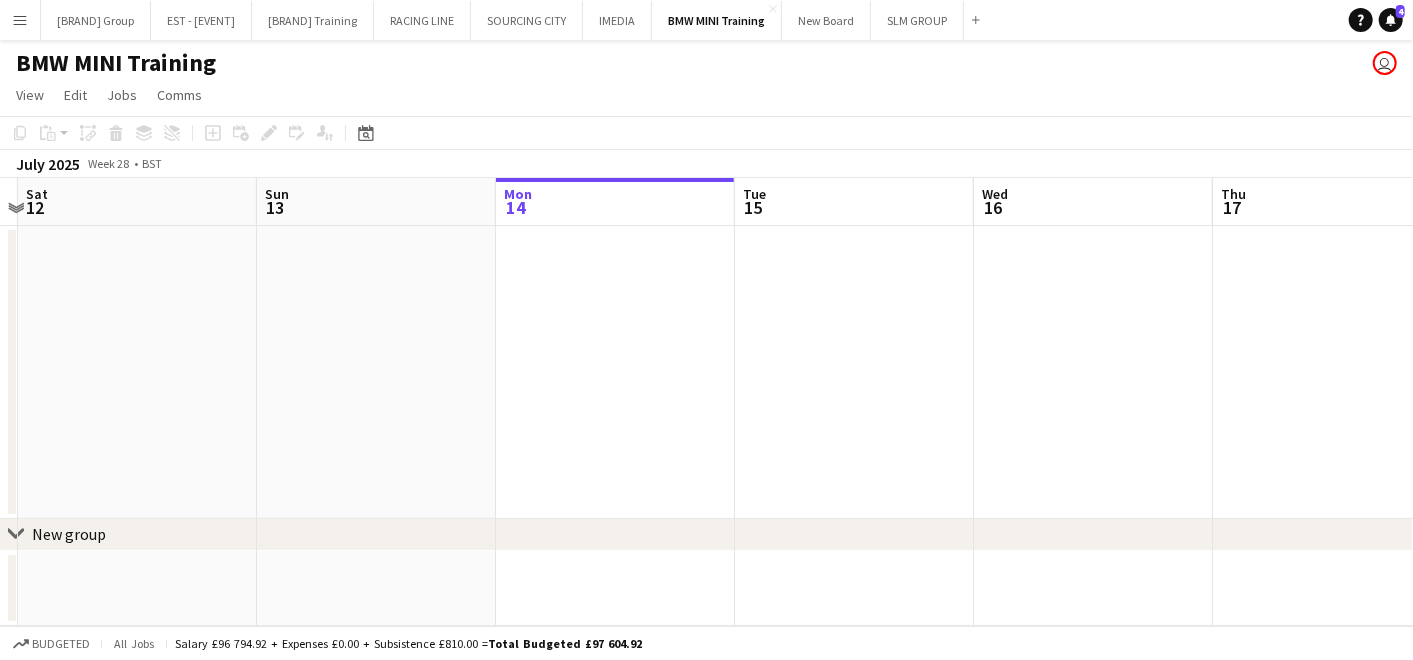 drag, startPoint x: 596, startPoint y: 368, endPoint x: 743, endPoint y: 376, distance: 147.21753 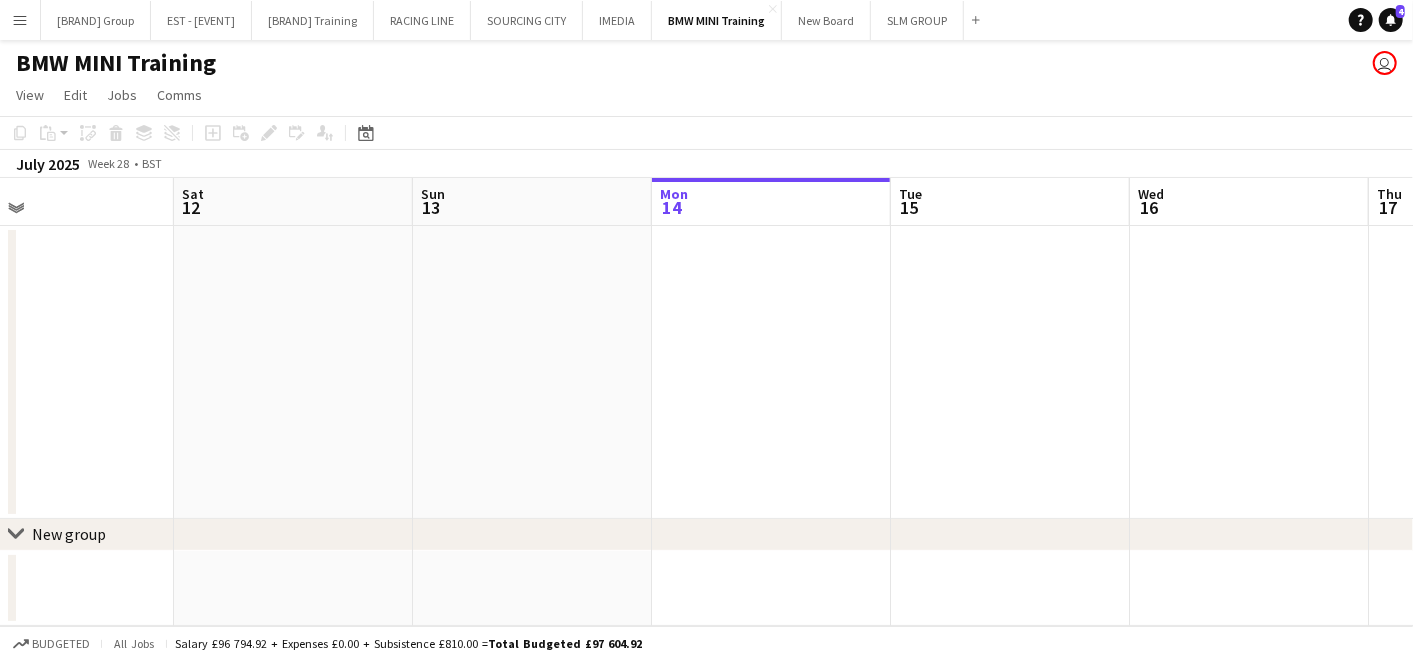 drag, startPoint x: 488, startPoint y: 341, endPoint x: 766, endPoint y: 336, distance: 278.04495 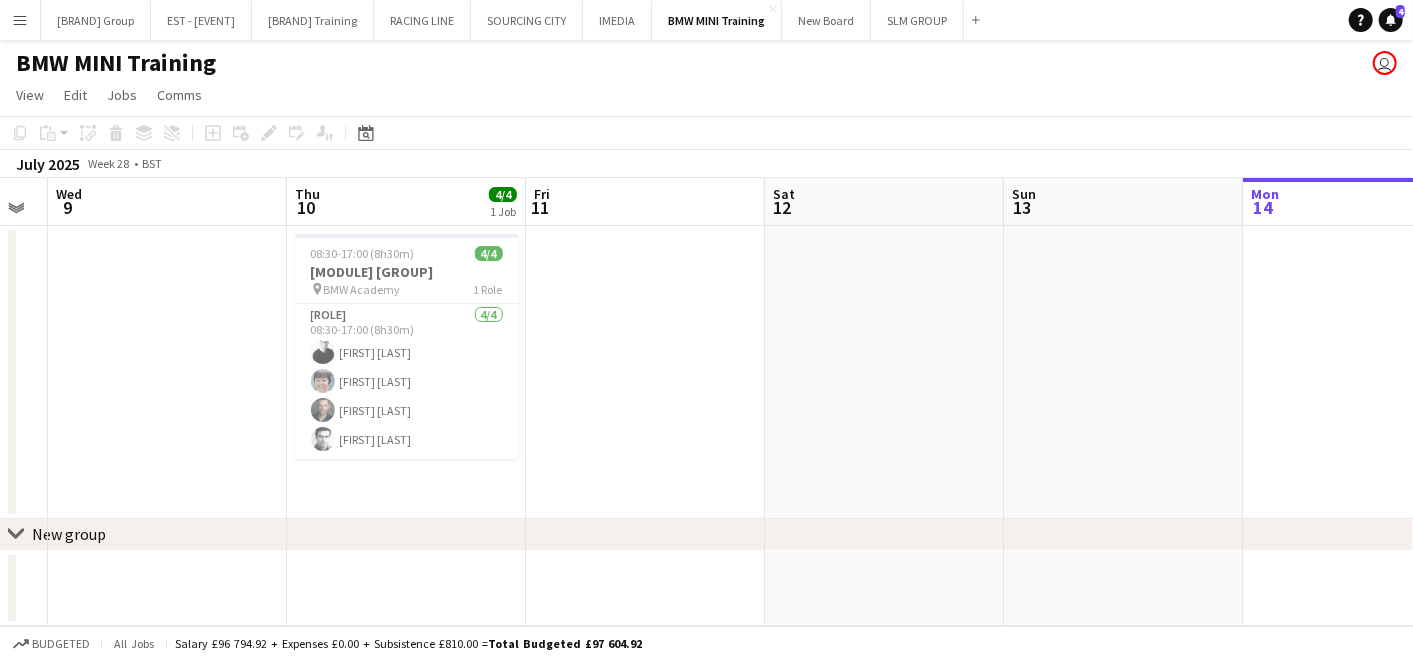 drag, startPoint x: 576, startPoint y: 405, endPoint x: 635, endPoint y: 419, distance: 60.63827 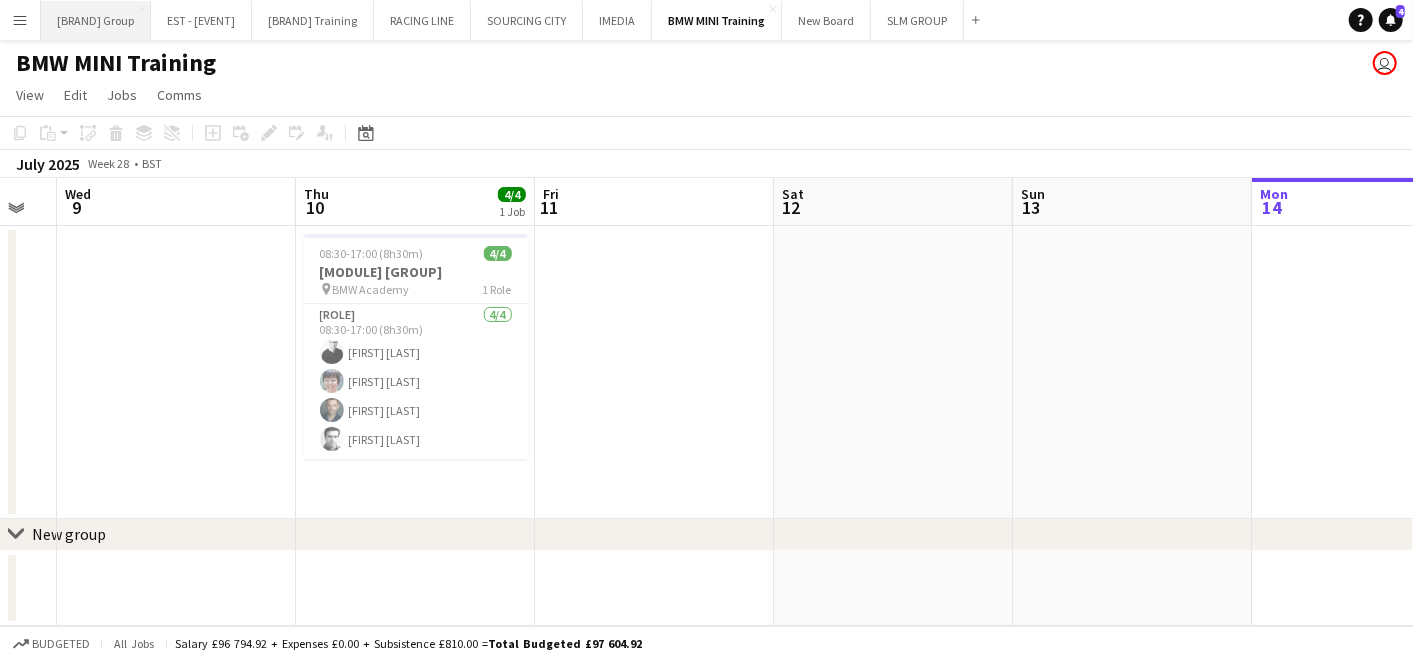 click on "VW Group
Close" at bounding box center (96, 20) 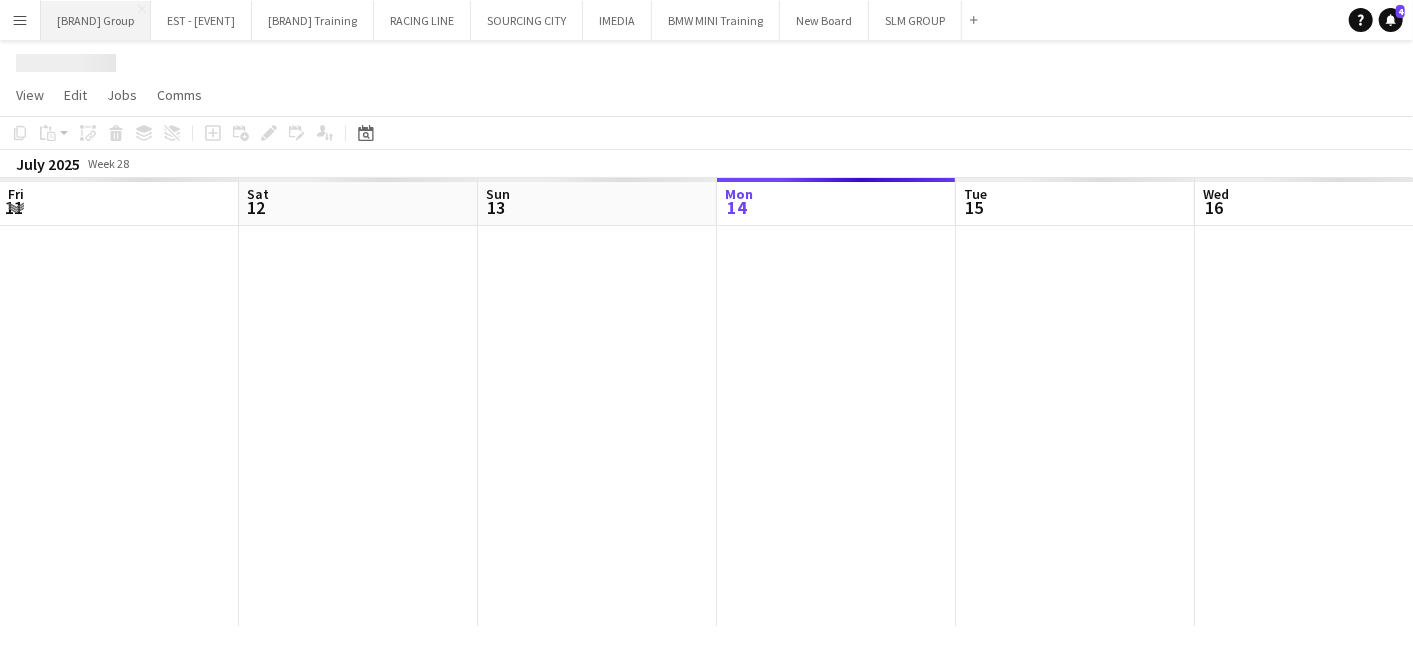 scroll, scrollTop: 0, scrollLeft: 477, axis: horizontal 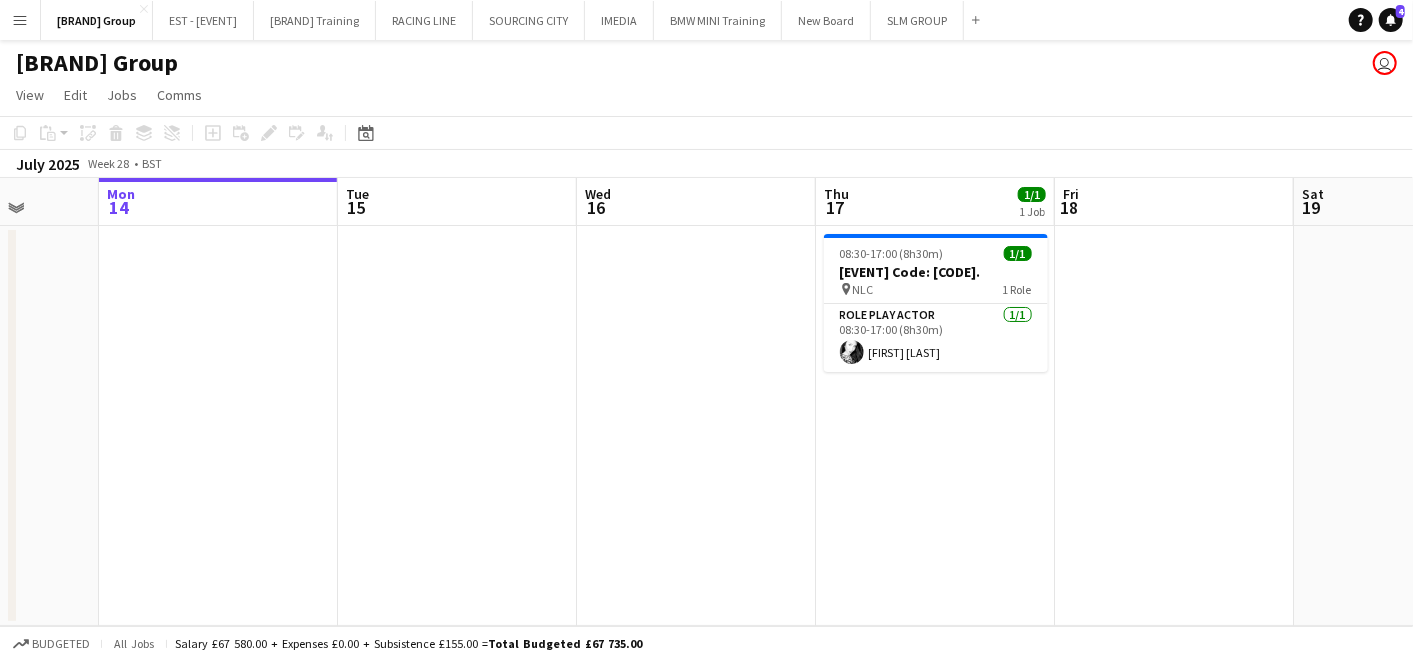 drag, startPoint x: 864, startPoint y: 422, endPoint x: 660, endPoint y: 439, distance: 204.7071 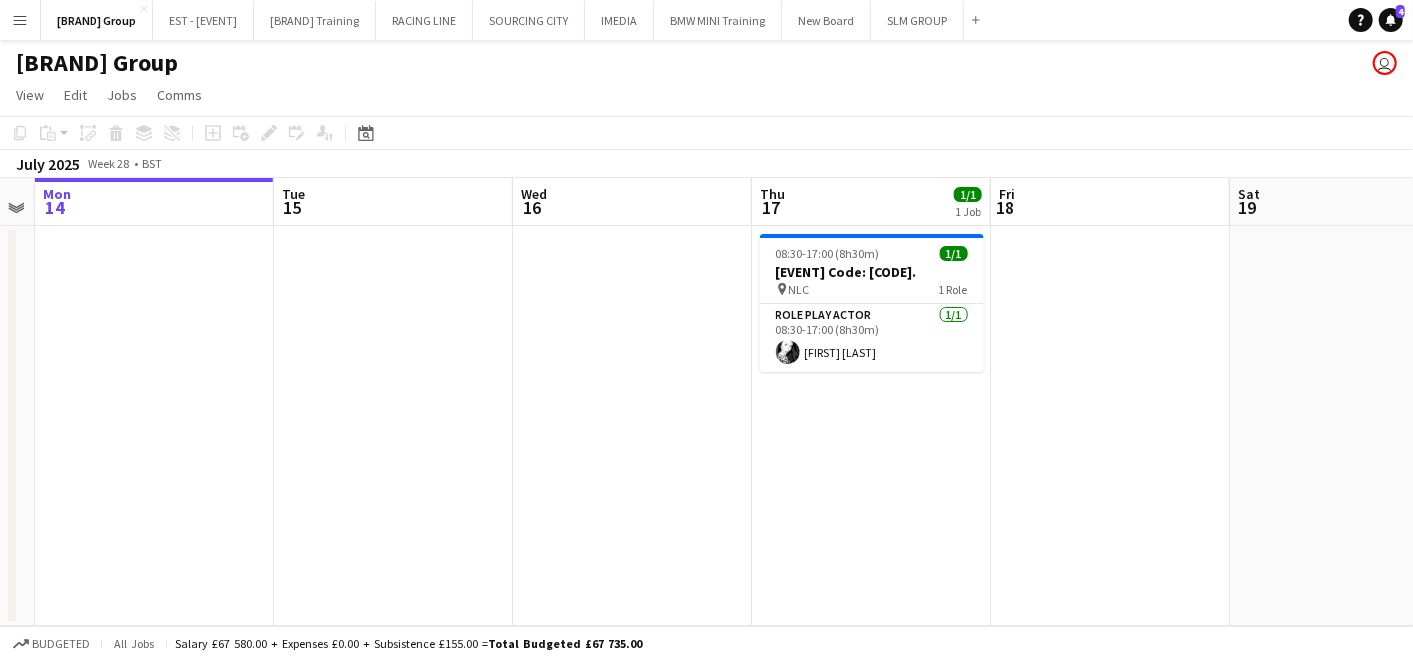 scroll, scrollTop: 0, scrollLeft: 468, axis: horizontal 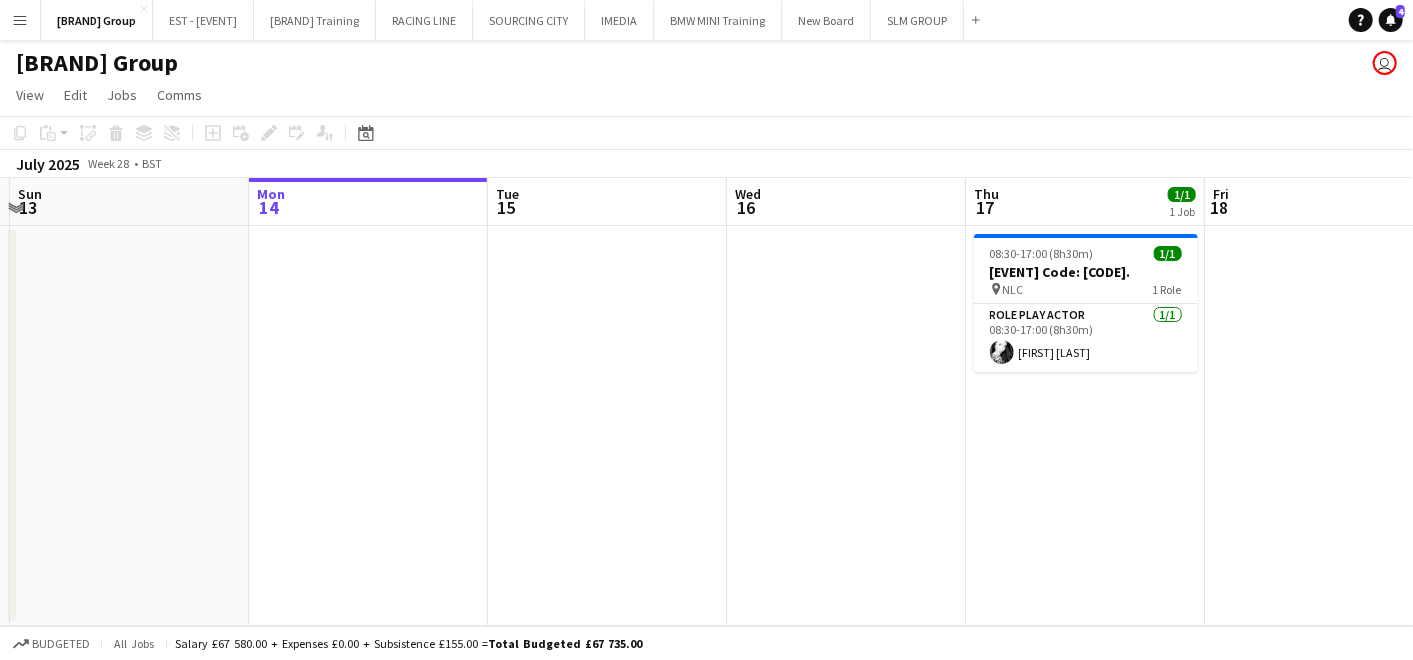 drag, startPoint x: 671, startPoint y: 441, endPoint x: 879, endPoint y: 458, distance: 208.69356 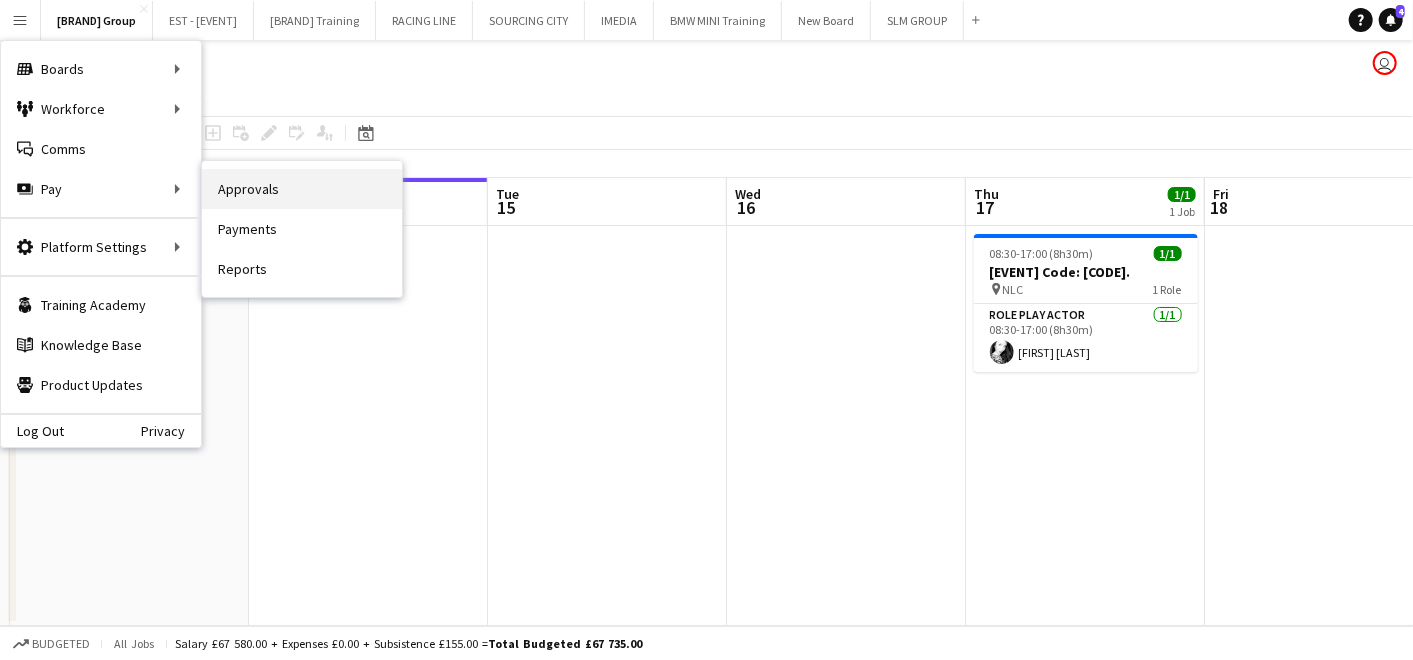 click on "Approvals" at bounding box center (302, 189) 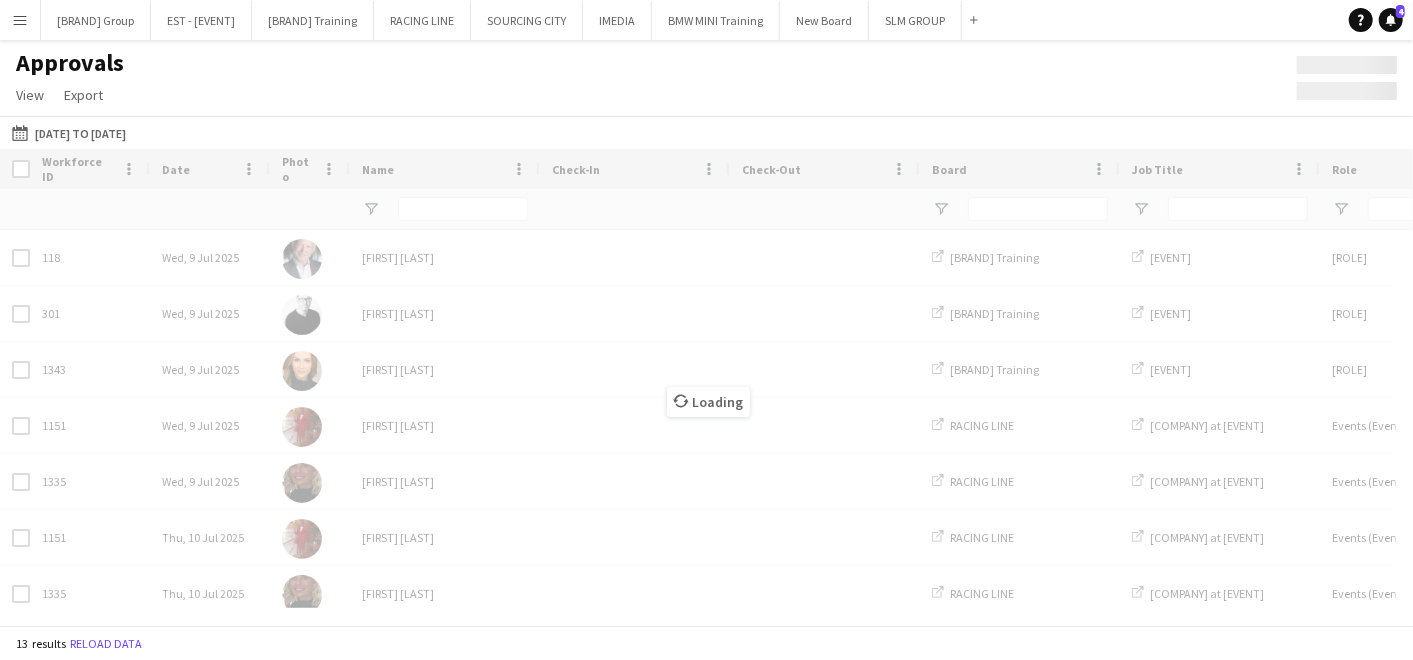 type on "***" 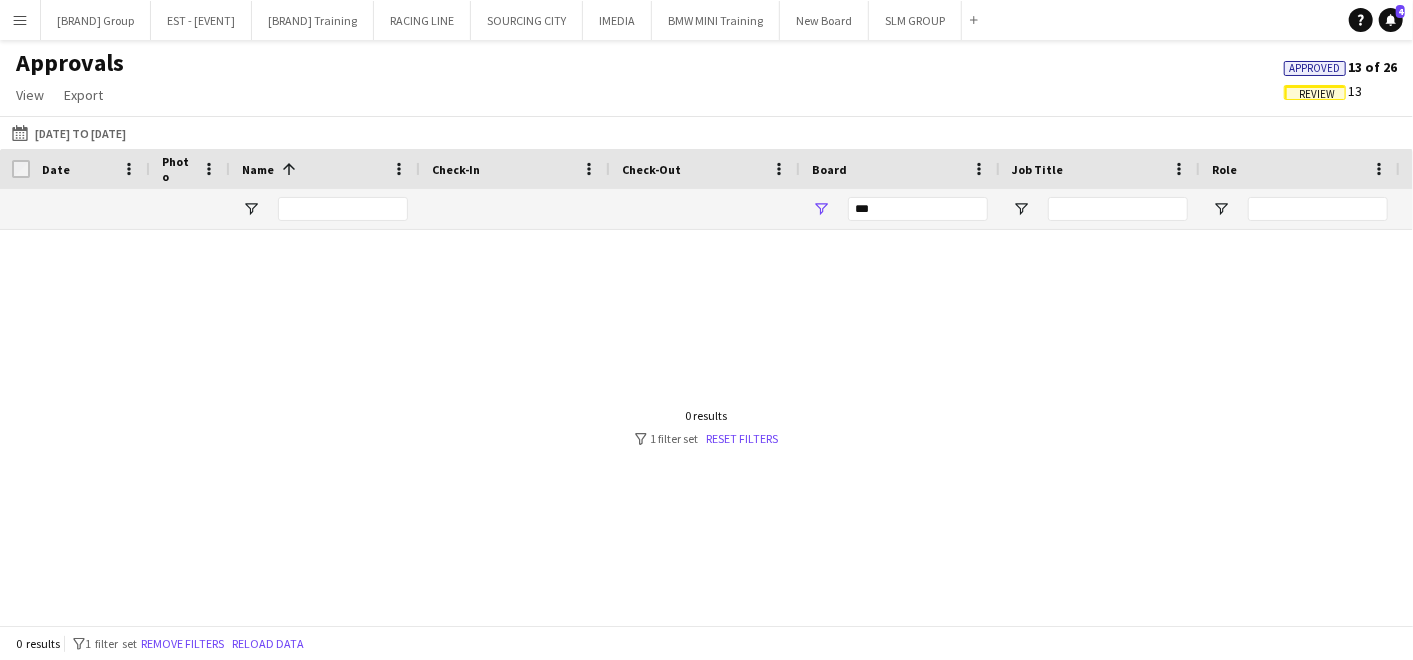 click on "Review" 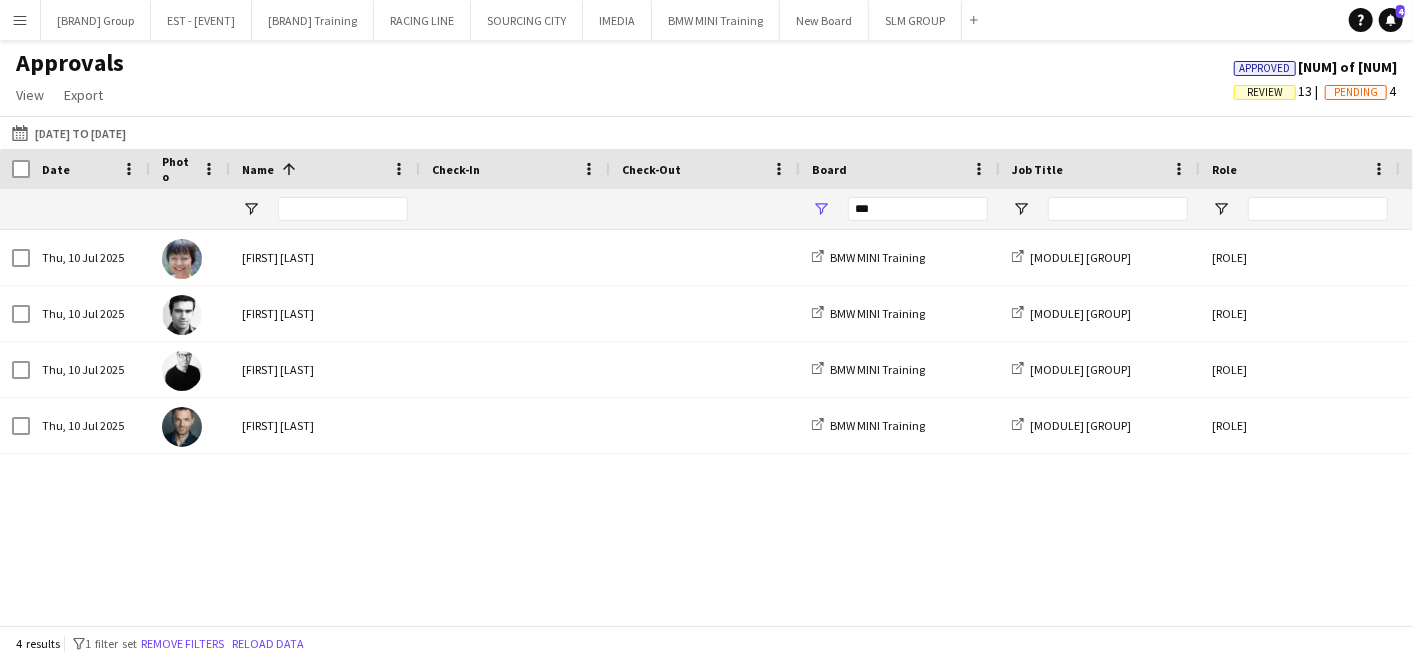 scroll, scrollTop: 0, scrollLeft: 94, axis: horizontal 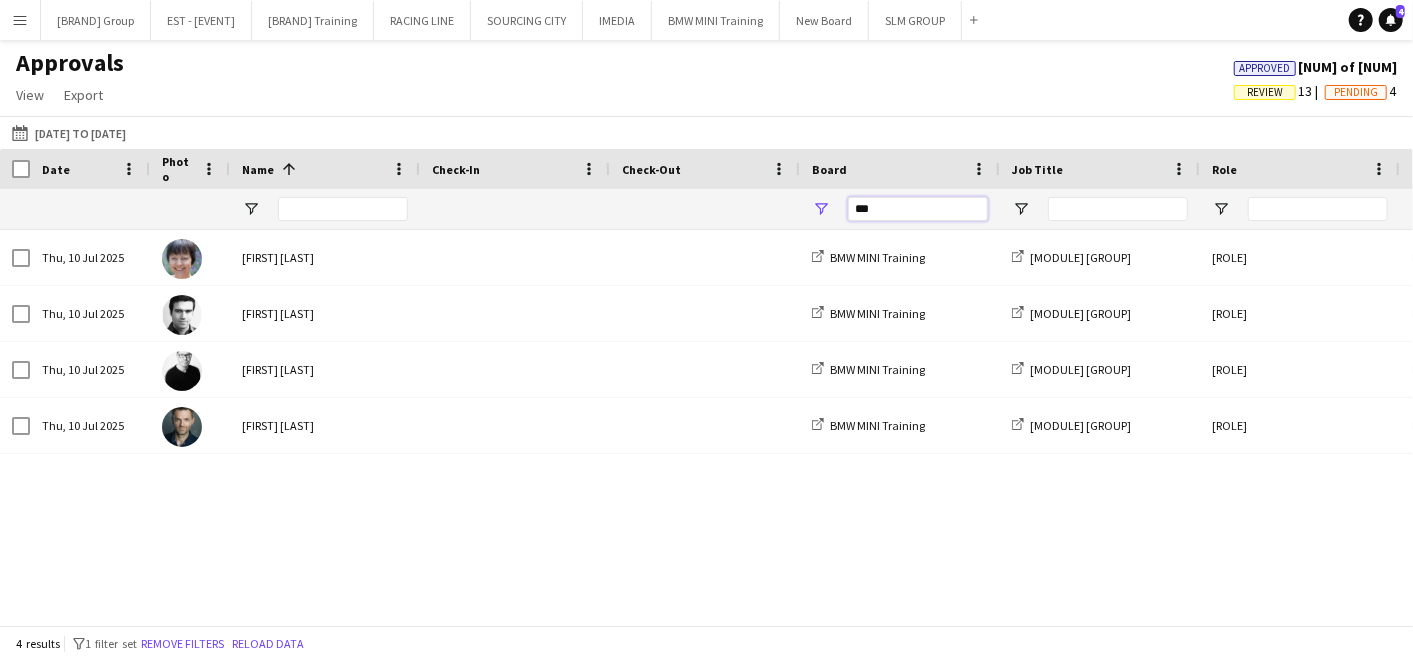 click on "***" at bounding box center [918, 209] 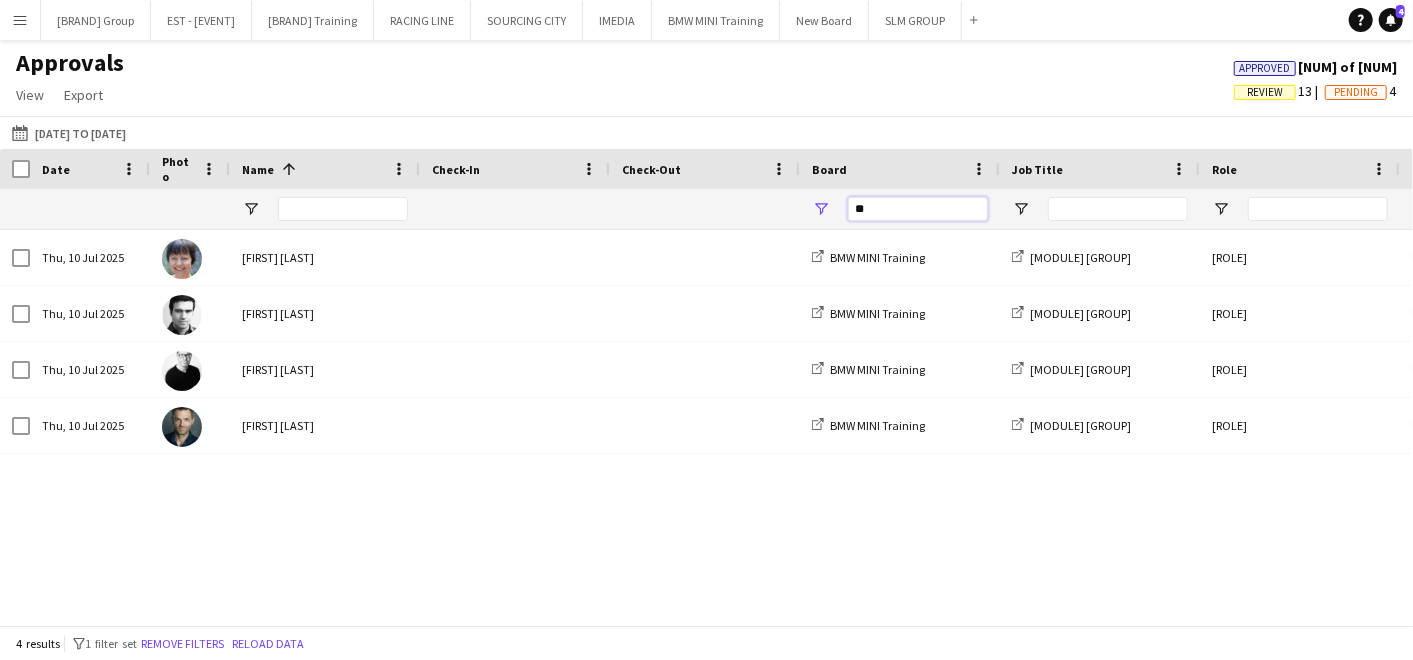 type on "*" 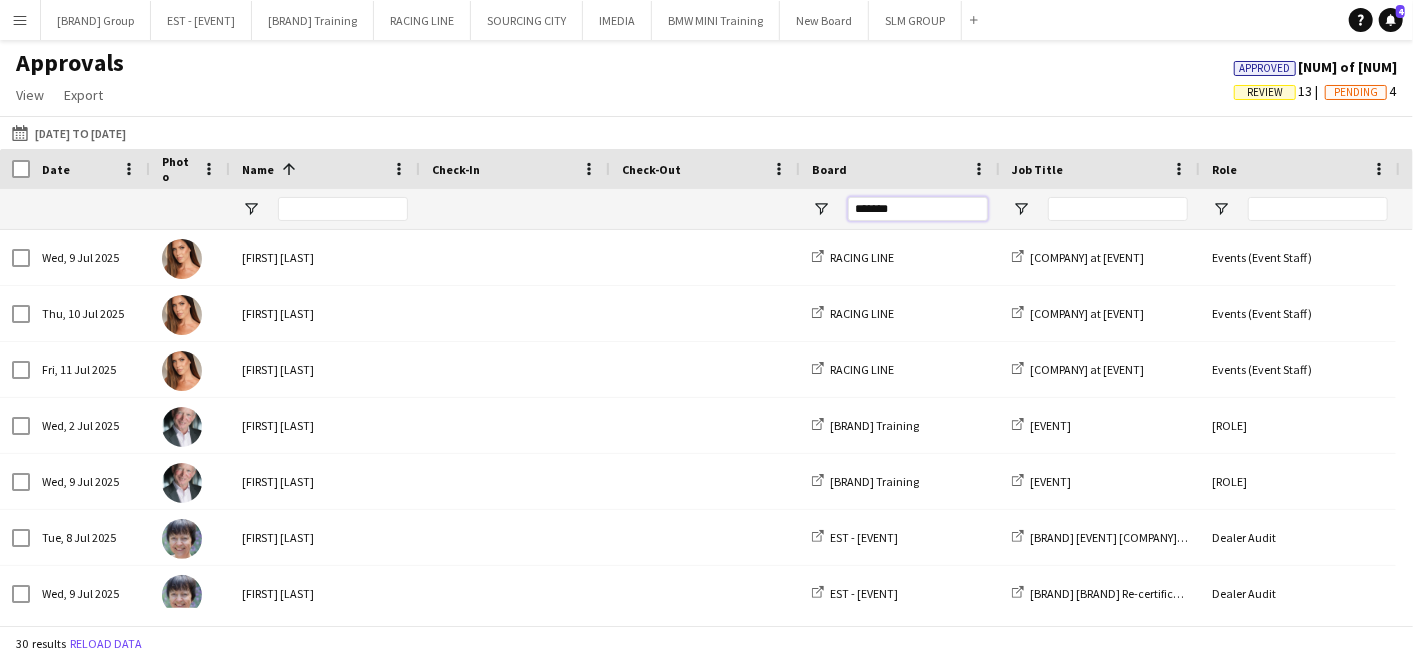 type on "*******" 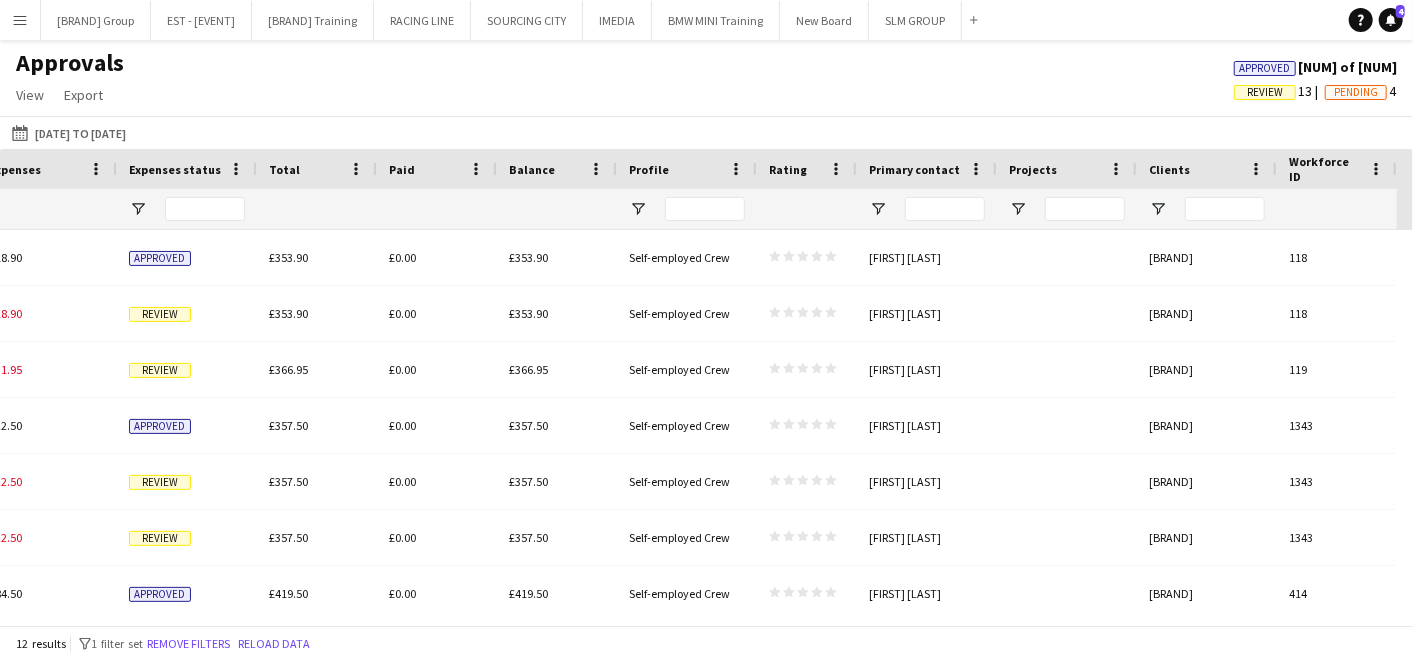 click on "Review" 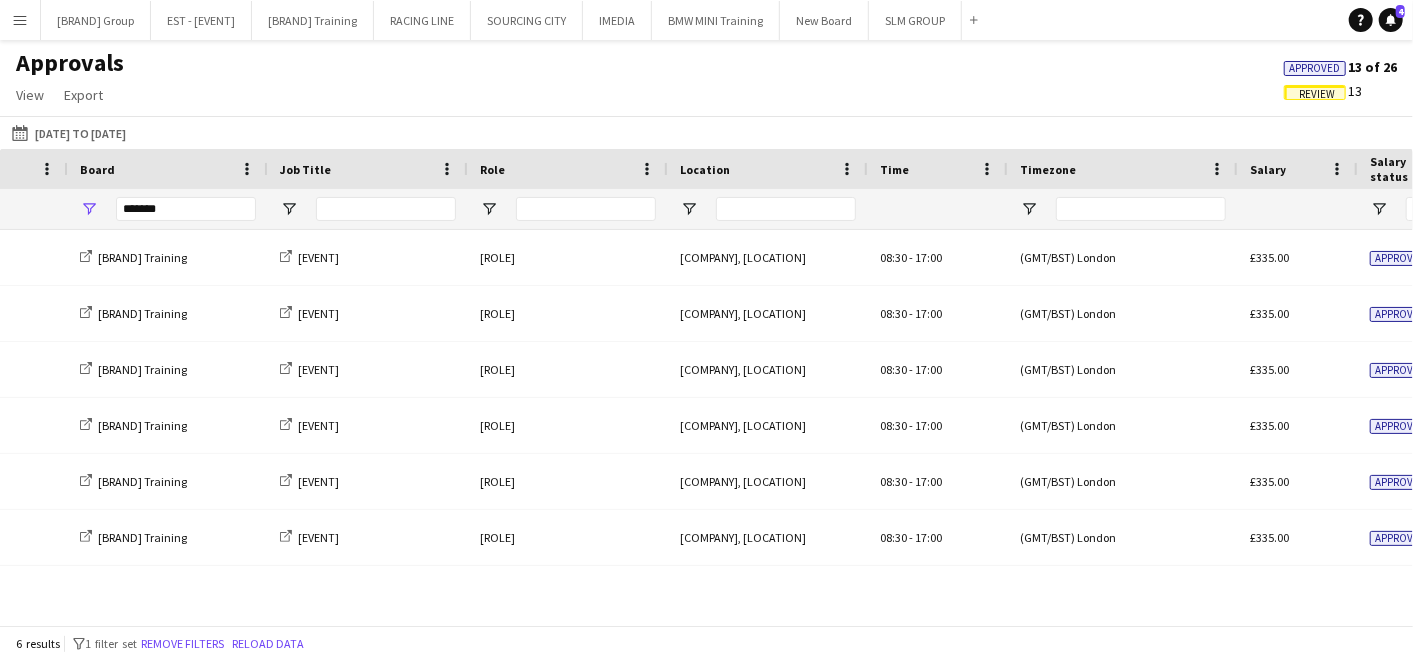 scroll, scrollTop: 0, scrollLeft: 734, axis: horizontal 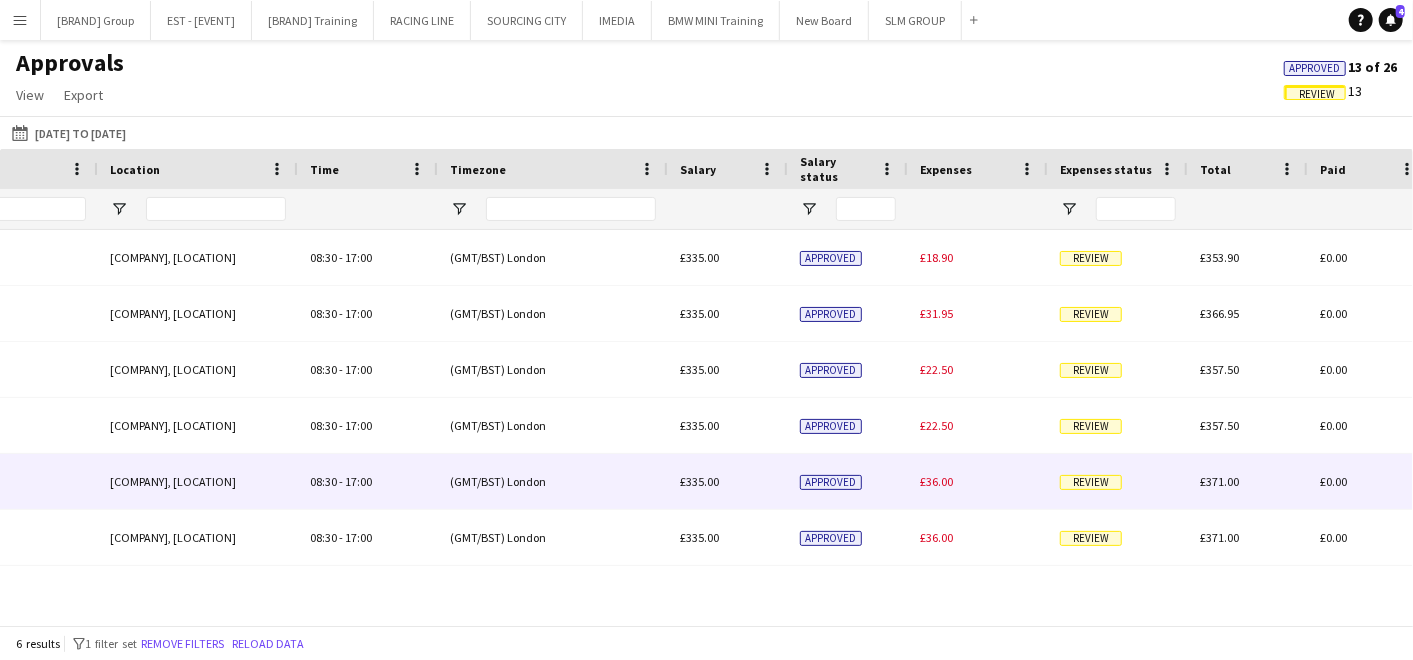 click on "Review" at bounding box center (1091, 482) 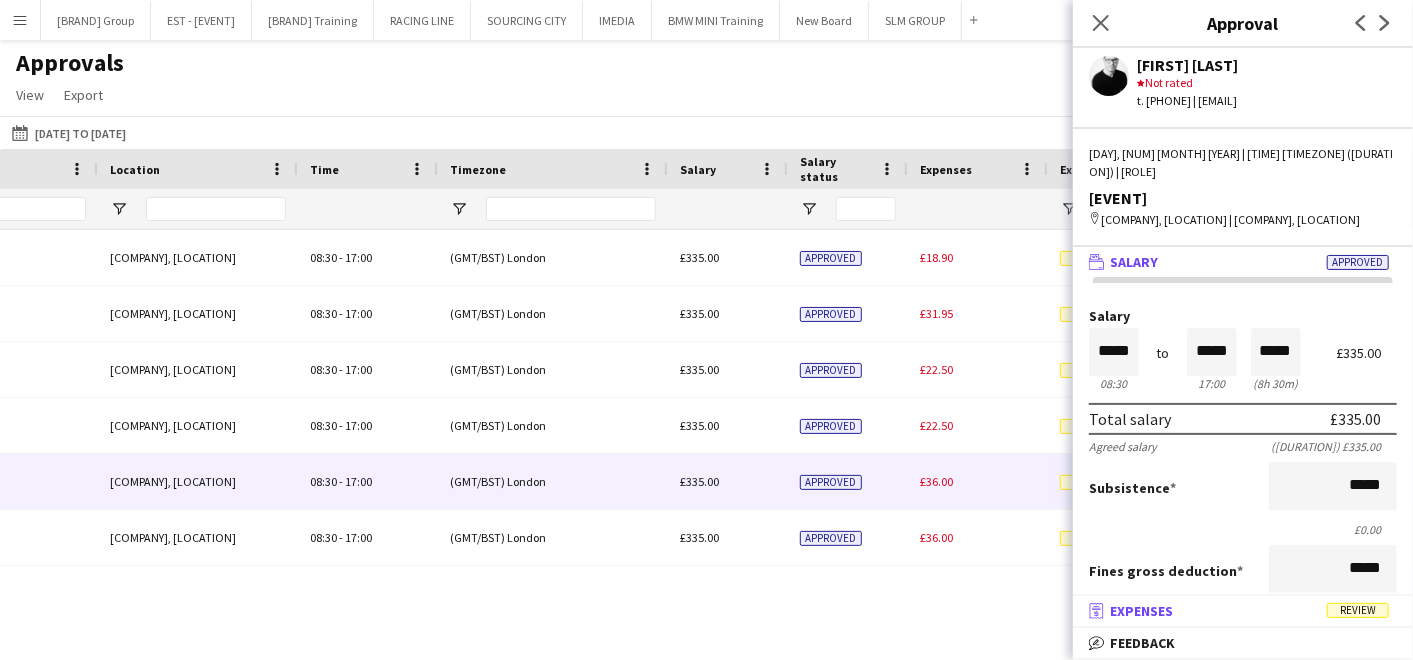 click on "Review" at bounding box center [1358, 610] 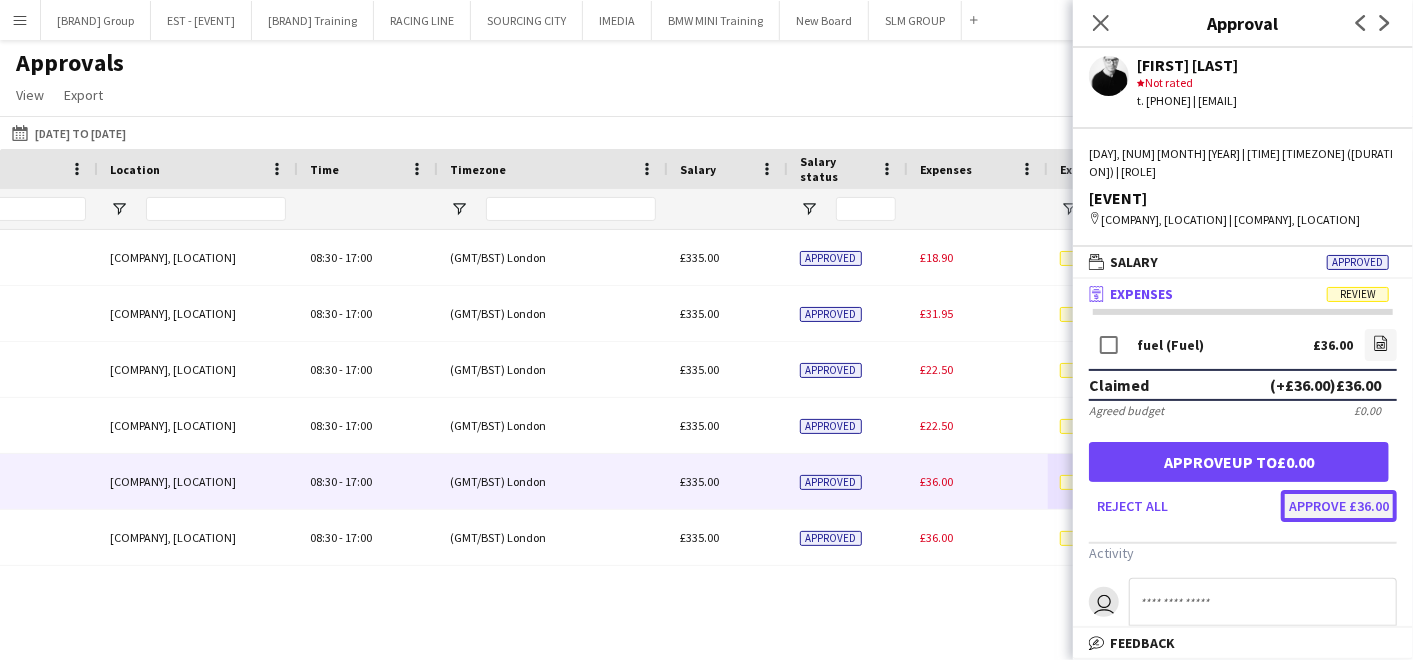 click on "Approve £36.00" at bounding box center (1339, 506) 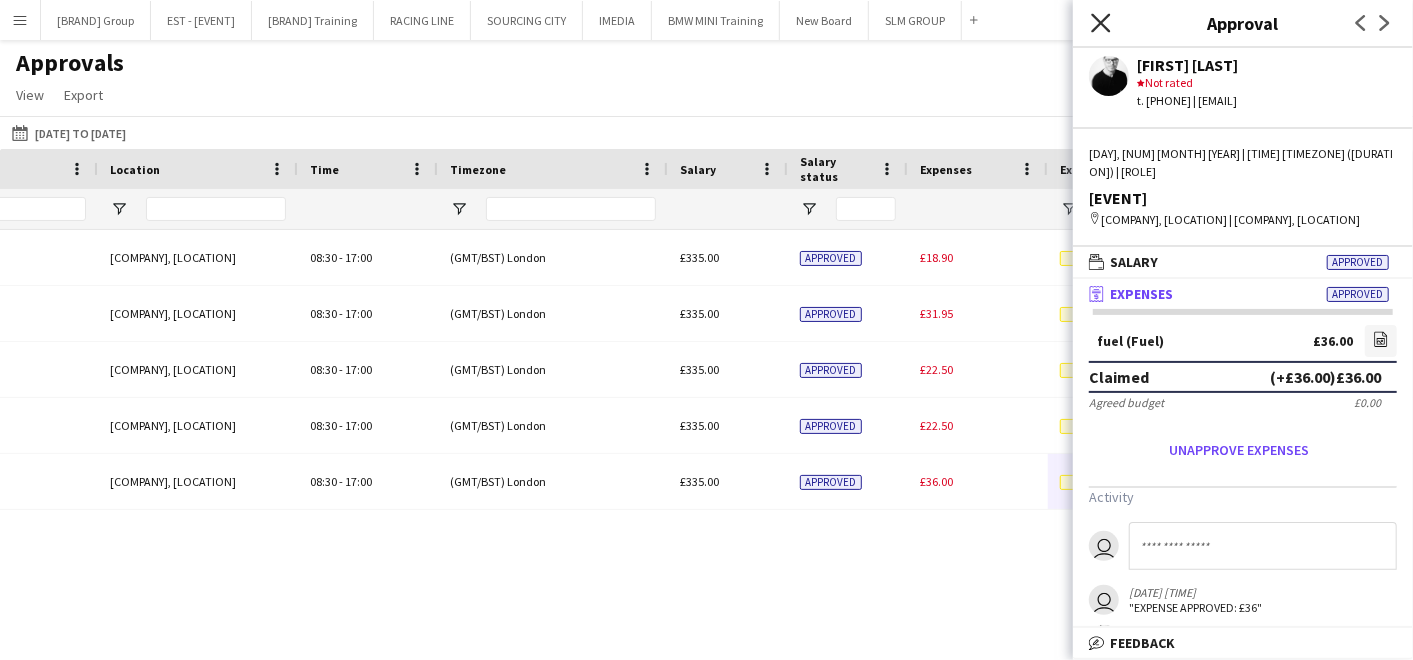 click on "Close pop-in" 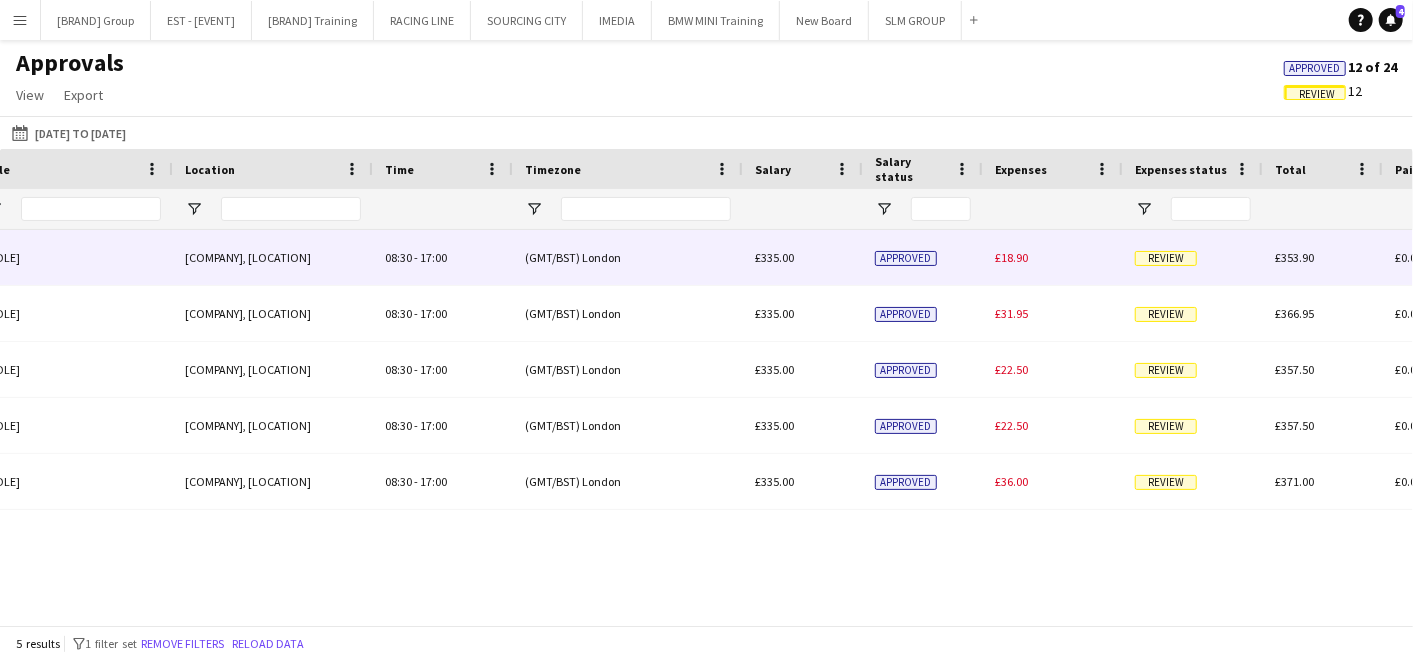 click on "Review" at bounding box center (1166, 258) 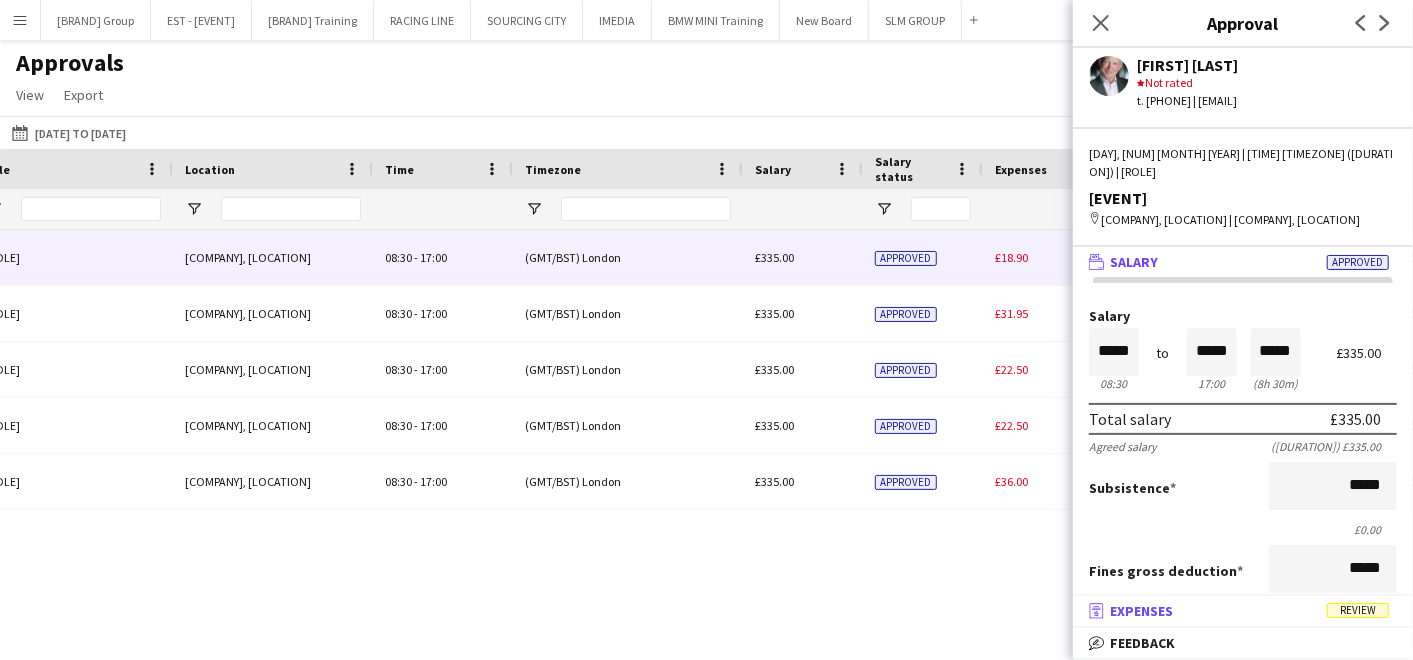 click on "Review" at bounding box center [1358, 610] 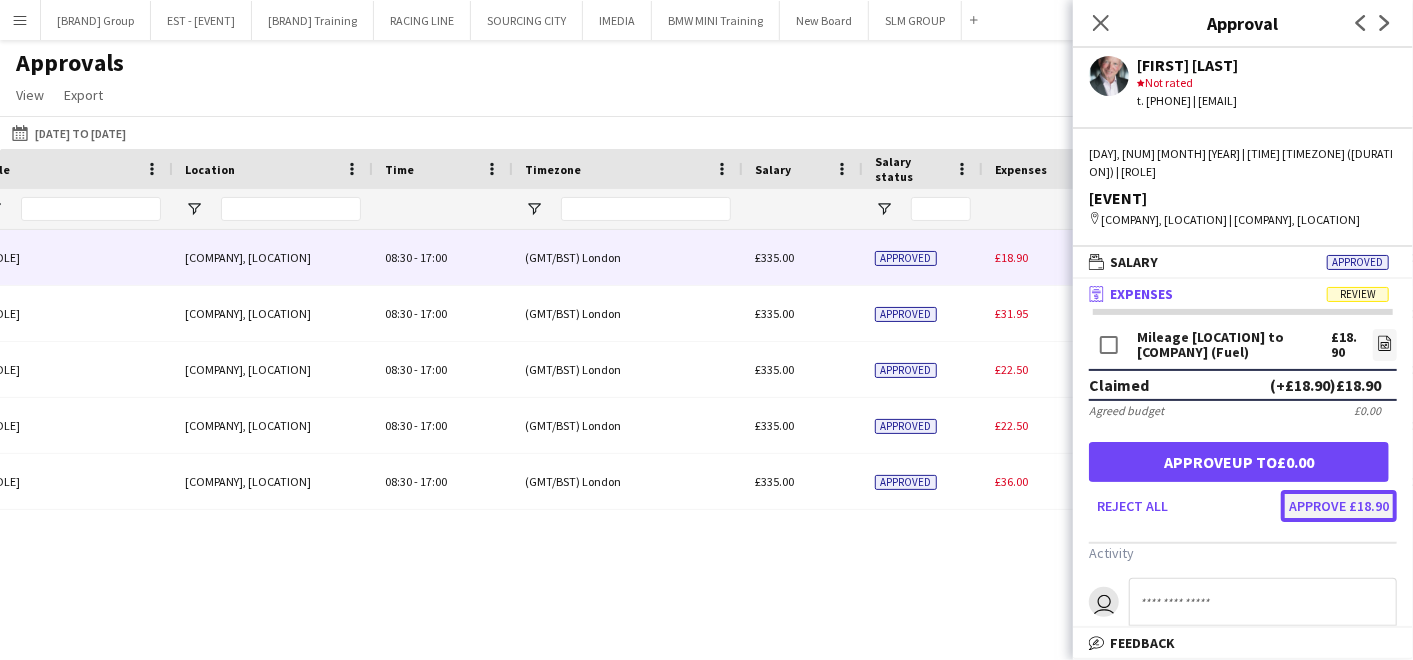 click on "Approve £18.90" at bounding box center (1339, 506) 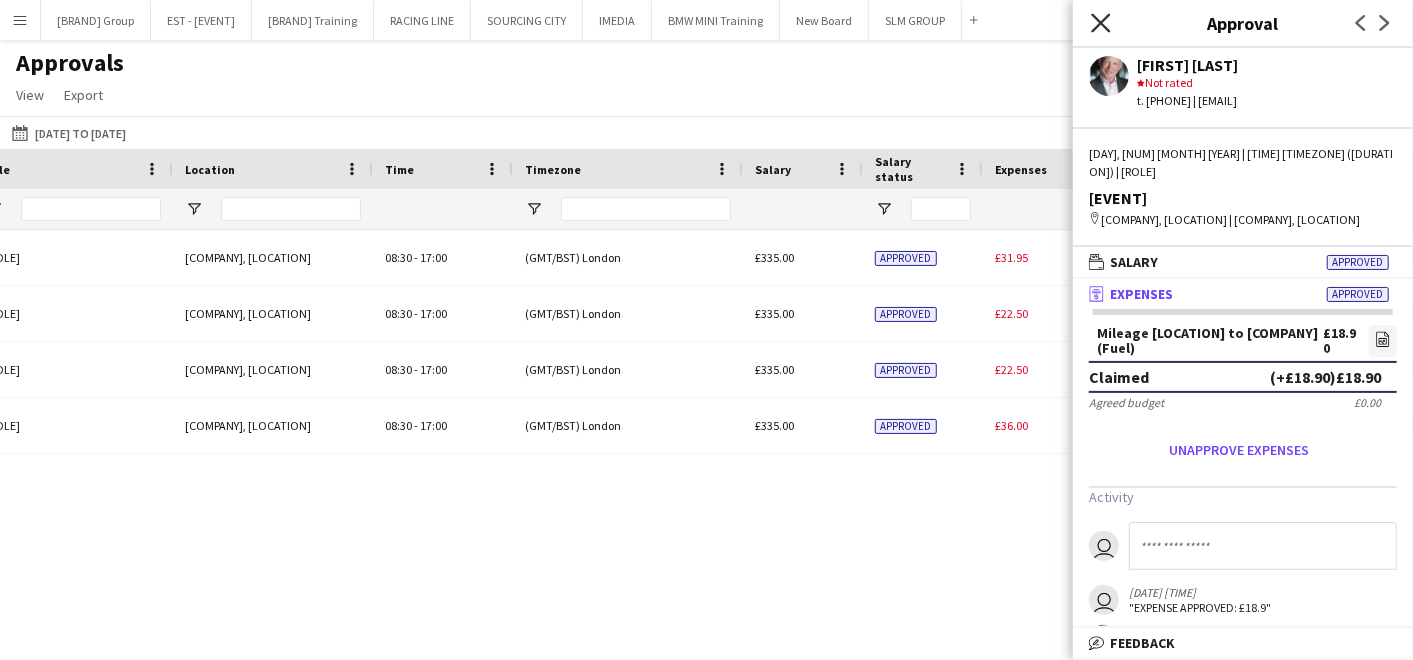 click on "Close pop-in" 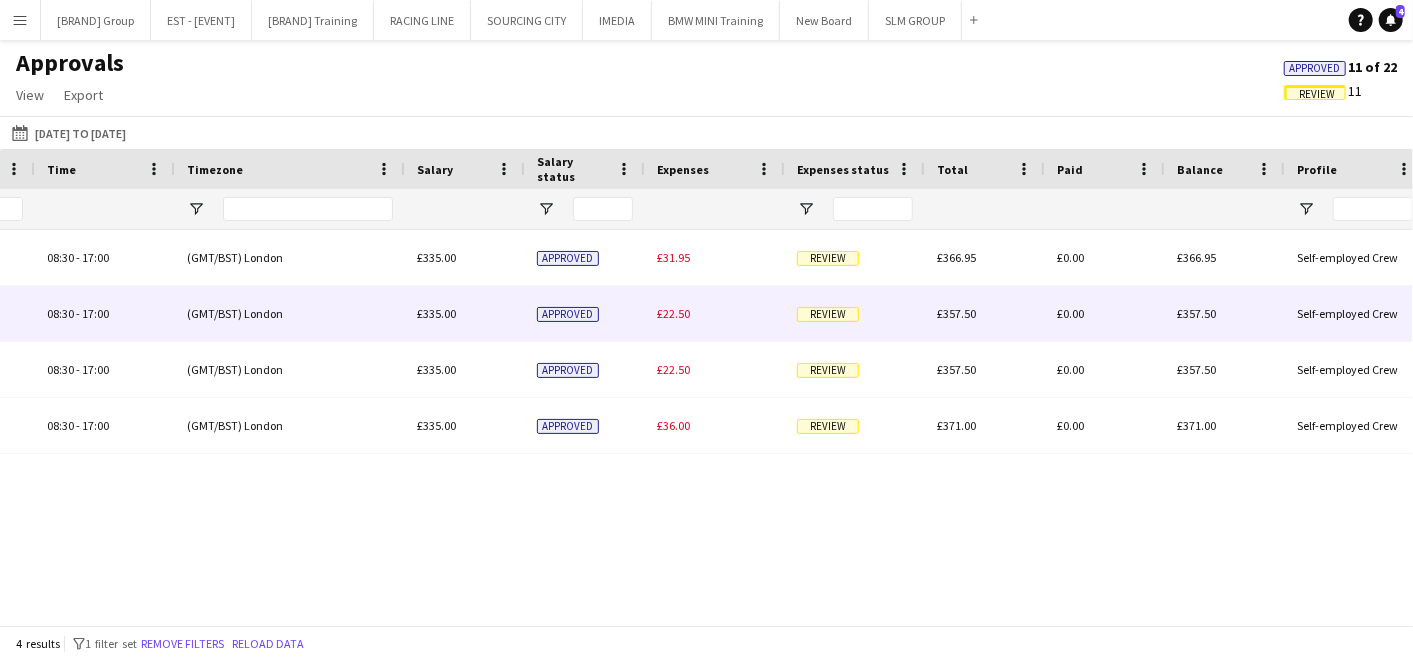 click on "Review" at bounding box center (855, 313) 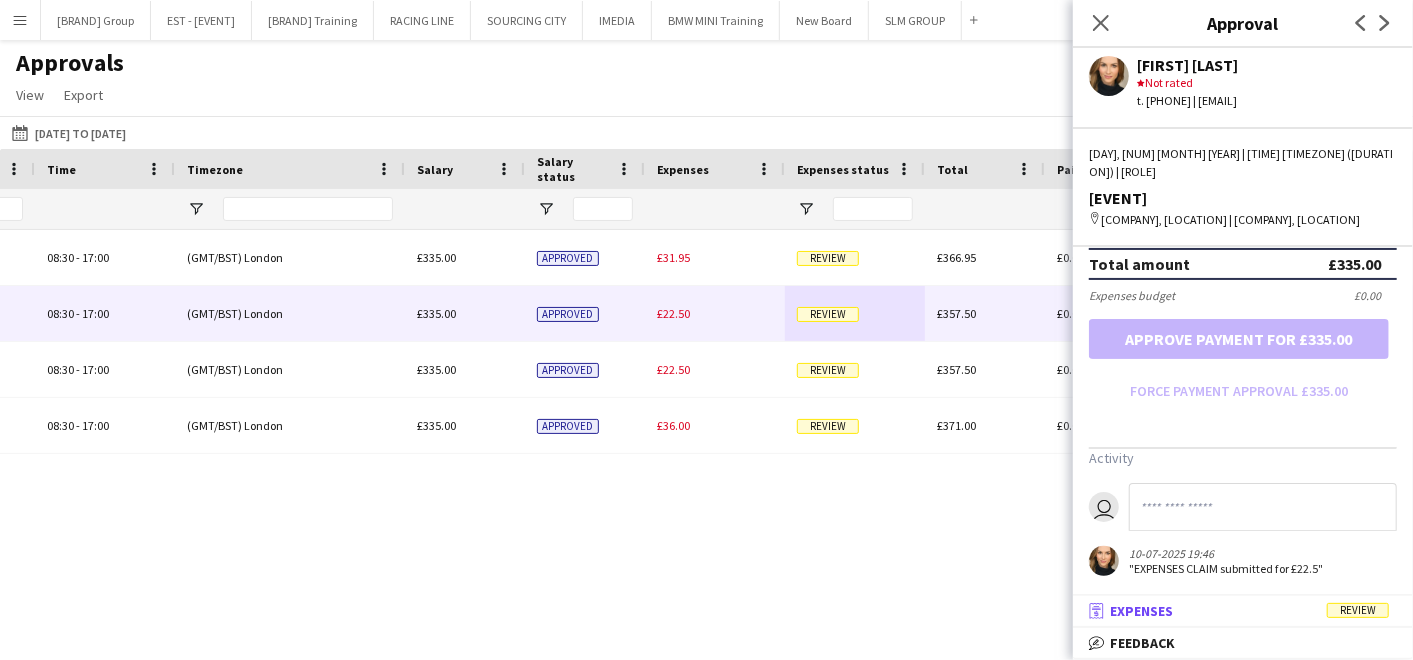 click on "Review" at bounding box center (1358, 610) 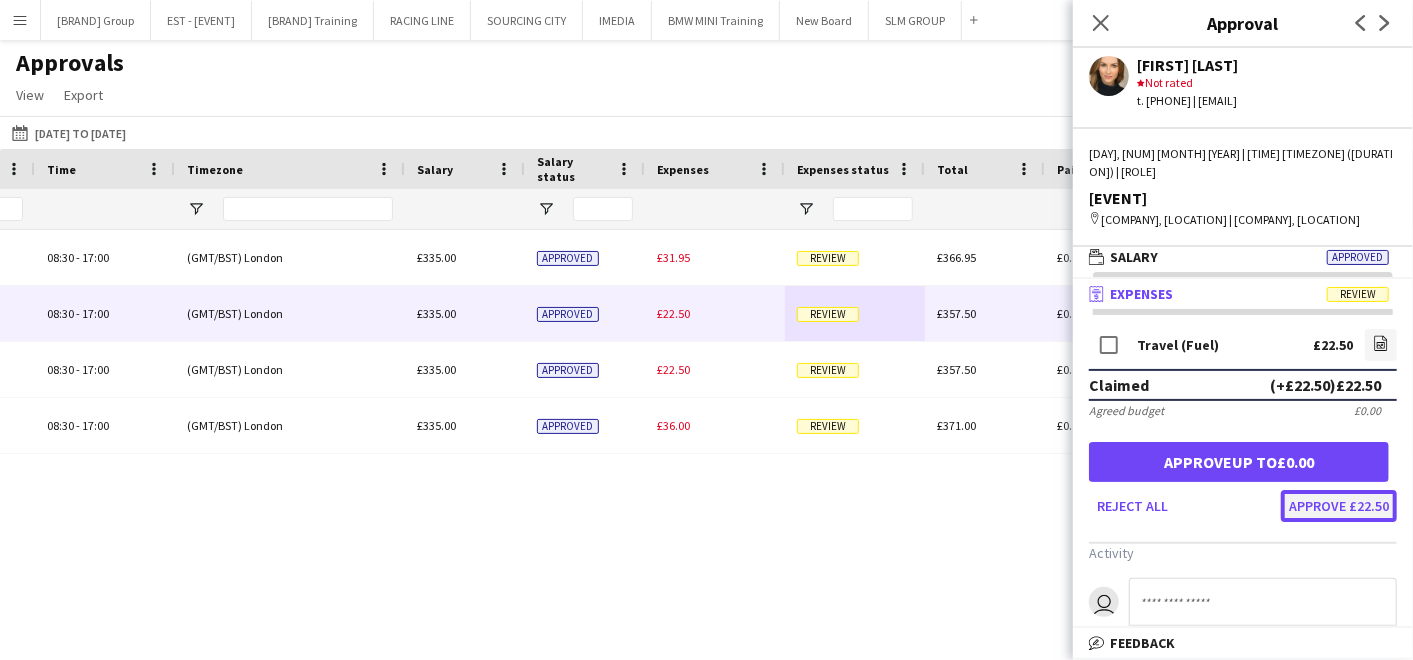 click on "Approve £22.50" at bounding box center [1339, 506] 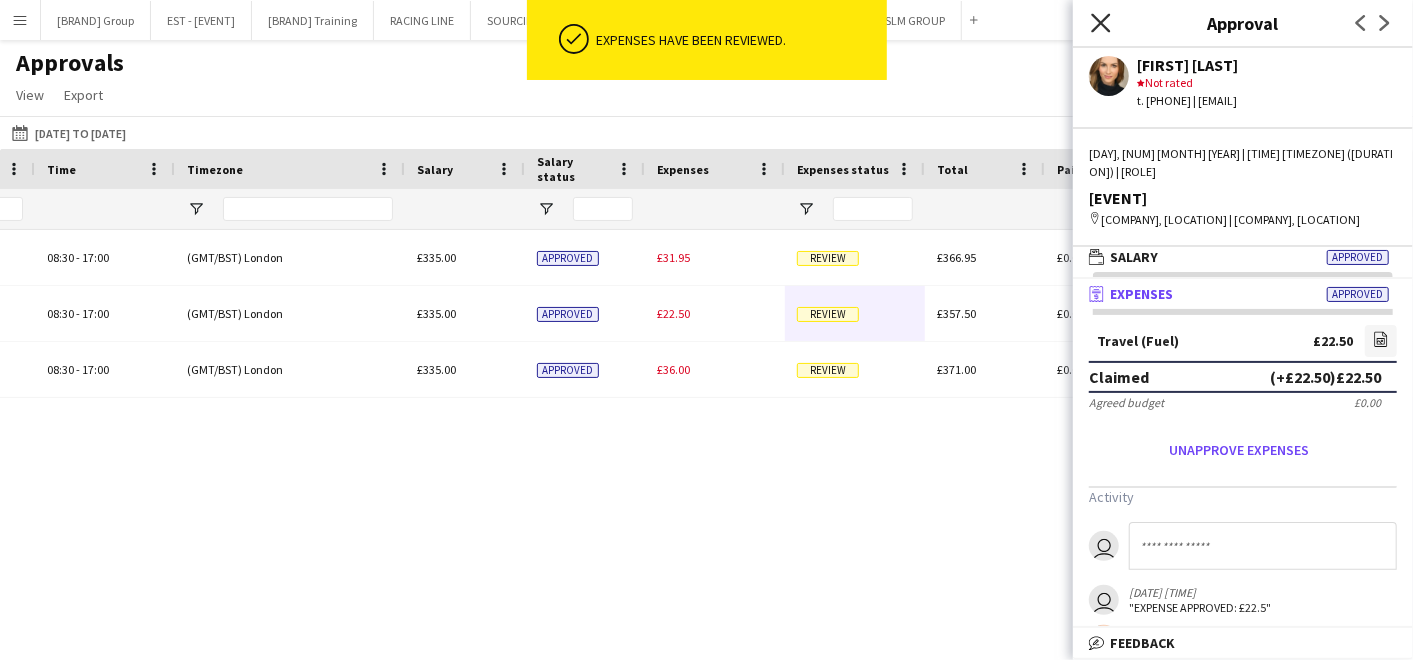 click on "Close pop-in" 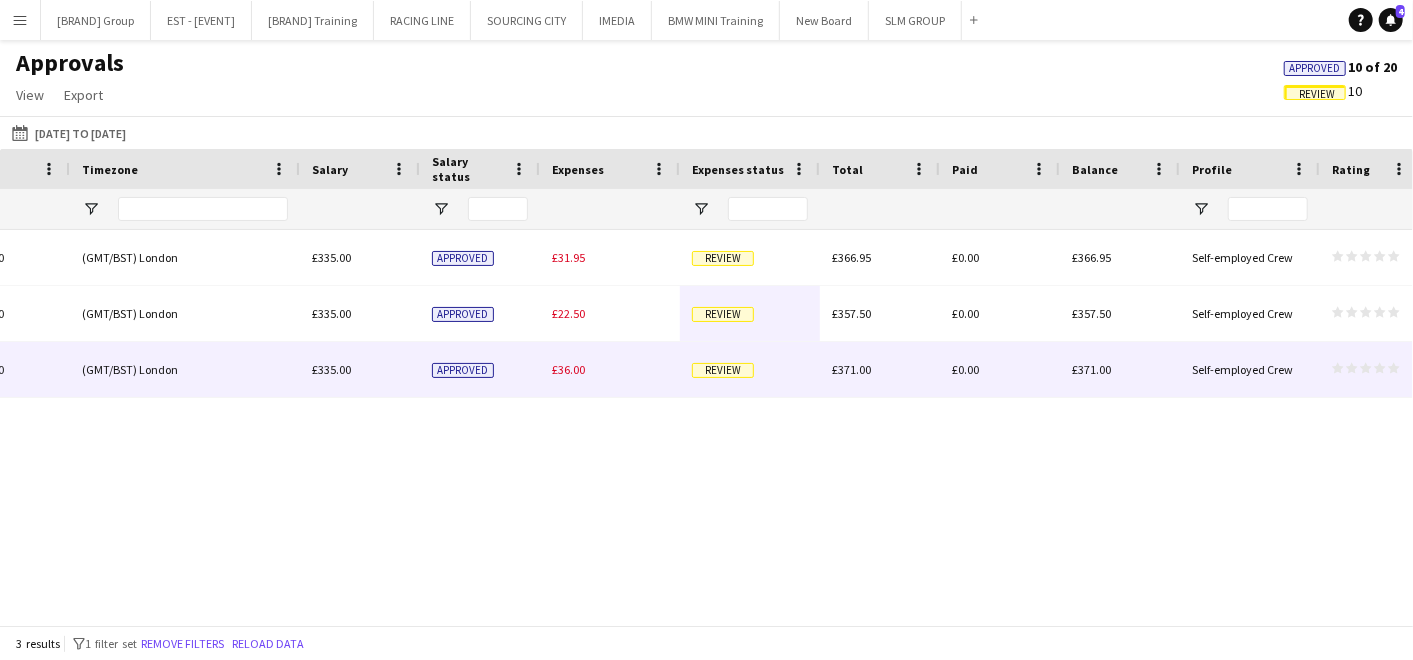 click on "Review" at bounding box center [723, 370] 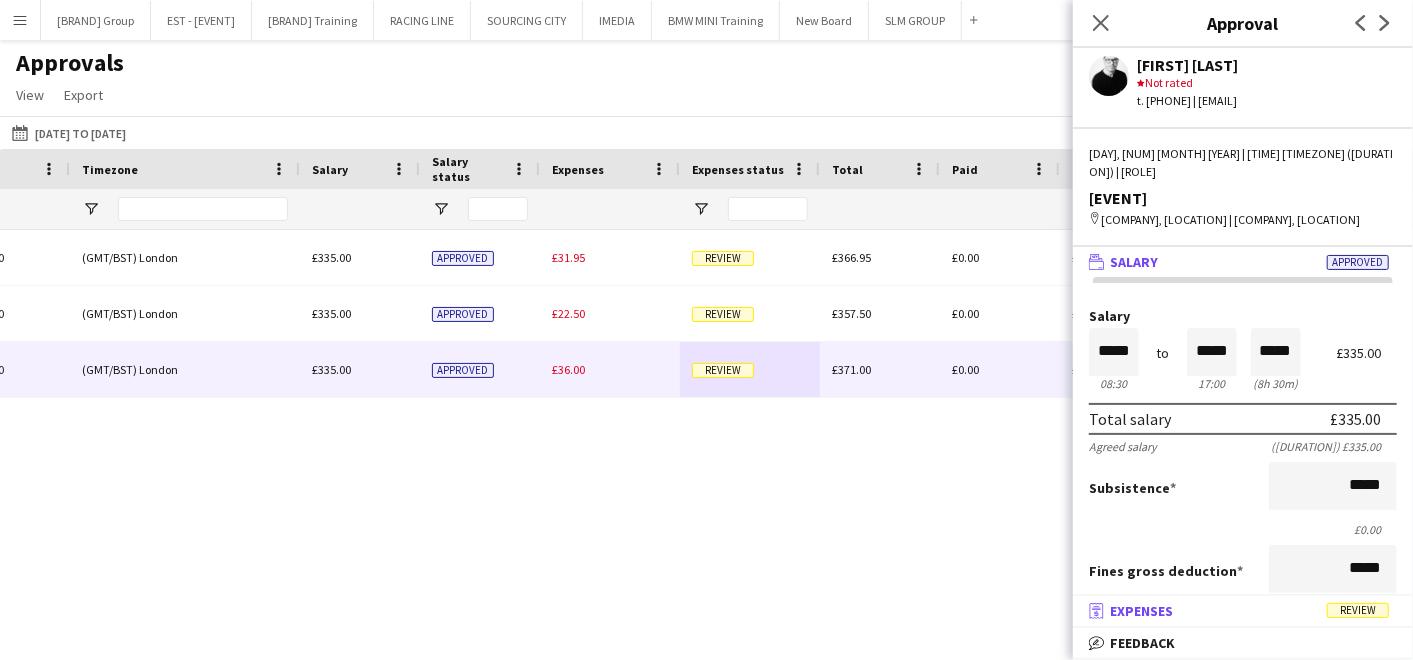 click on "Review" at bounding box center (1358, 610) 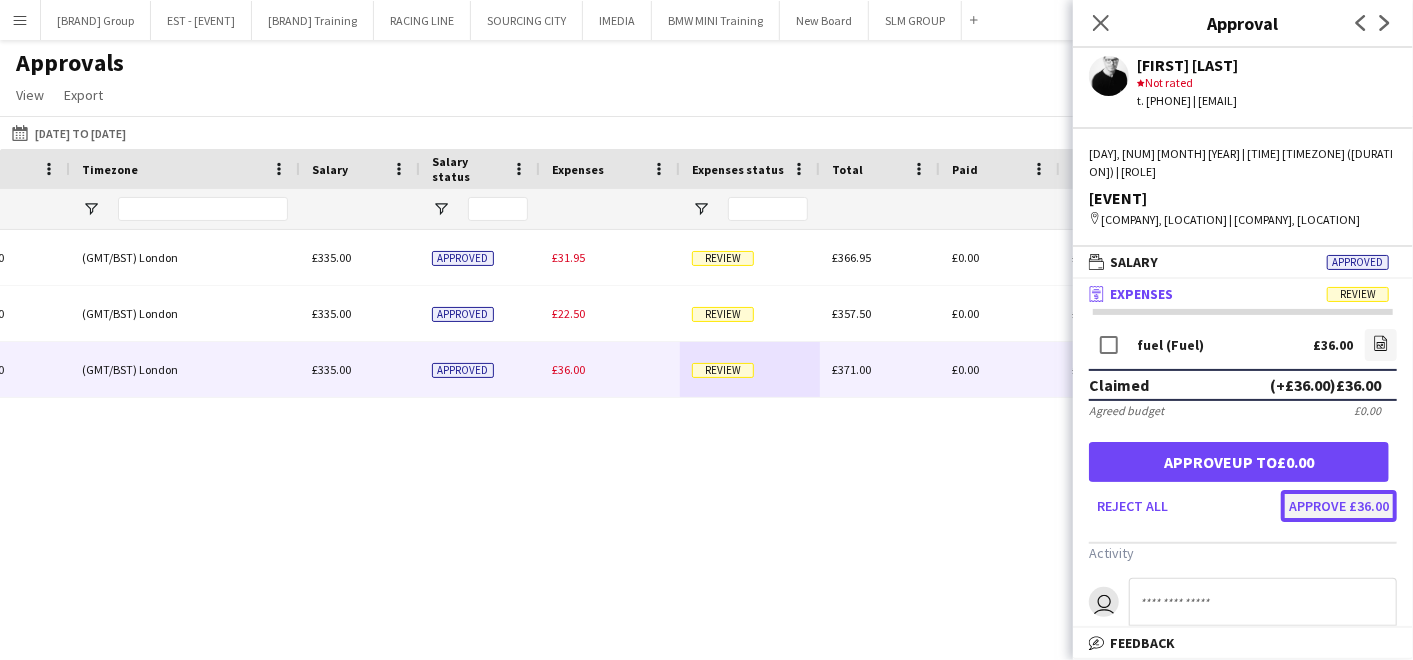 click on "Approve £36.00" at bounding box center (1339, 506) 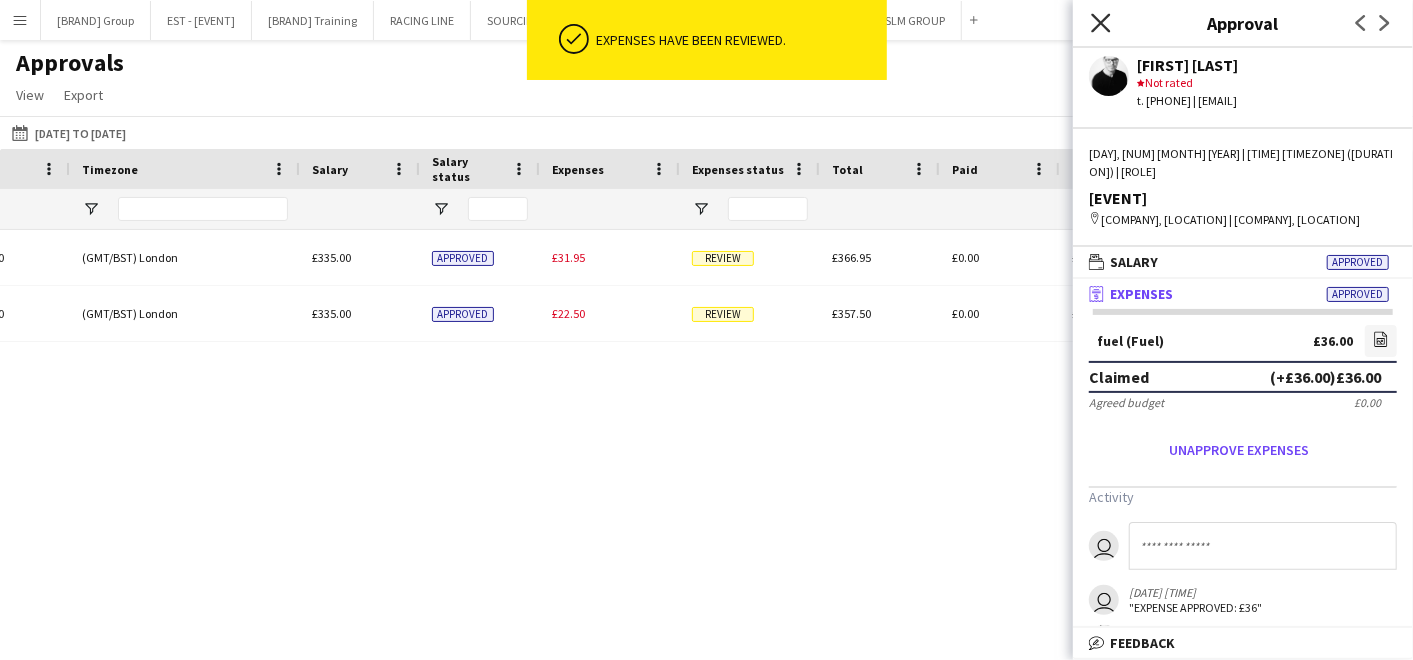 click 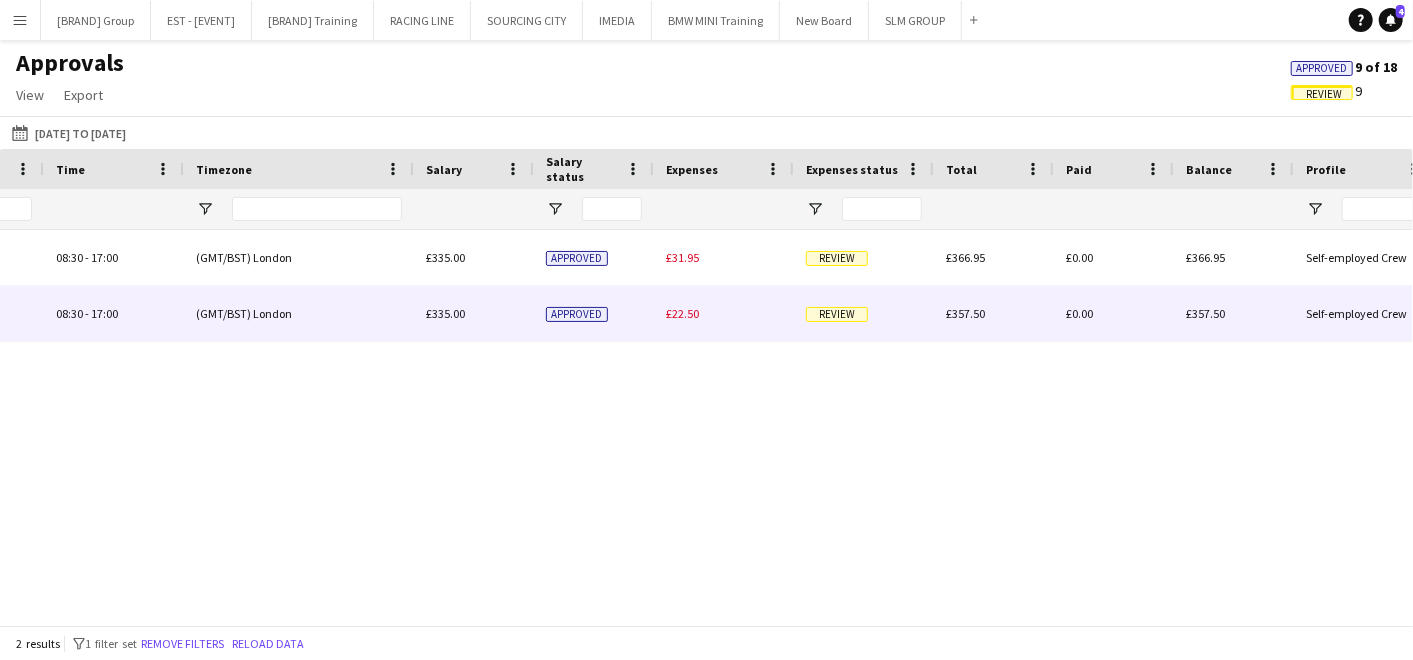 click on "Review" at bounding box center [837, 314] 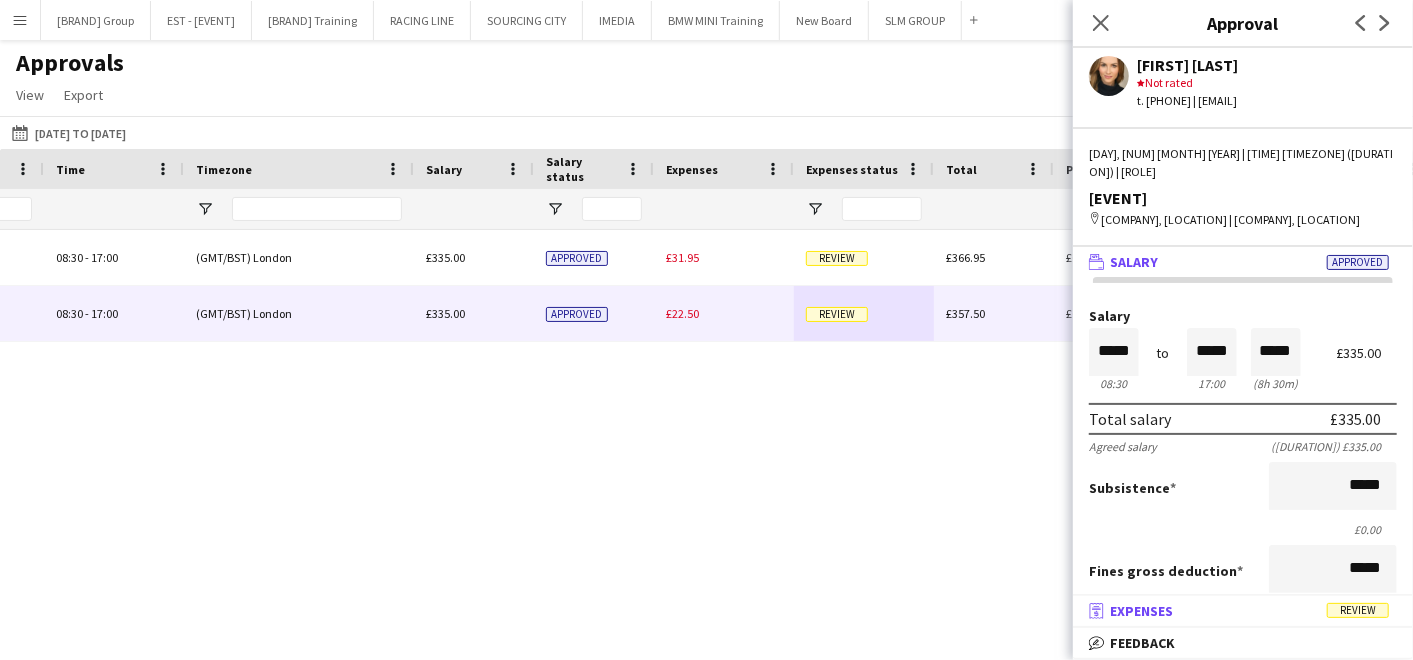 click on "receipt
Expenses   Review" at bounding box center (1239, 611) 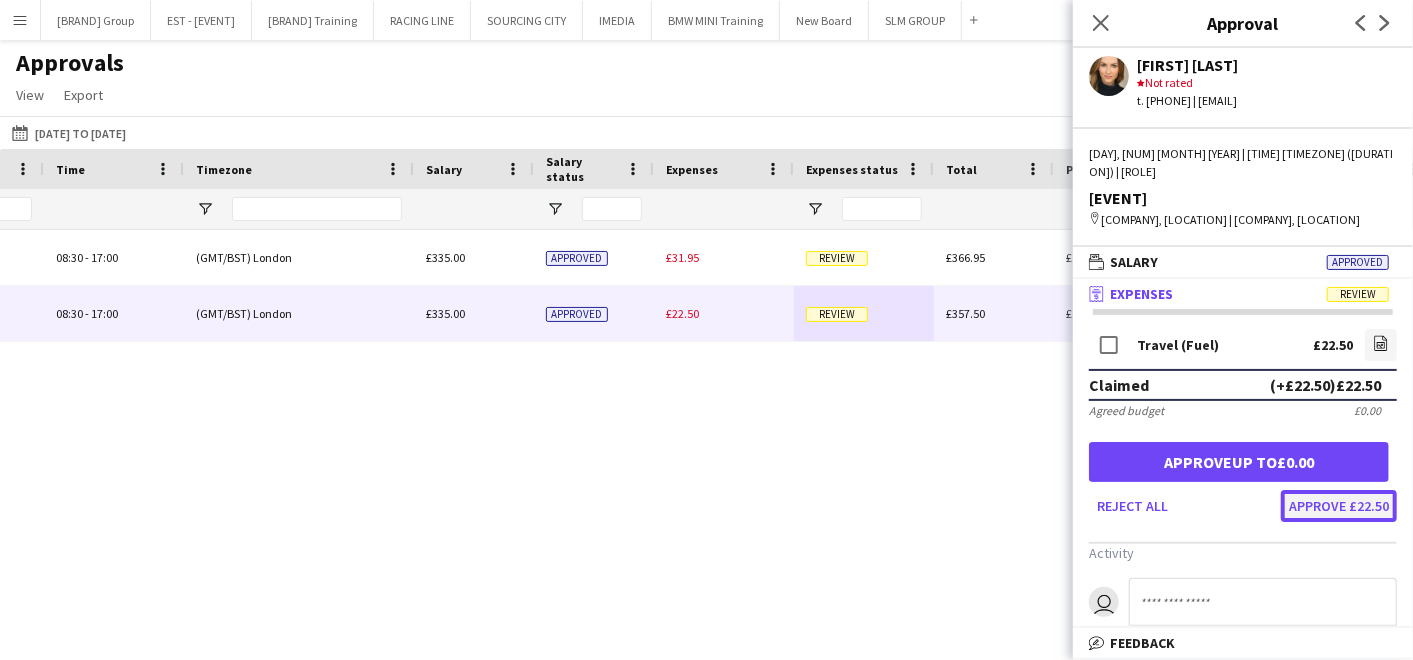 click on "Approve £22.50" at bounding box center [1339, 506] 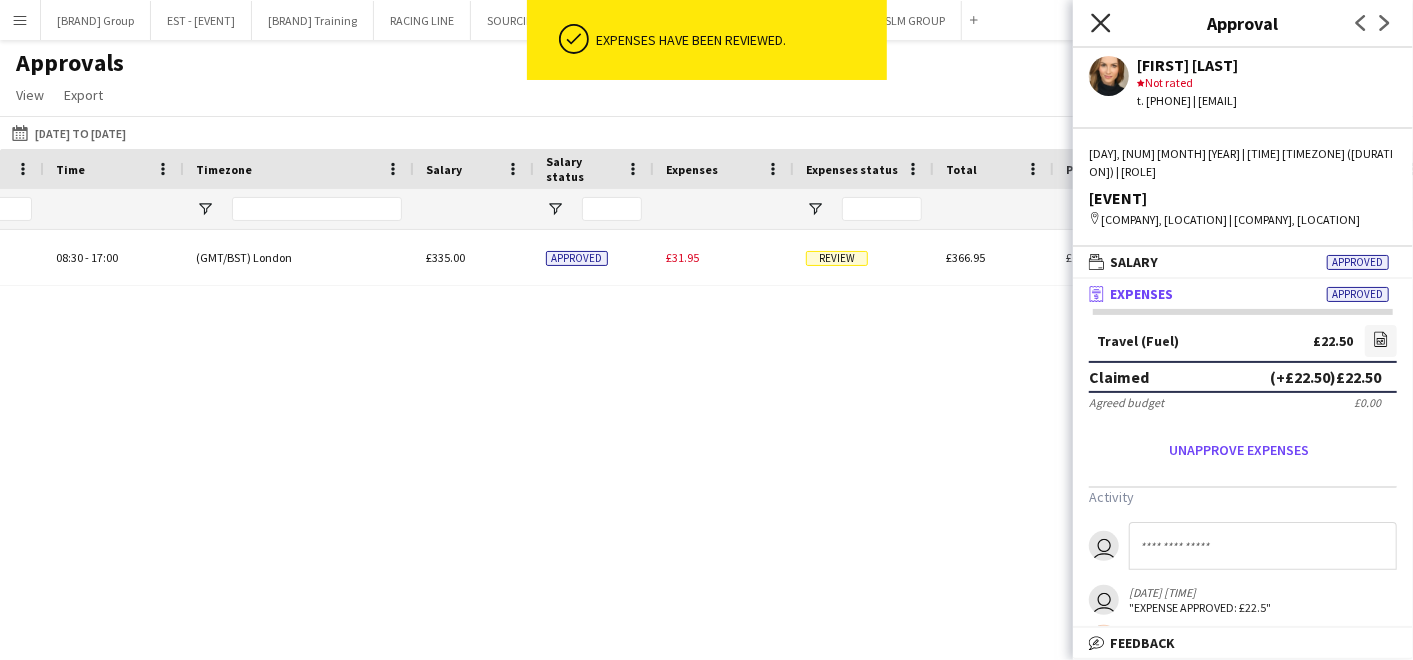 click on "Close pop-in" 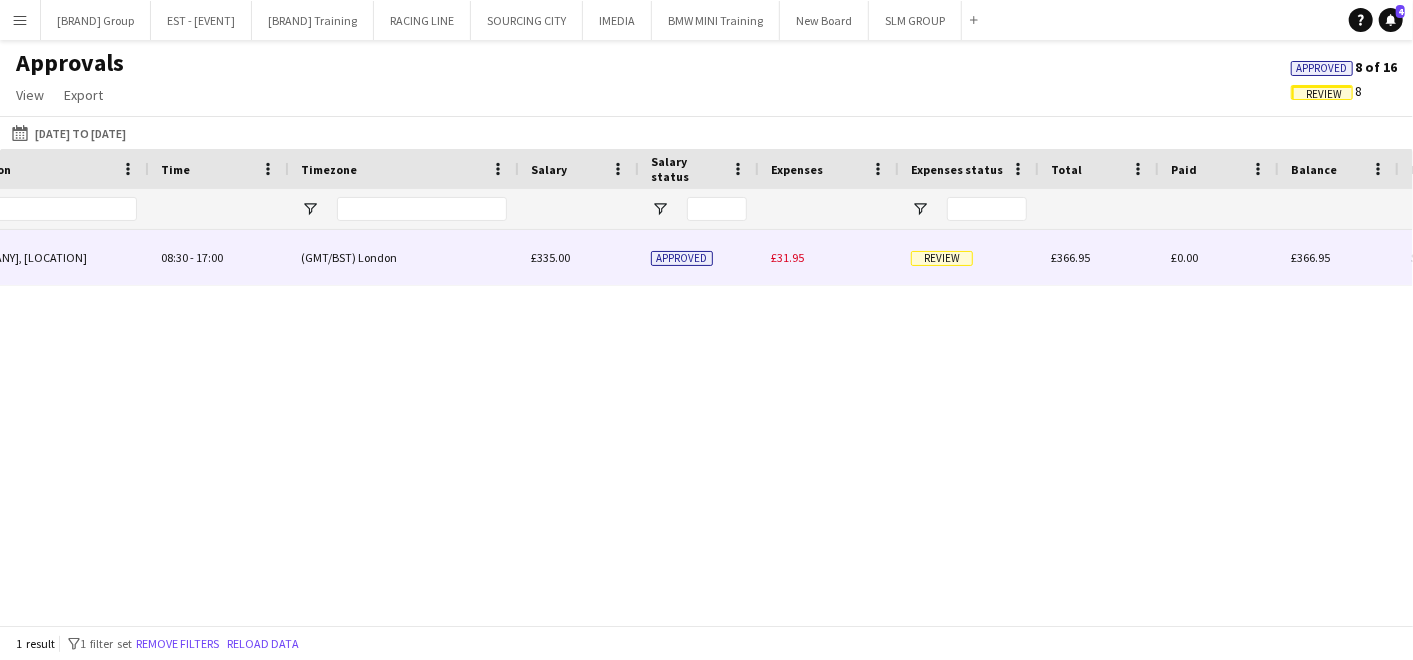 click on "Review" at bounding box center (942, 258) 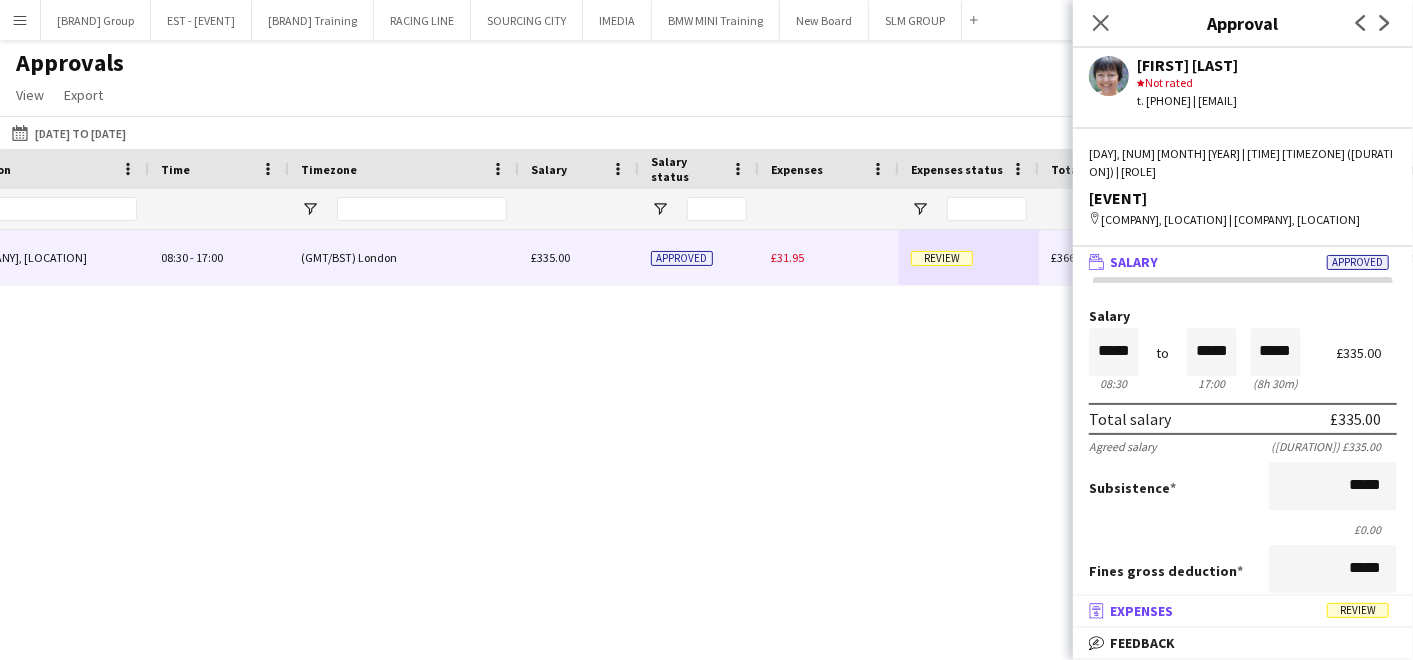 click on "Review" at bounding box center (1358, 610) 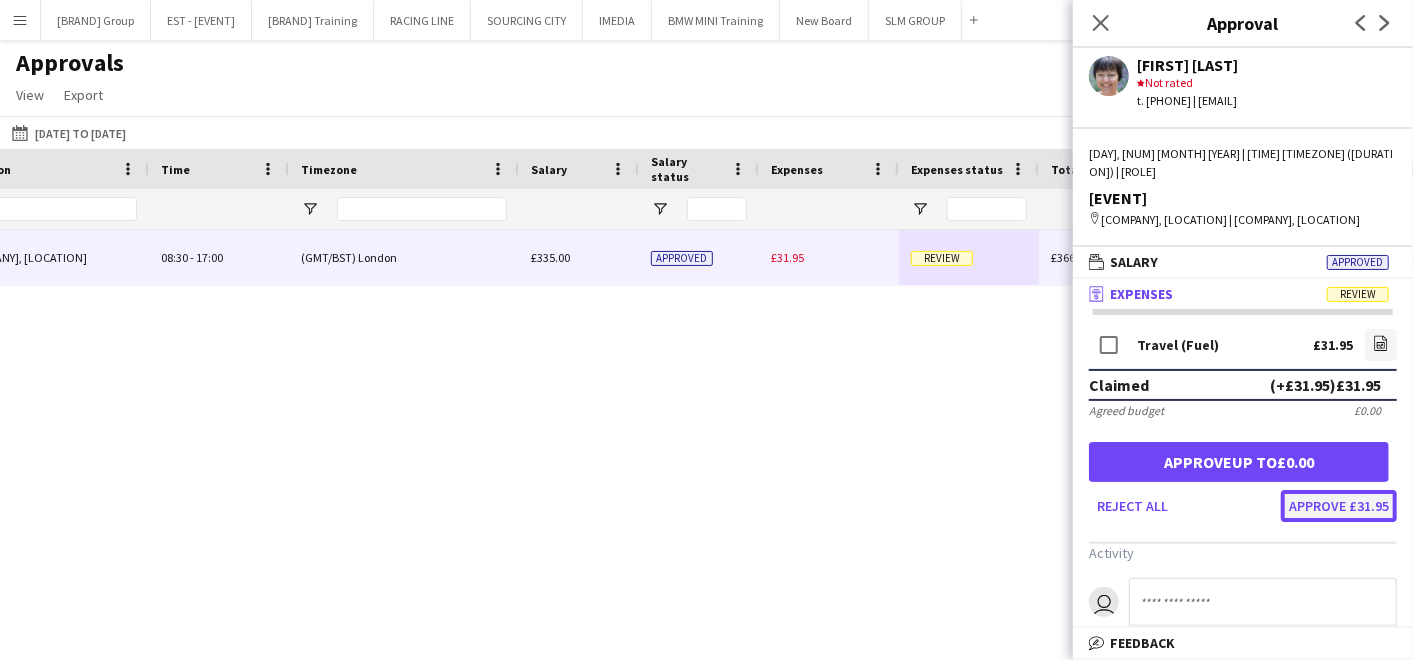 click on "Approve £31.95" at bounding box center (1339, 506) 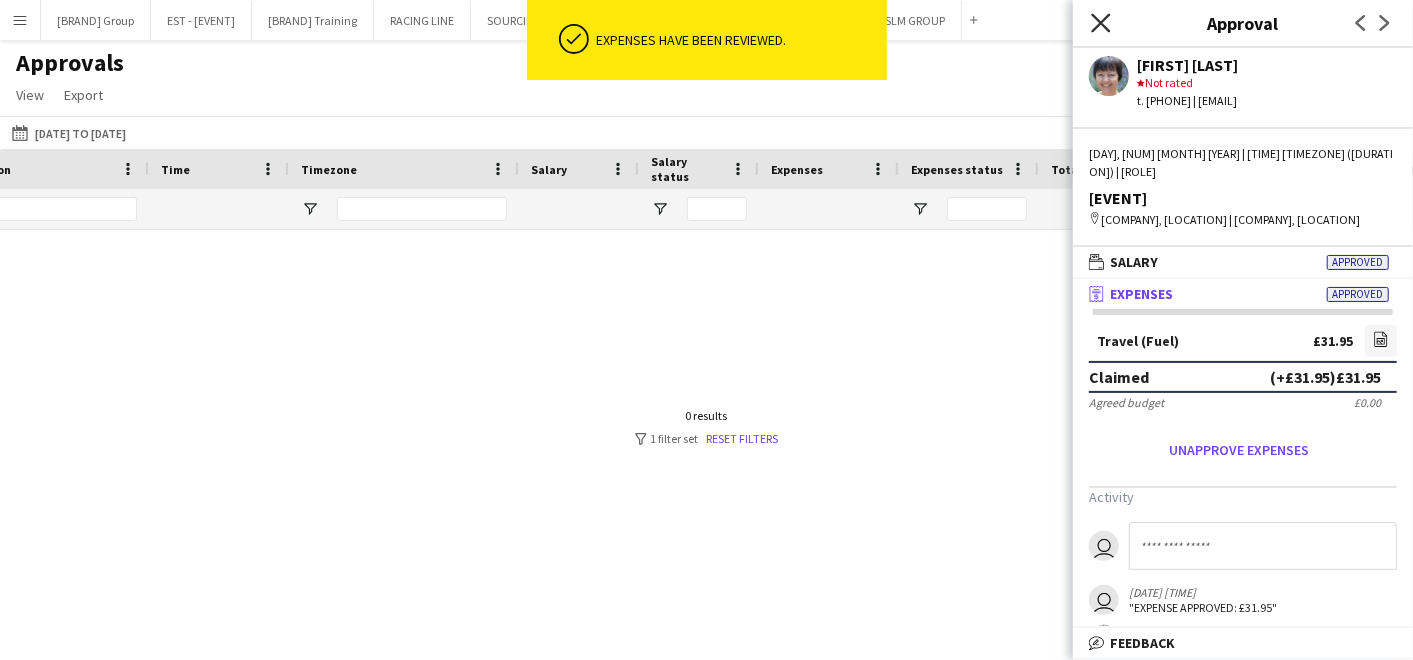 click on "Close pop-in" 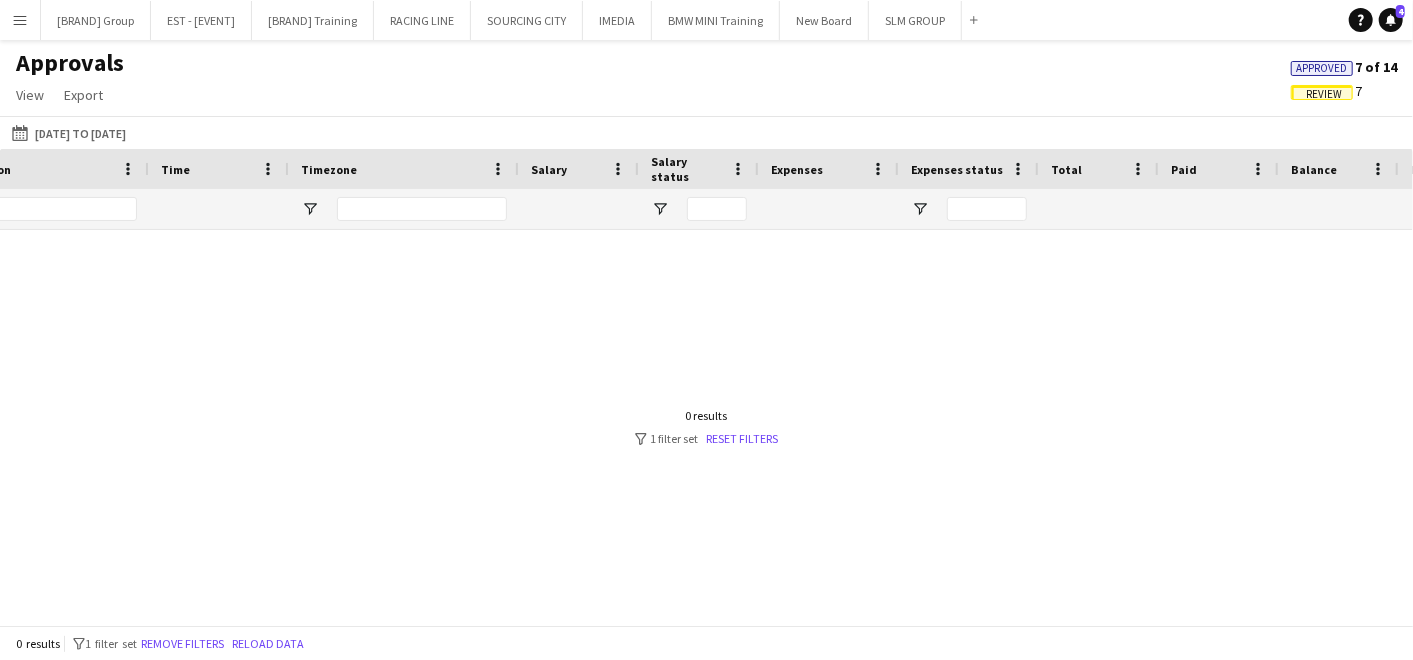 click on "Review" 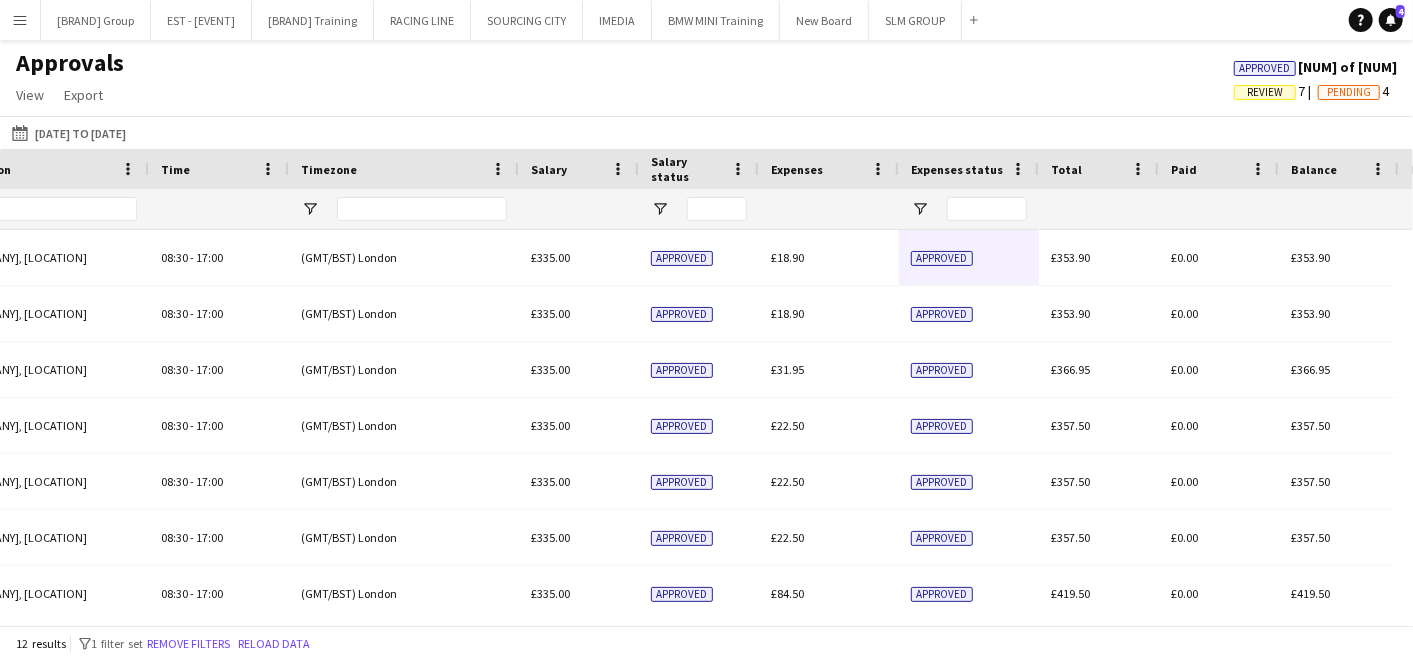 scroll, scrollTop: 0, scrollLeft: 715, axis: horizontal 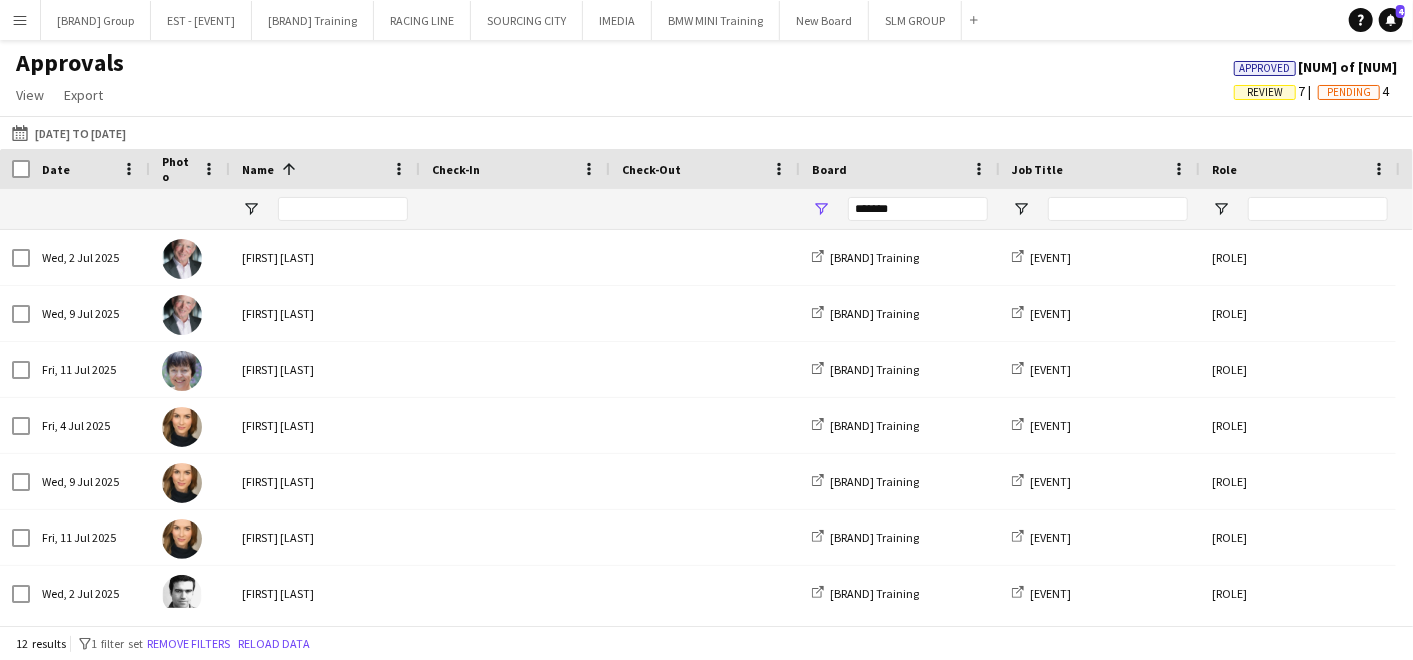 click on "Review" 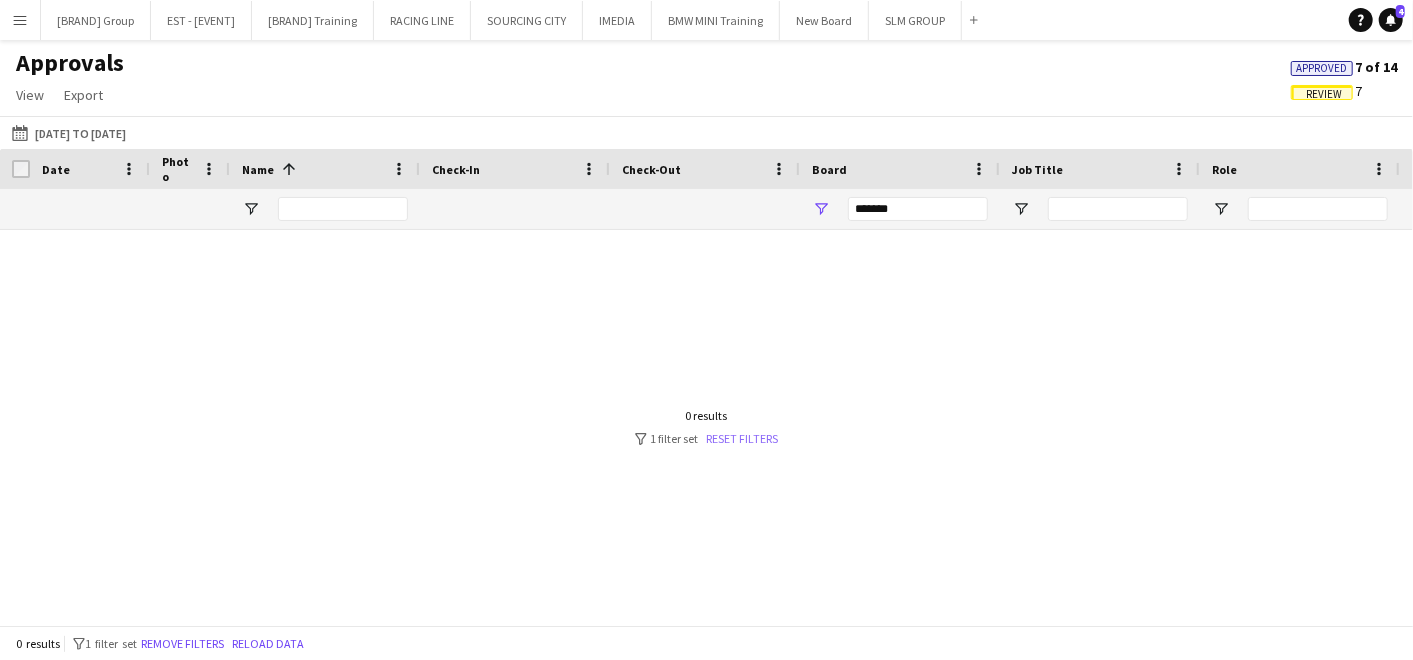 click on "Reset filters" at bounding box center [743, 438] 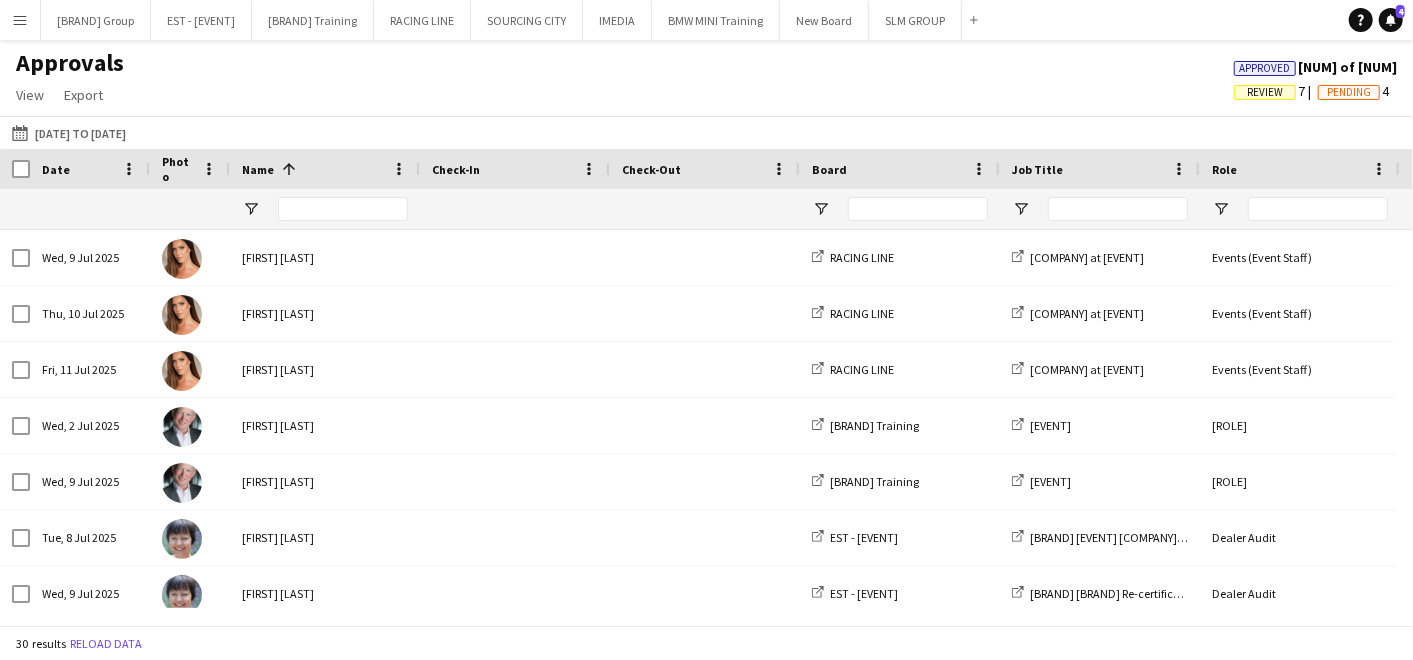 click on "Review" 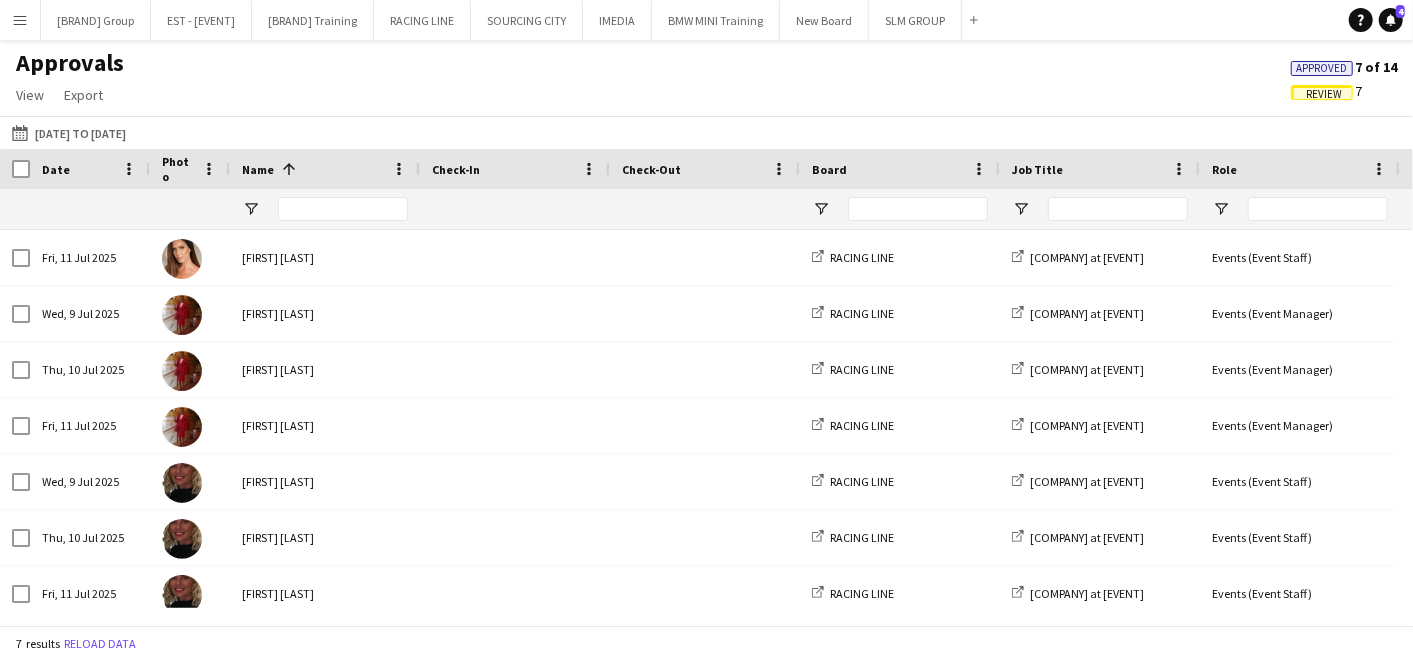 scroll, scrollTop: 14, scrollLeft: 0, axis: vertical 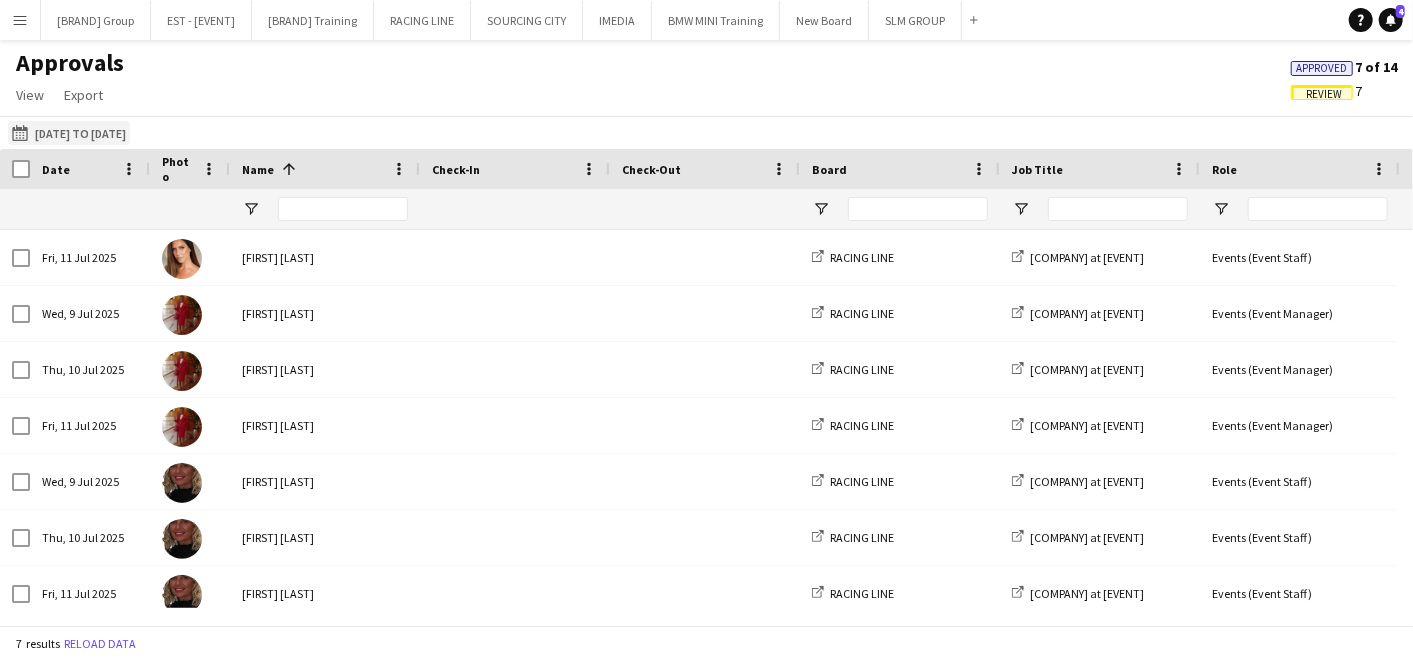 click on "01-07-2025 to 11-07-2025
01-07-2025 to 11-07-2025" 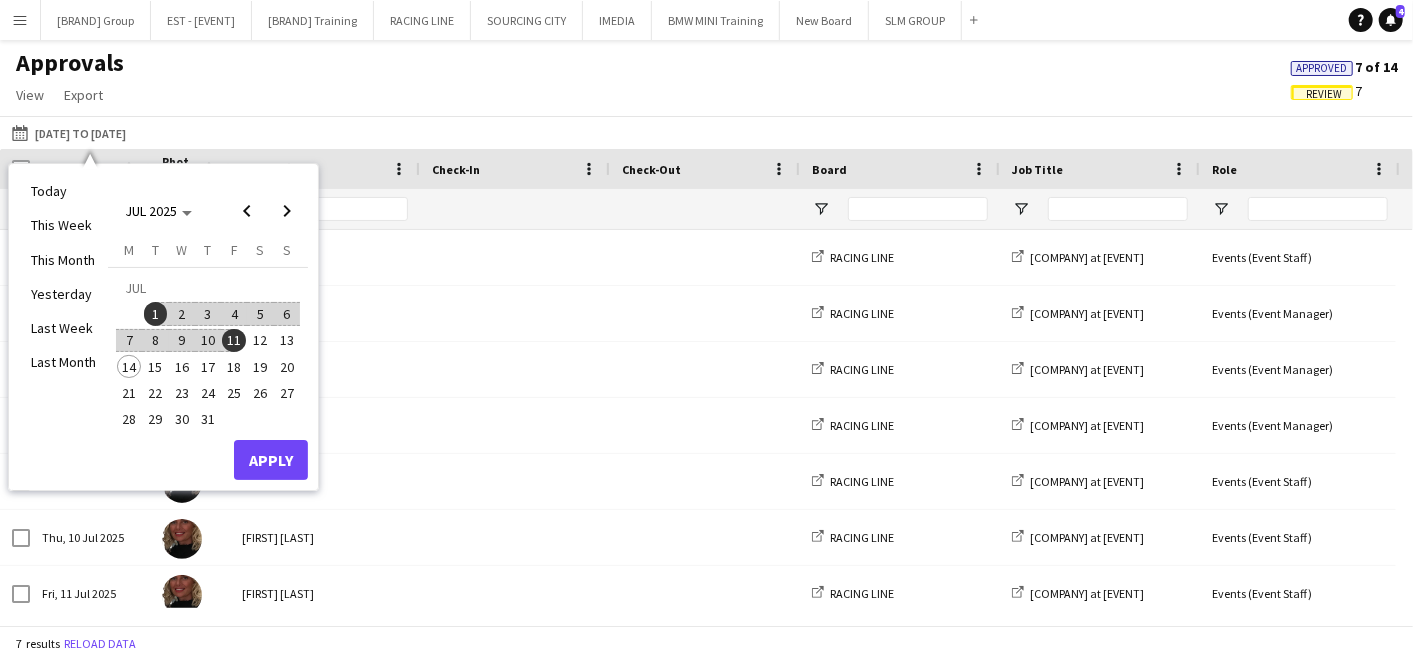 click on "11" at bounding box center (234, 341) 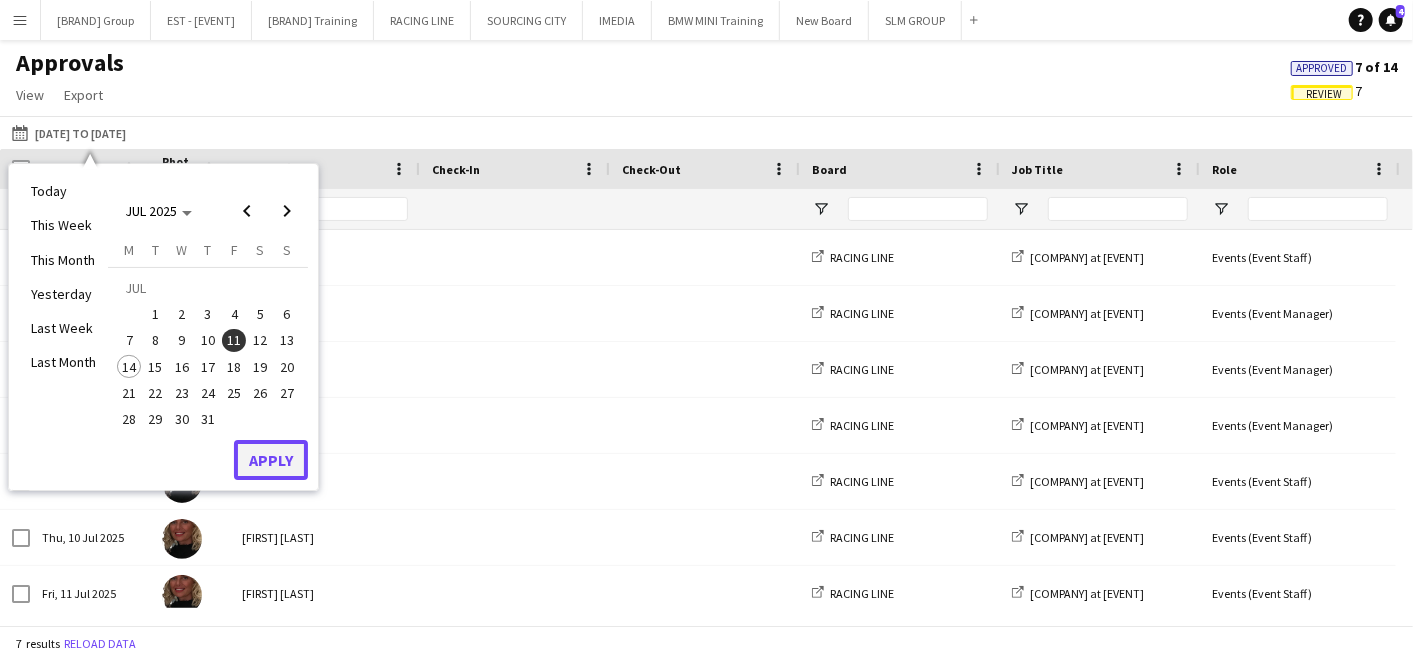 click on "Apply" at bounding box center [271, 460] 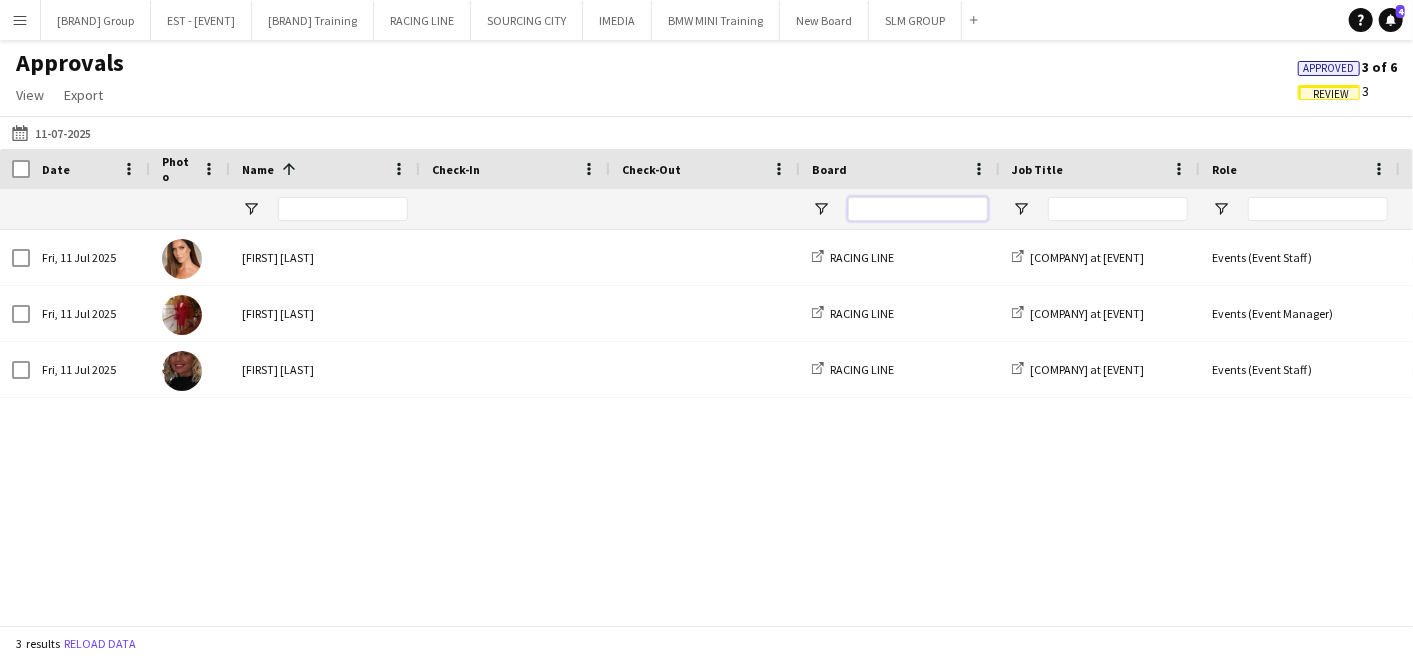 click at bounding box center (918, 209) 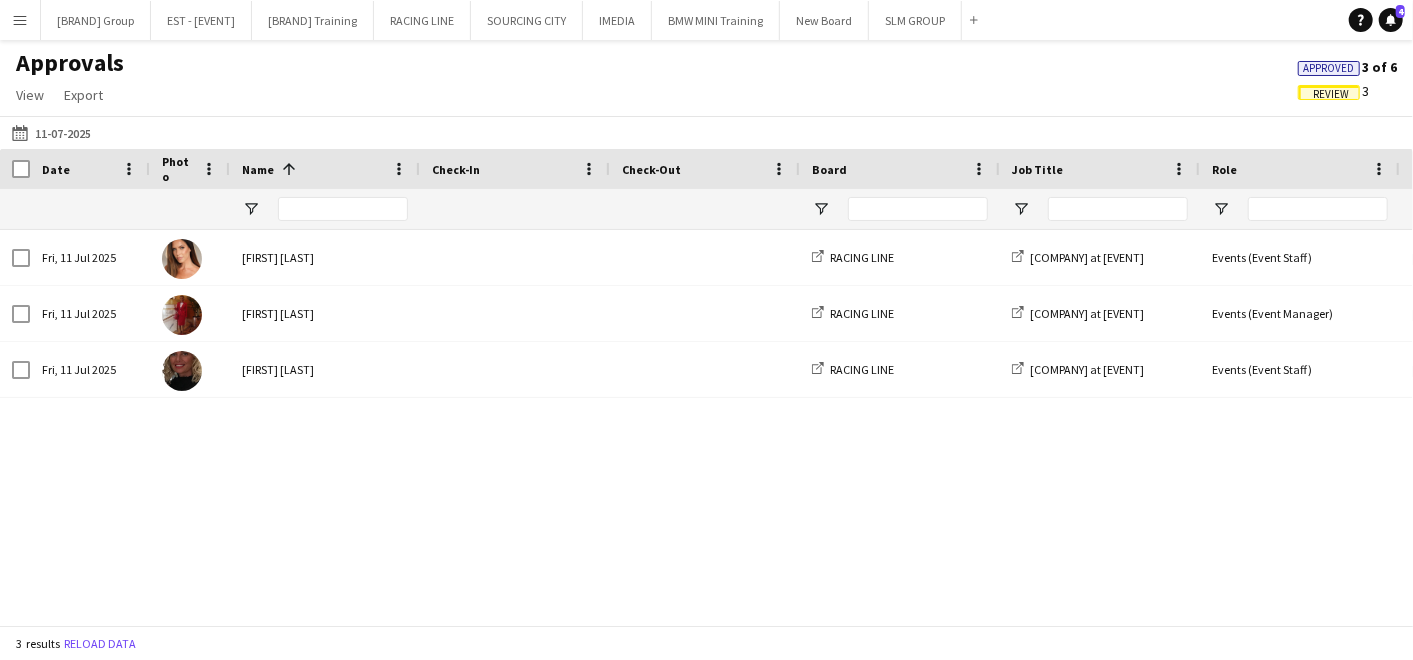click on "Menu" at bounding box center (20, 20) 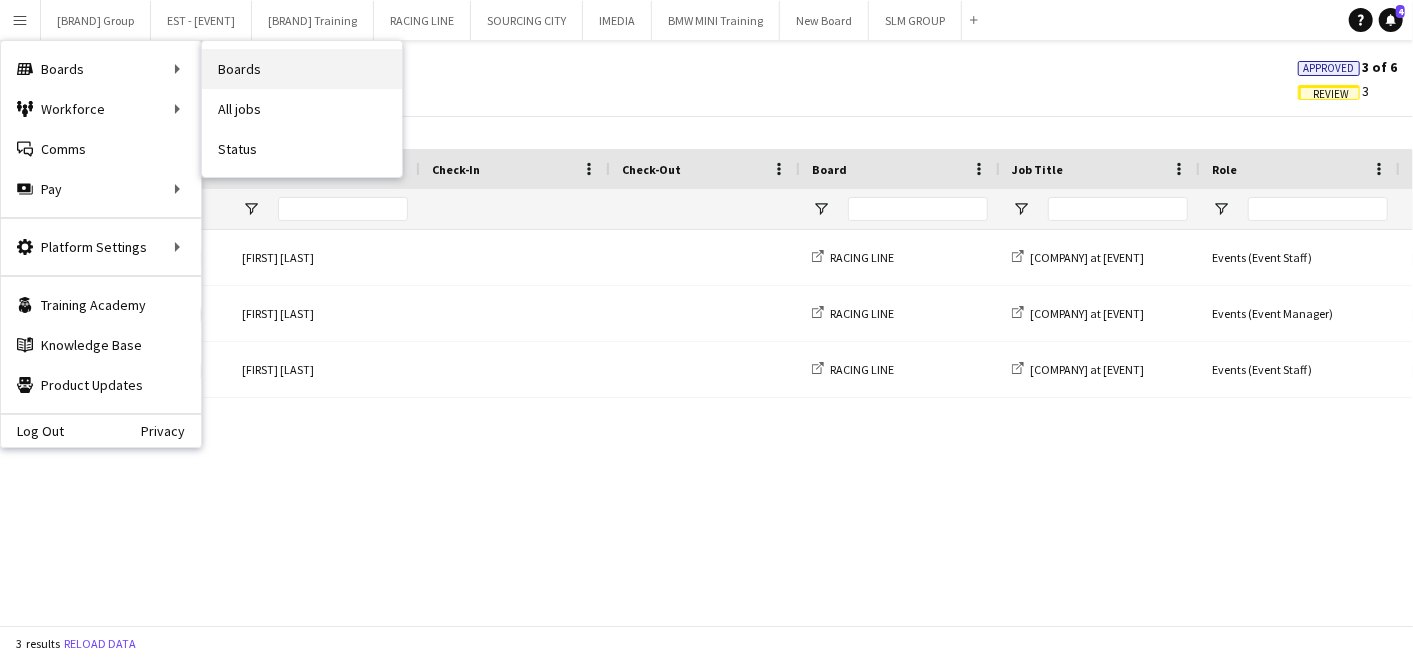 click on "Boards" at bounding box center [302, 69] 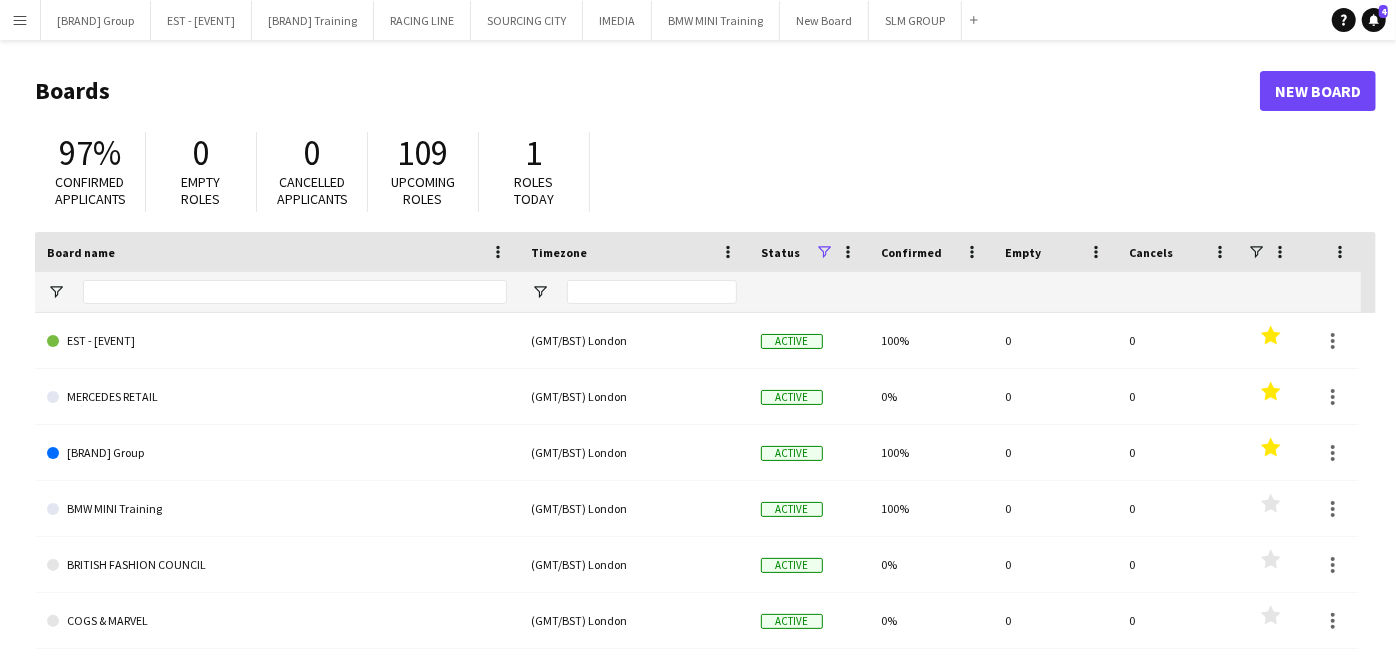 click on "Menu" at bounding box center (20, 20) 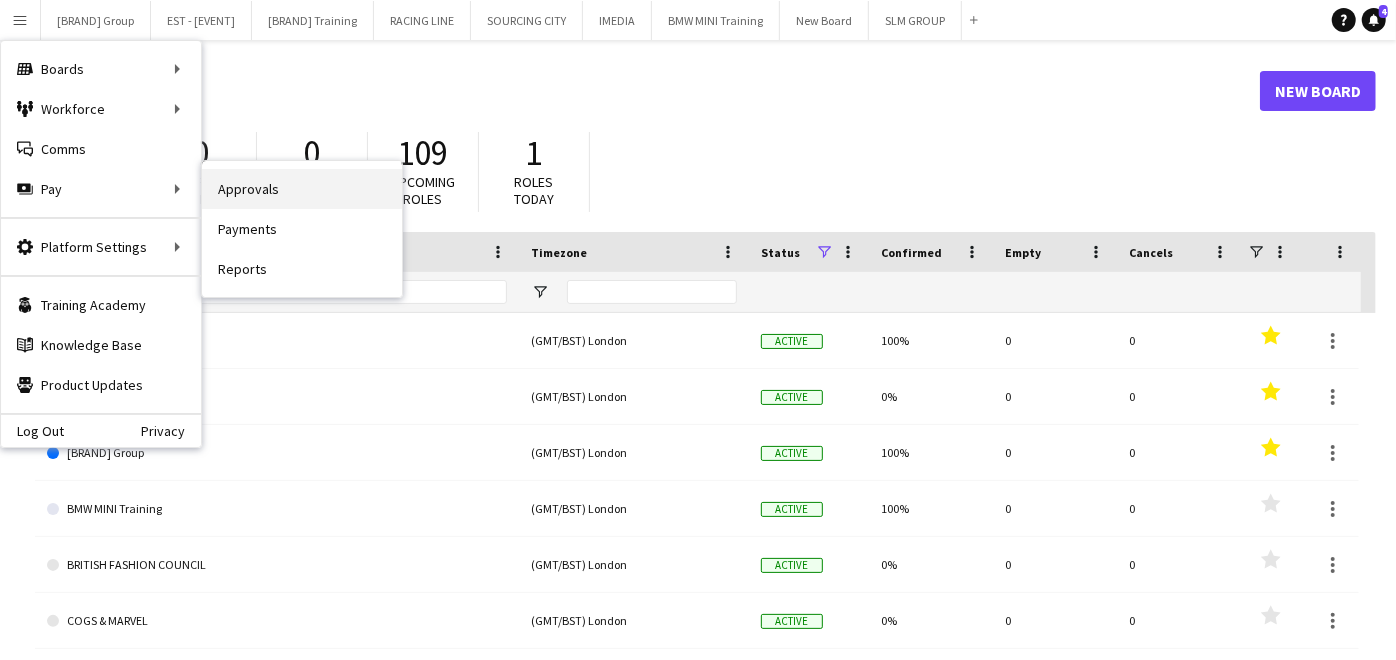 click on "Approvals" at bounding box center (302, 189) 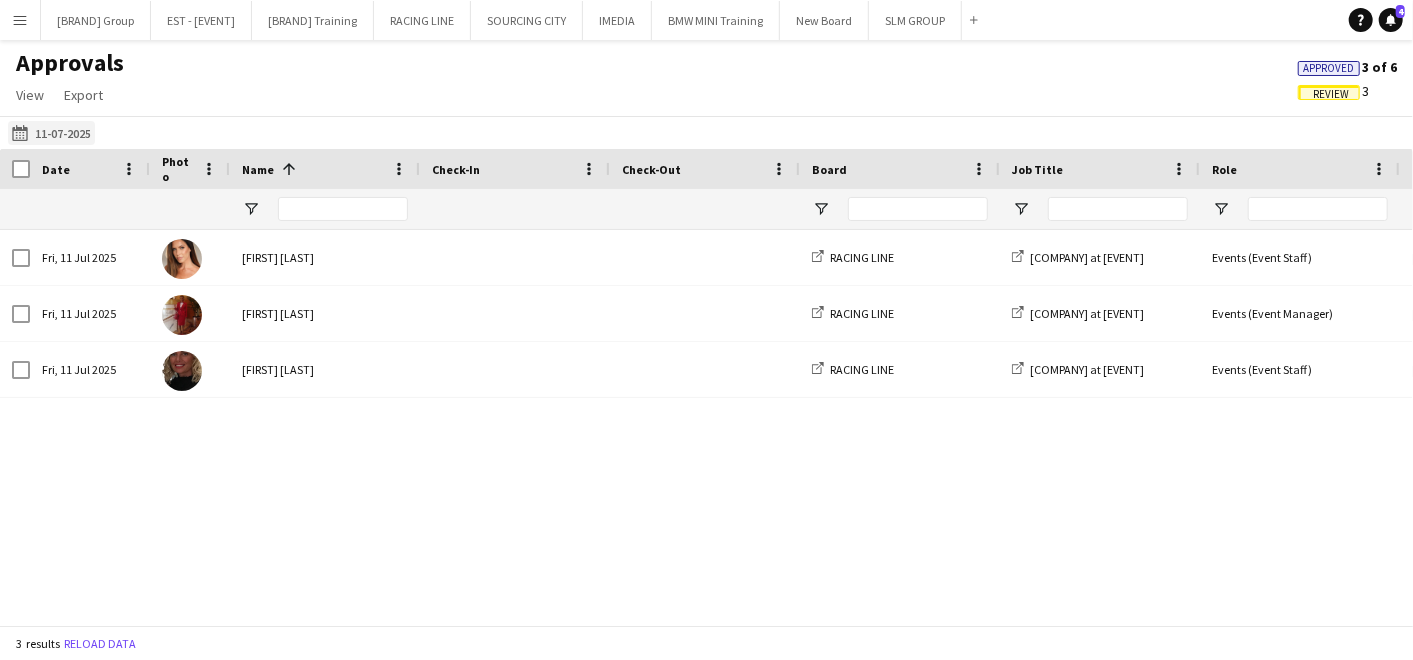 click on "11-07-2025
11-07-2025" 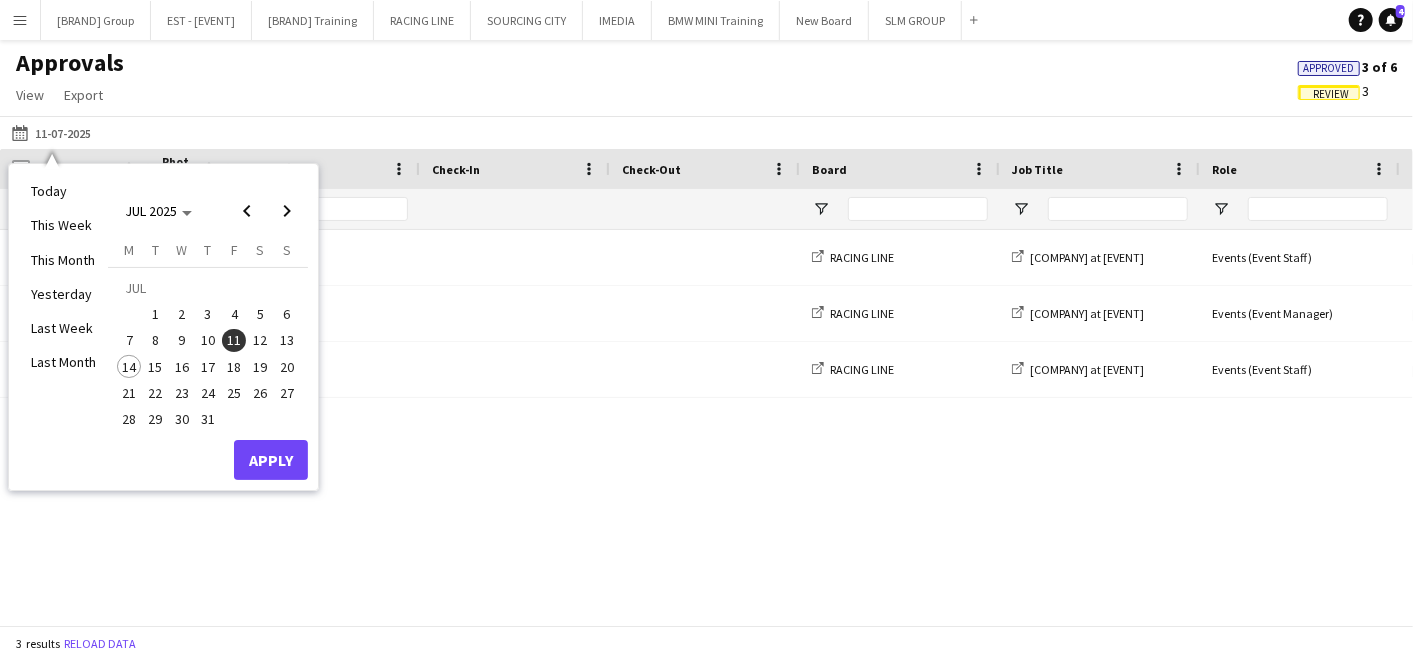click on "9" at bounding box center (182, 341) 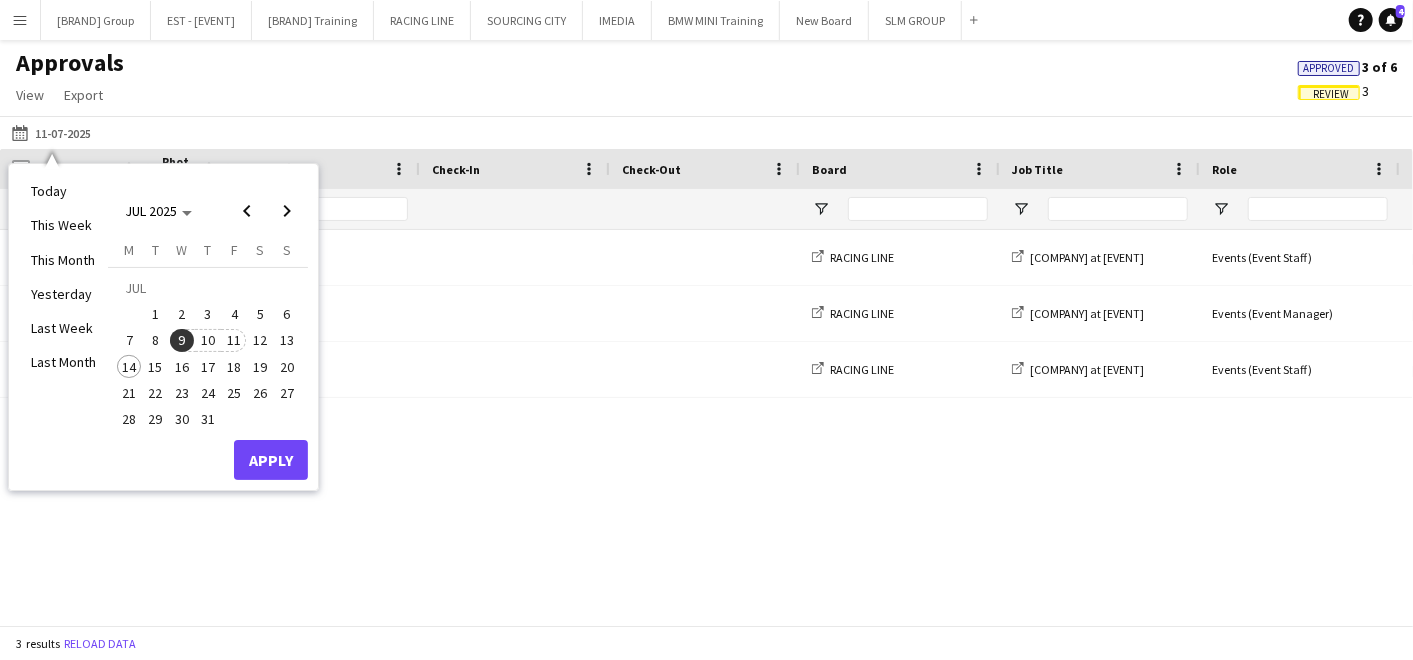 click on "11" at bounding box center (234, 341) 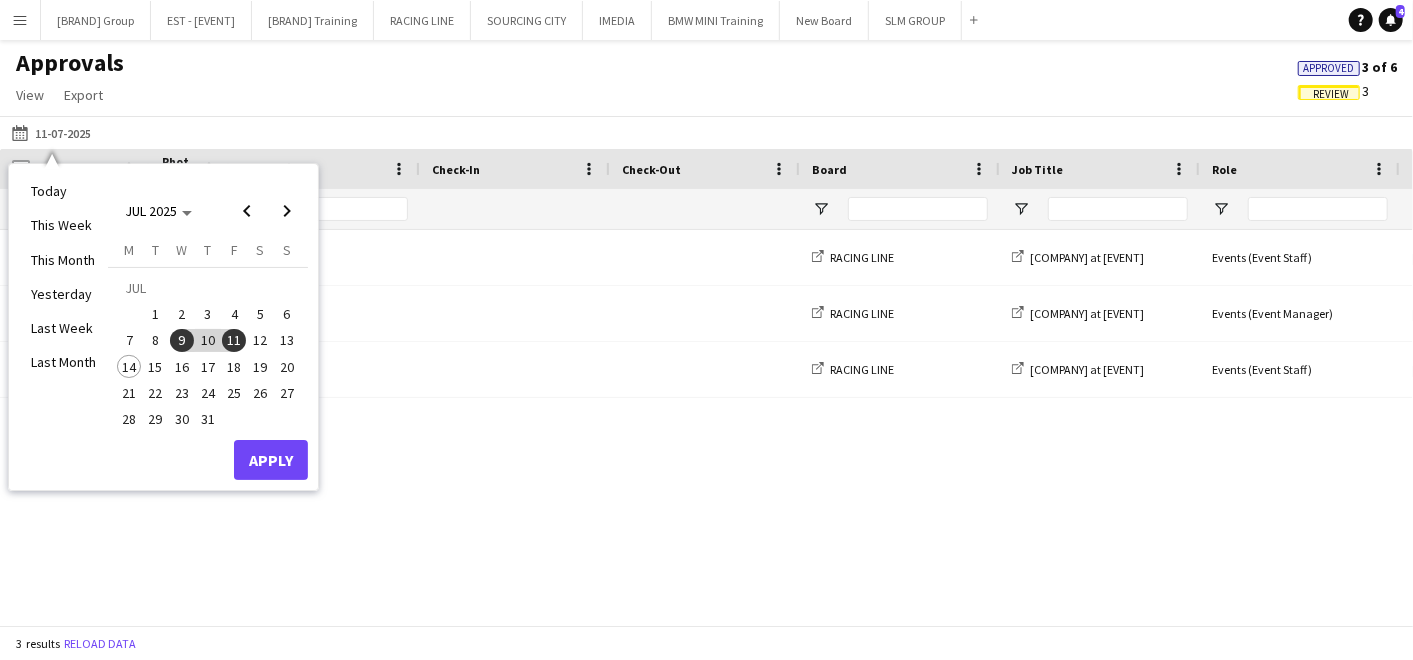 click on "7" at bounding box center (129, 341) 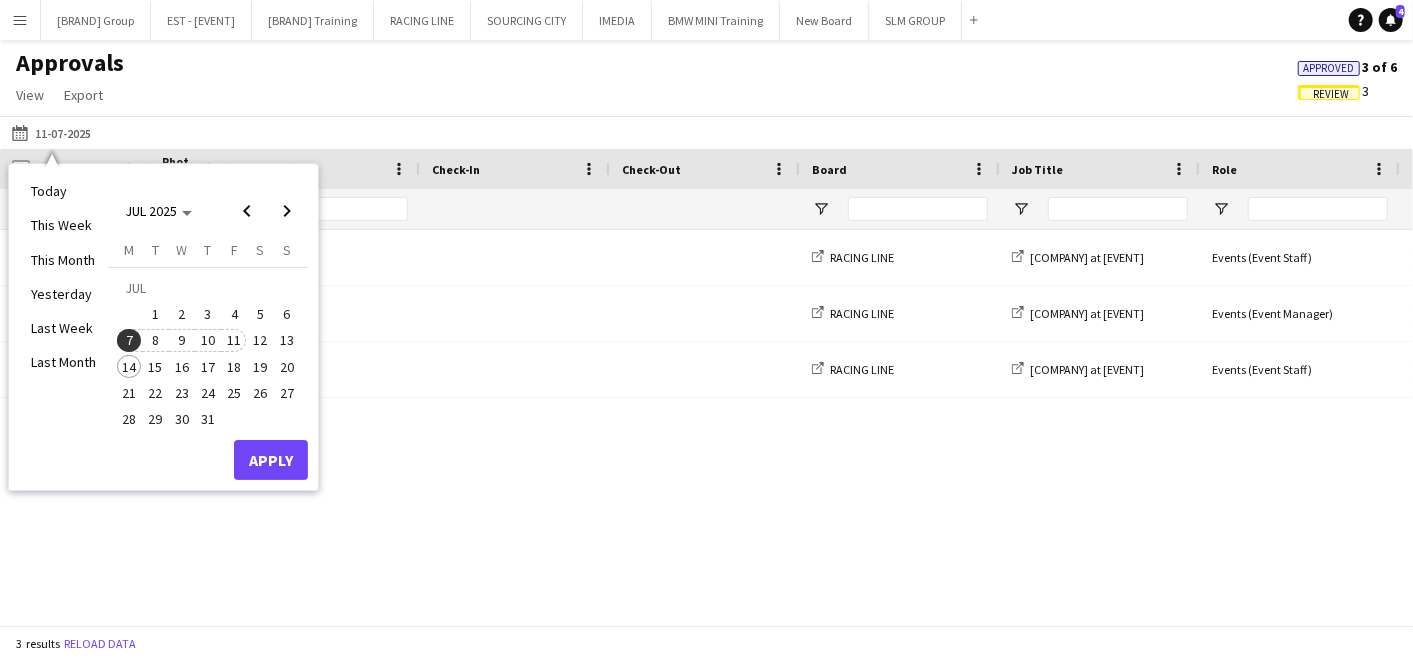 click on "11" at bounding box center (234, 341) 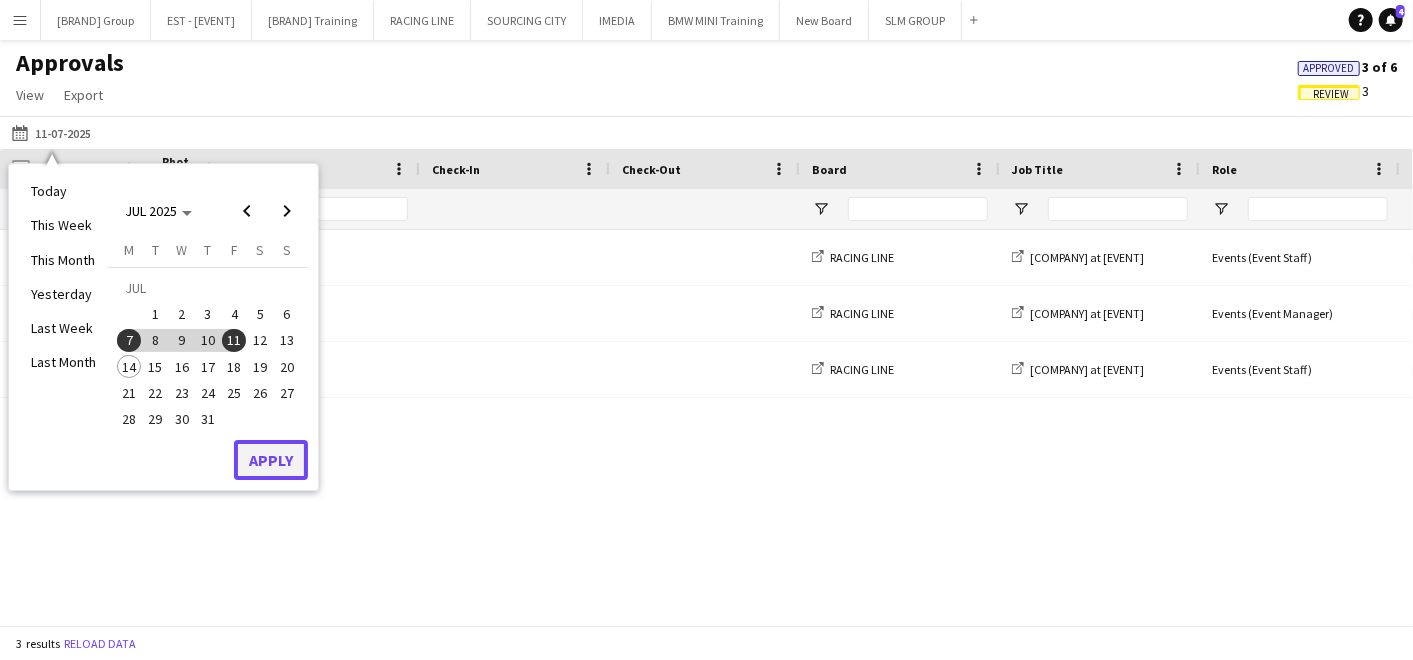 click on "Apply" at bounding box center (271, 460) 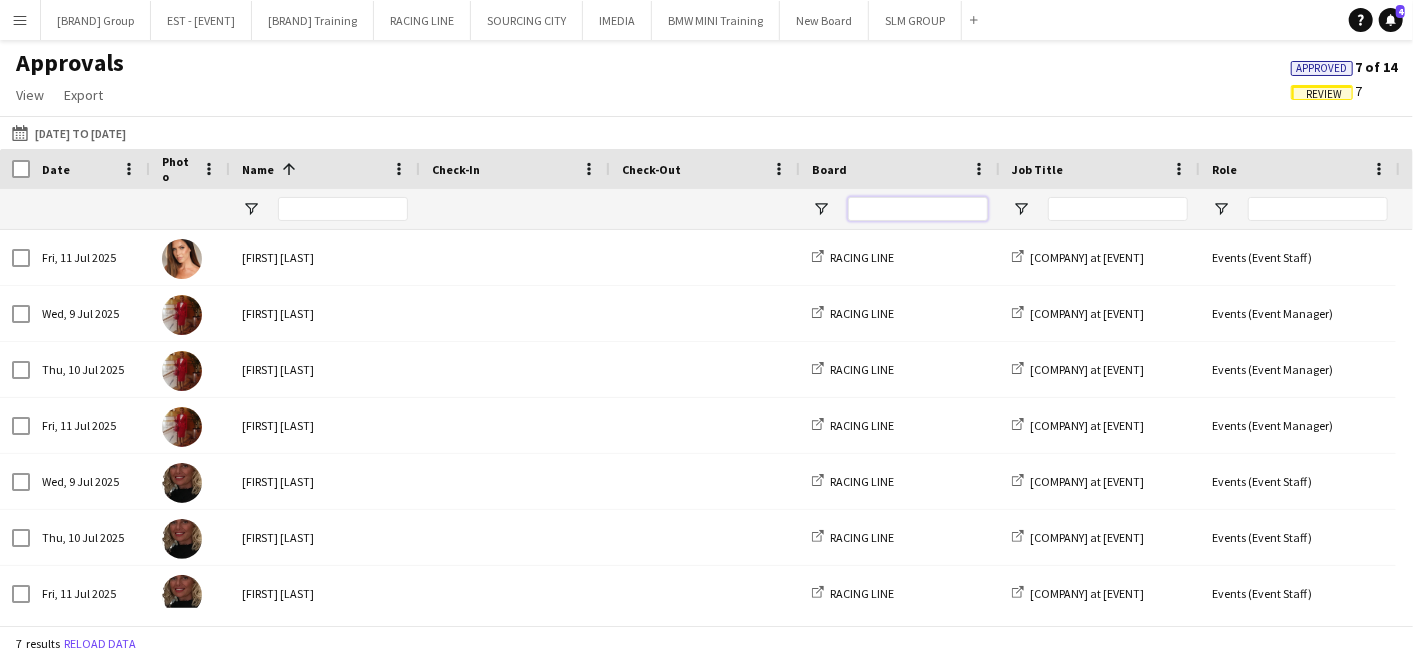 click at bounding box center (918, 209) 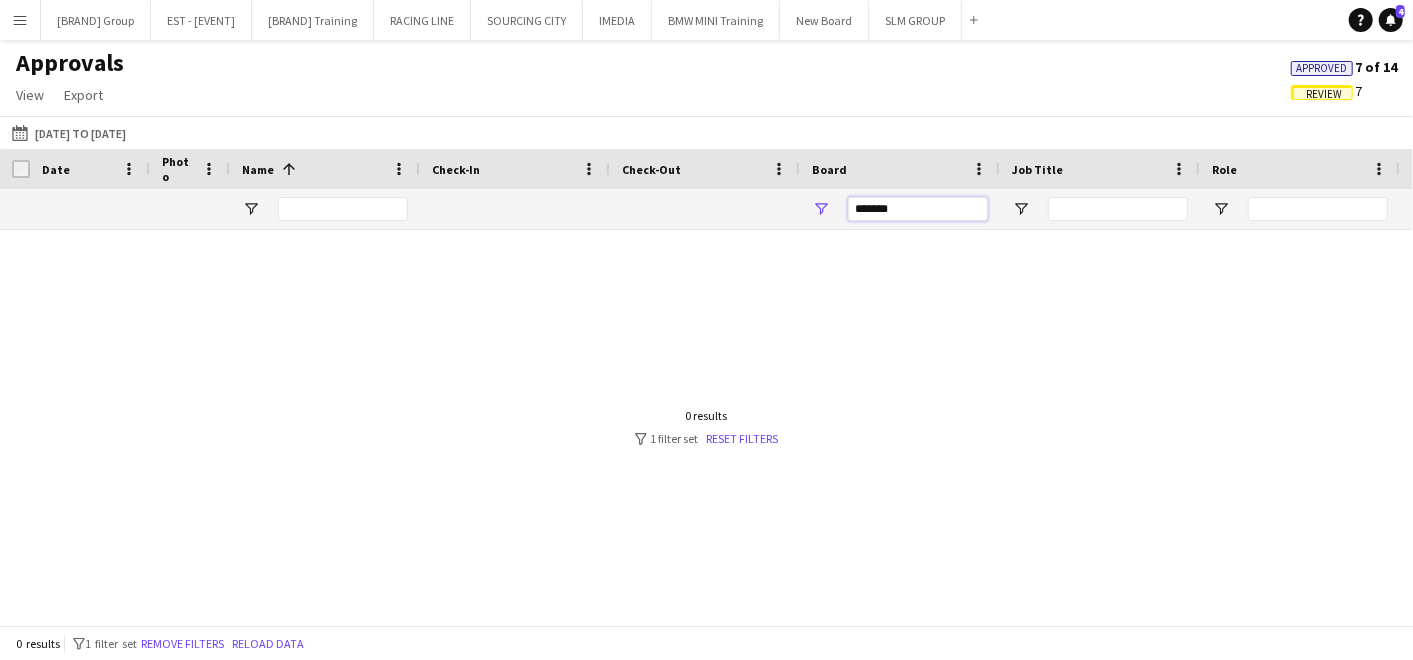 type on "*******" 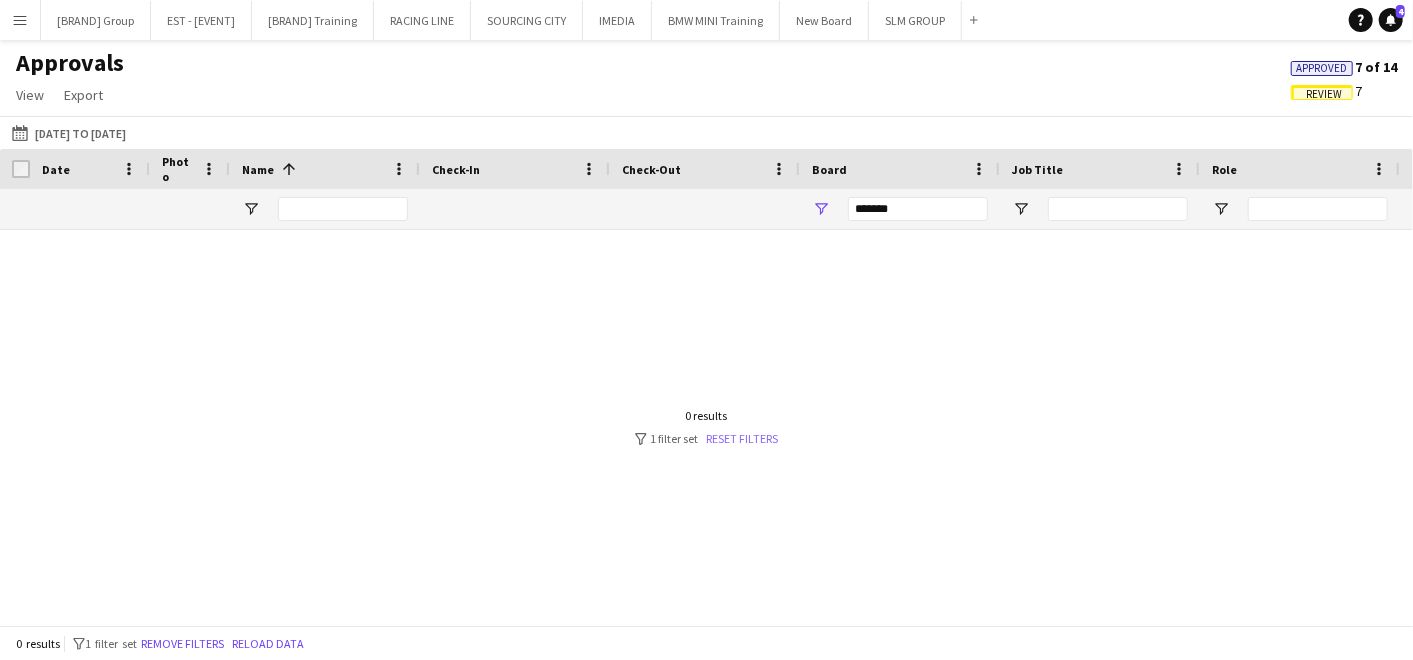 click on "Reset filters" at bounding box center [743, 438] 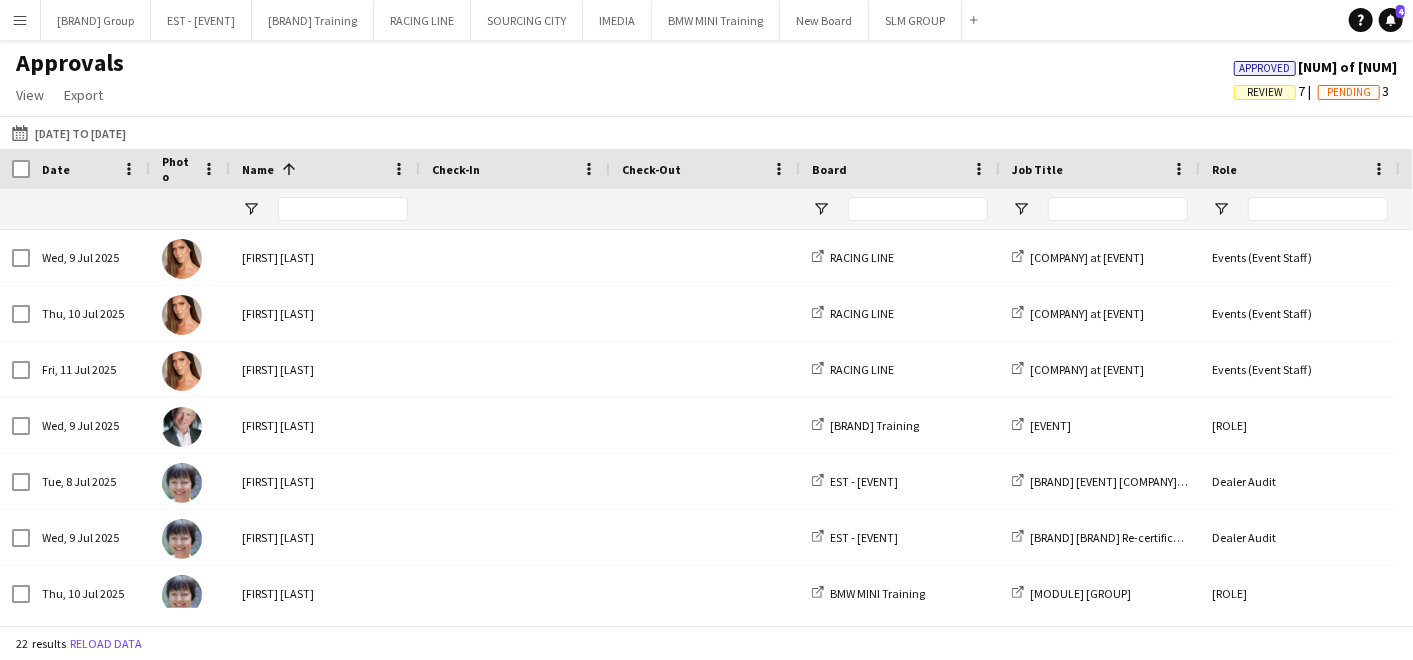 click on "Review" 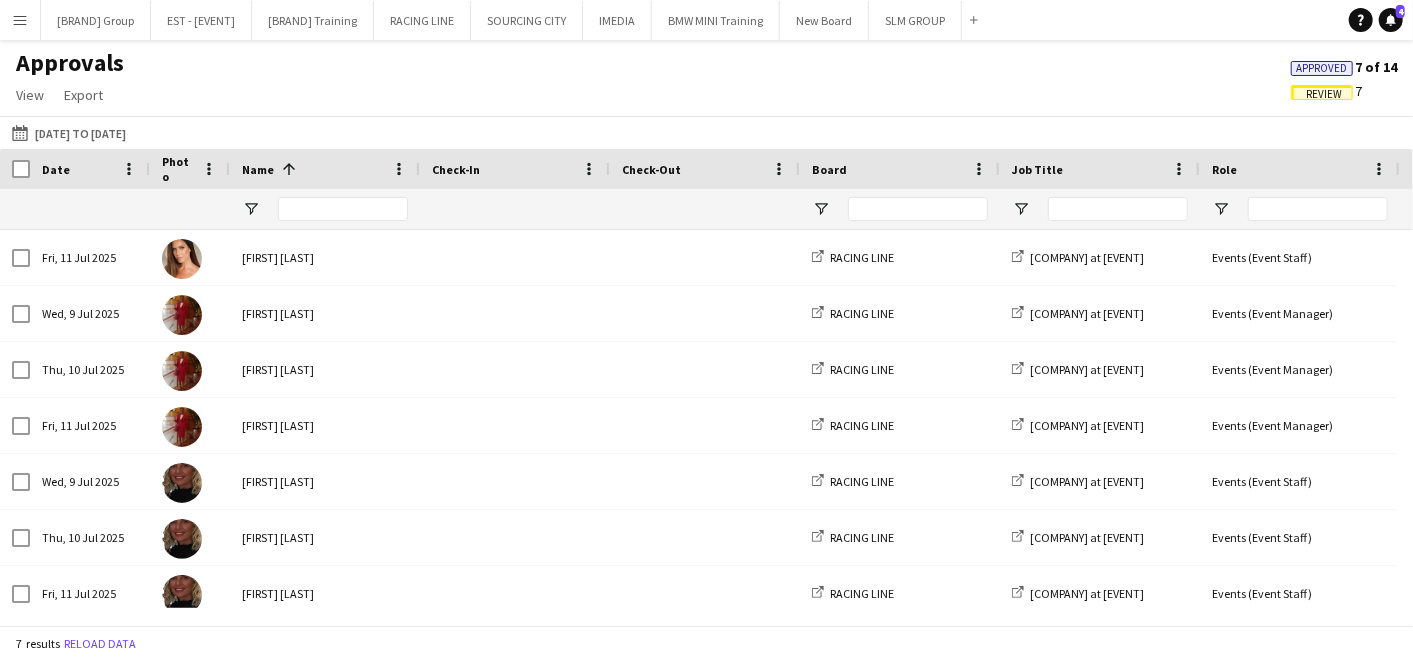scroll, scrollTop: 14, scrollLeft: 0, axis: vertical 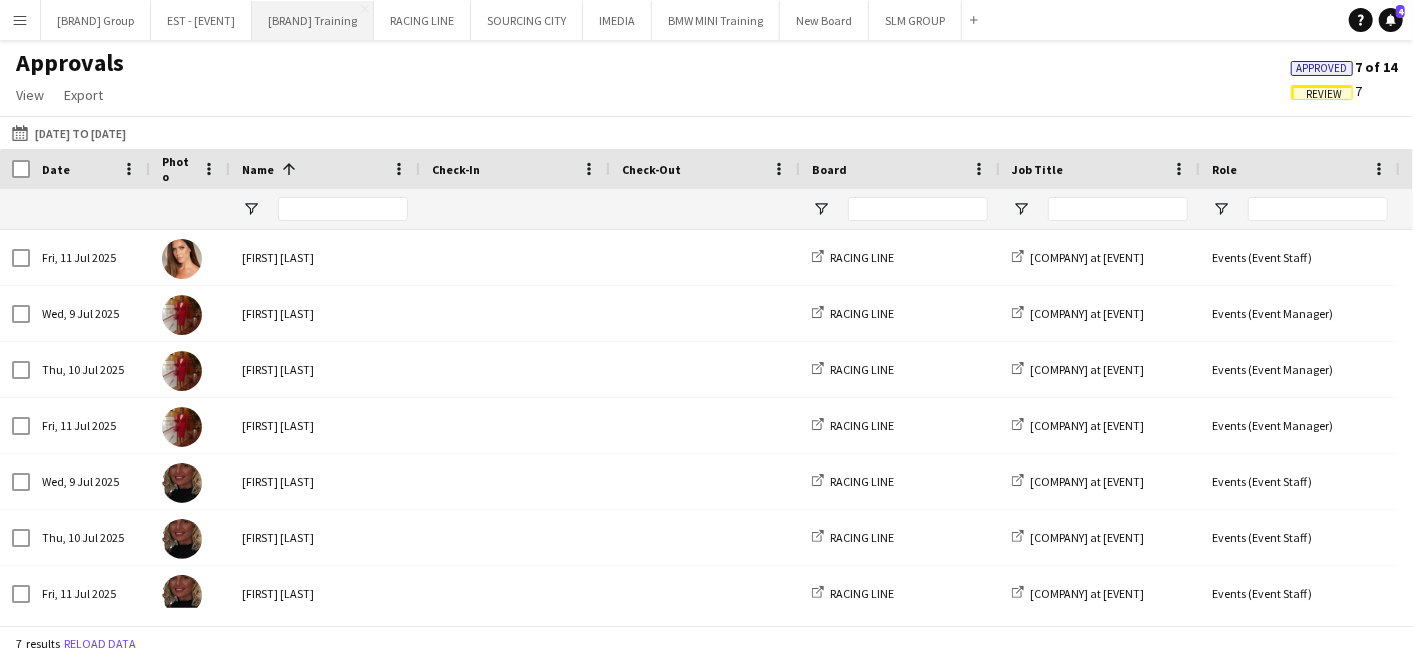 click on "Porsche Training
Close" at bounding box center [313, 20] 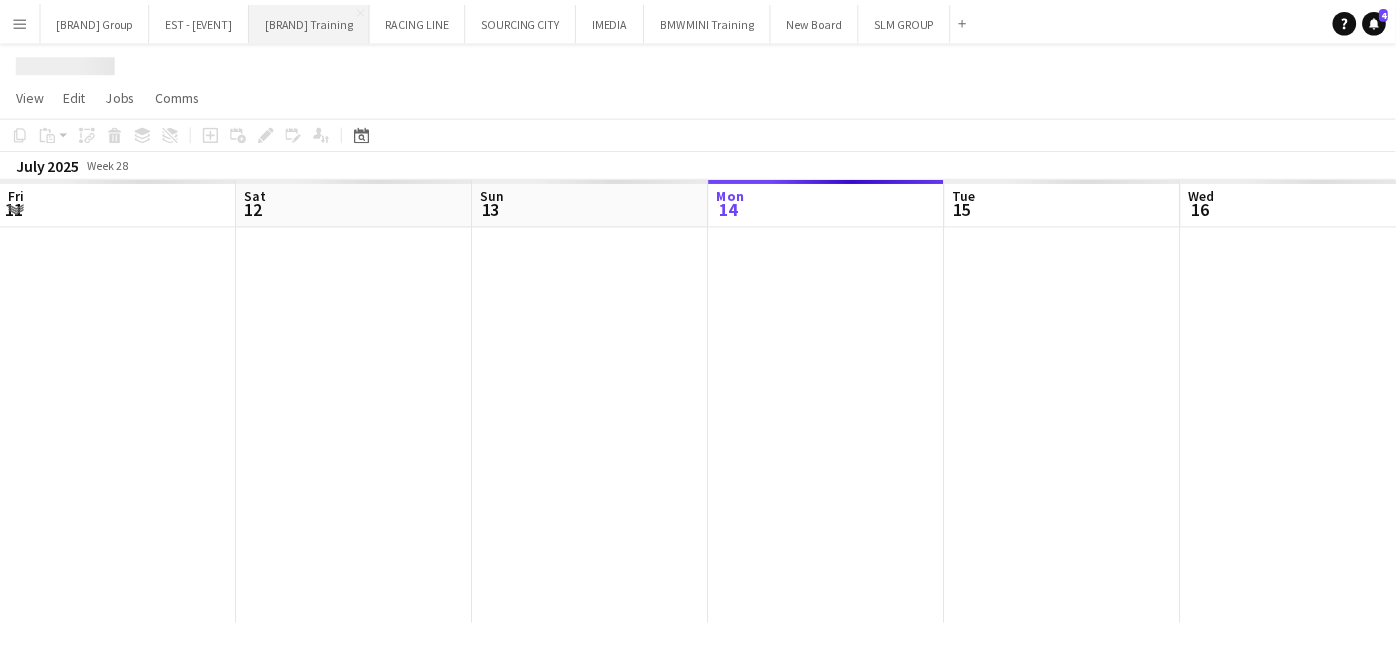 scroll, scrollTop: 0, scrollLeft: 477, axis: horizontal 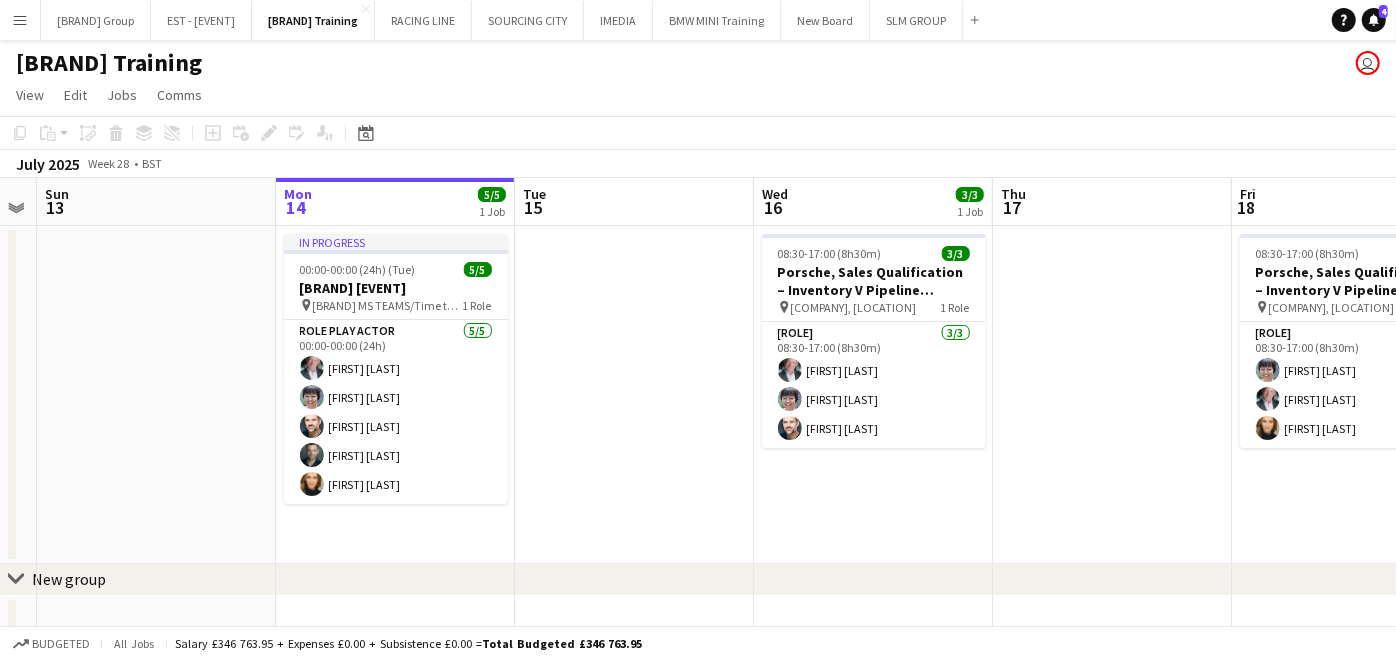drag, startPoint x: 149, startPoint y: 354, endPoint x: 632, endPoint y: 346, distance: 483.06625 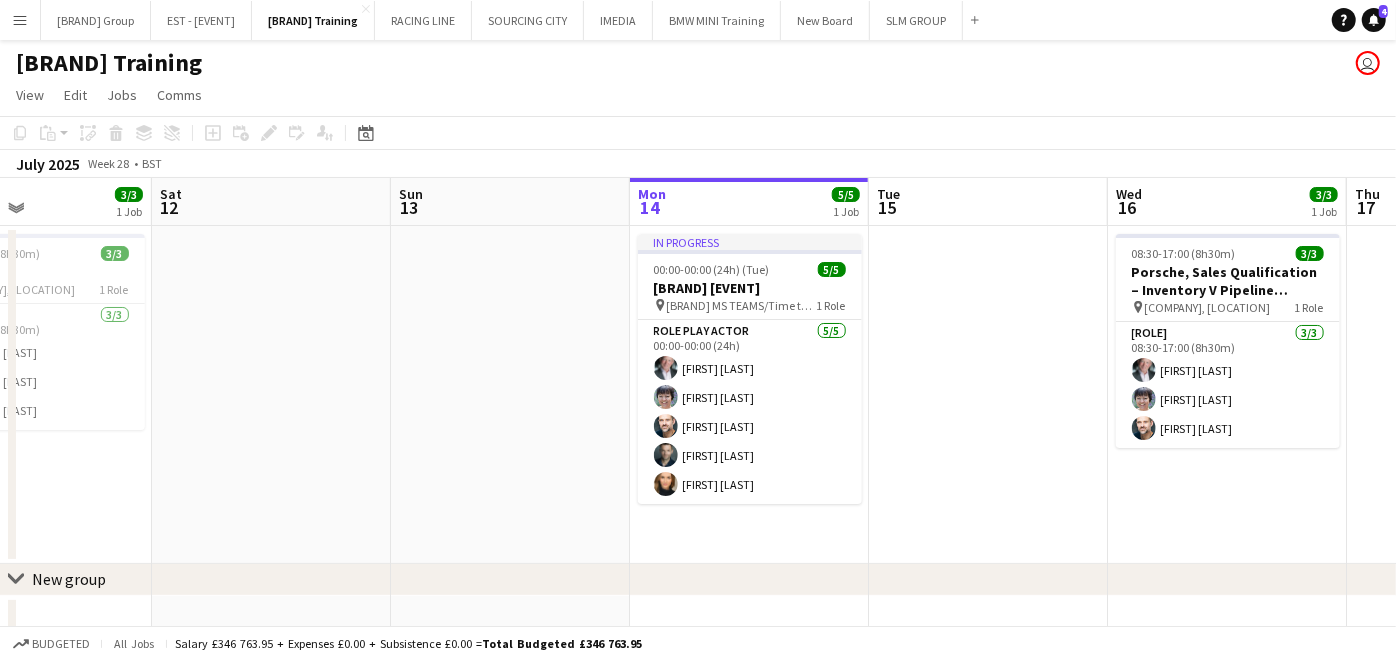 drag, startPoint x: 680, startPoint y: 384, endPoint x: 728, endPoint y: 385, distance: 48.010414 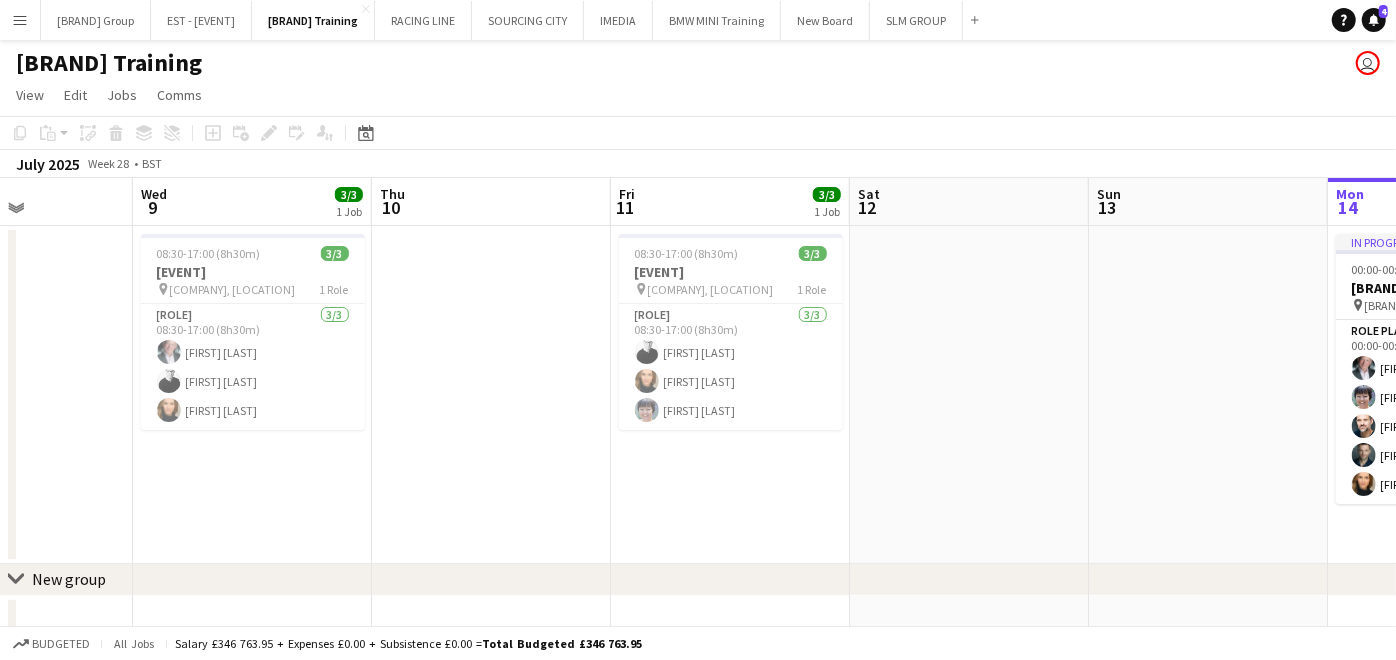 drag, startPoint x: 471, startPoint y: 412, endPoint x: 634, endPoint y: 423, distance: 163.37074 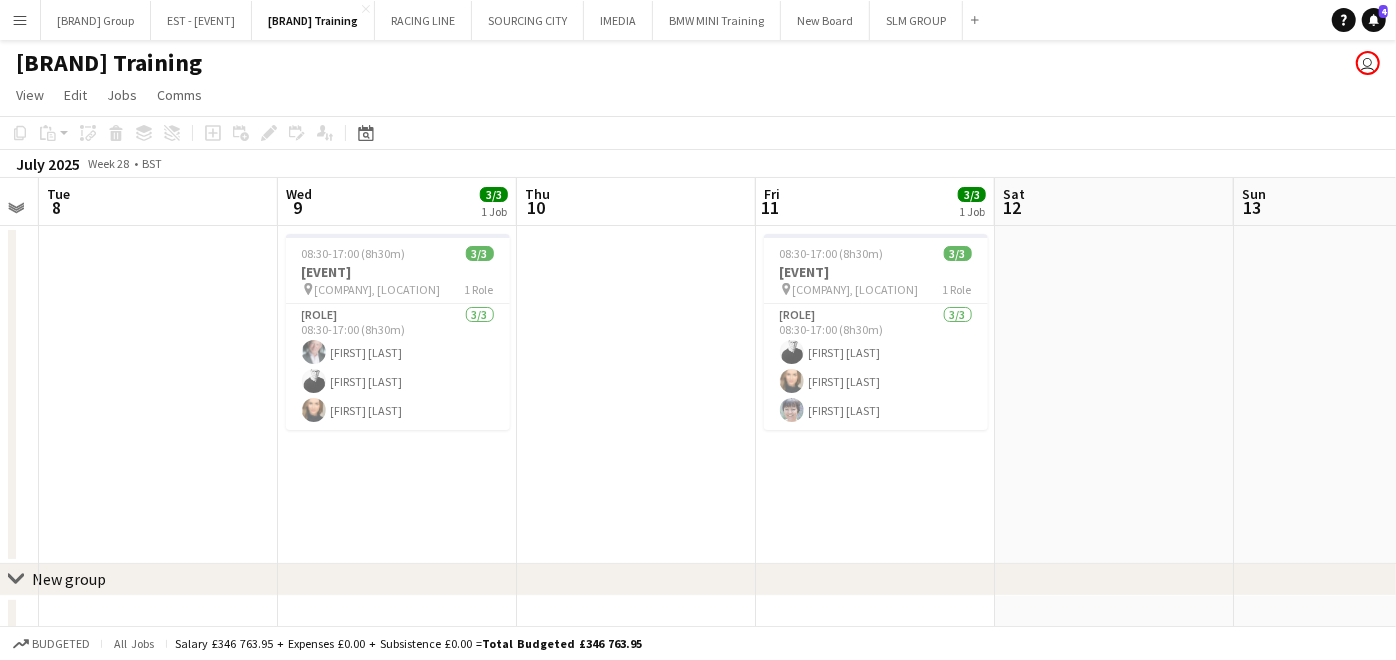 scroll, scrollTop: 0, scrollLeft: 774, axis: horizontal 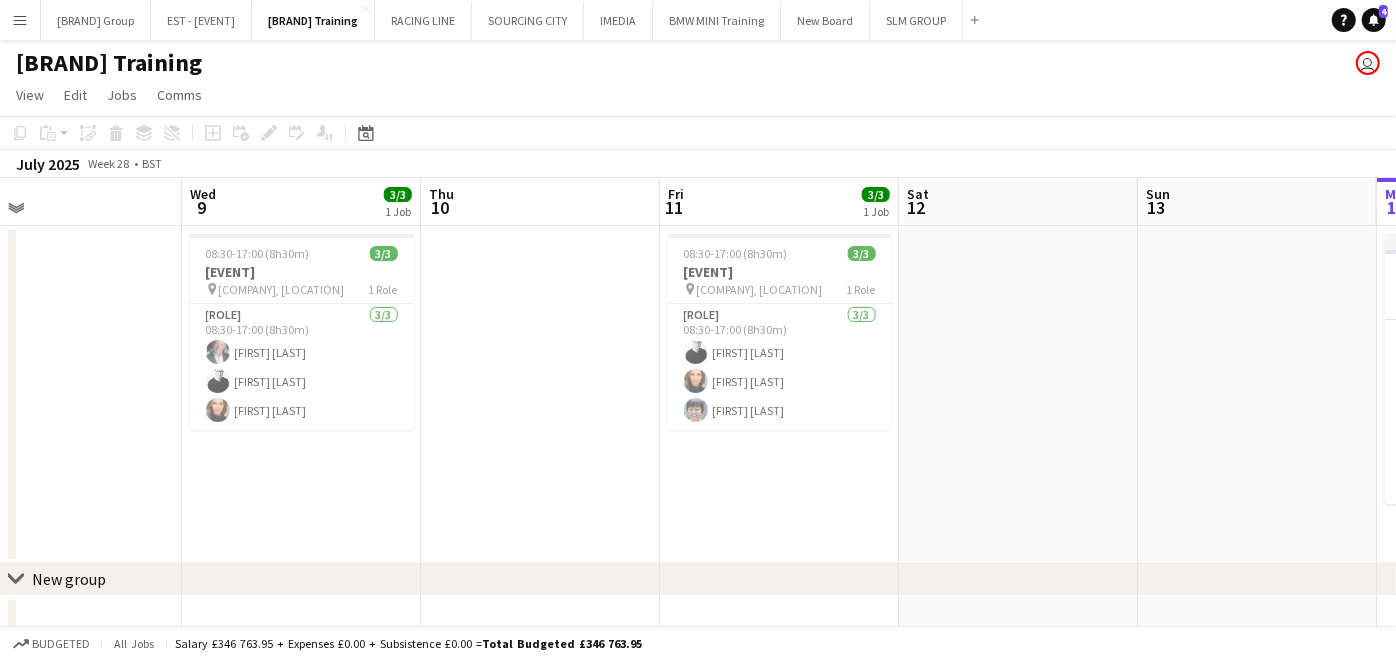 drag, startPoint x: 633, startPoint y: 424, endPoint x: 443, endPoint y: 403, distance: 191.157 